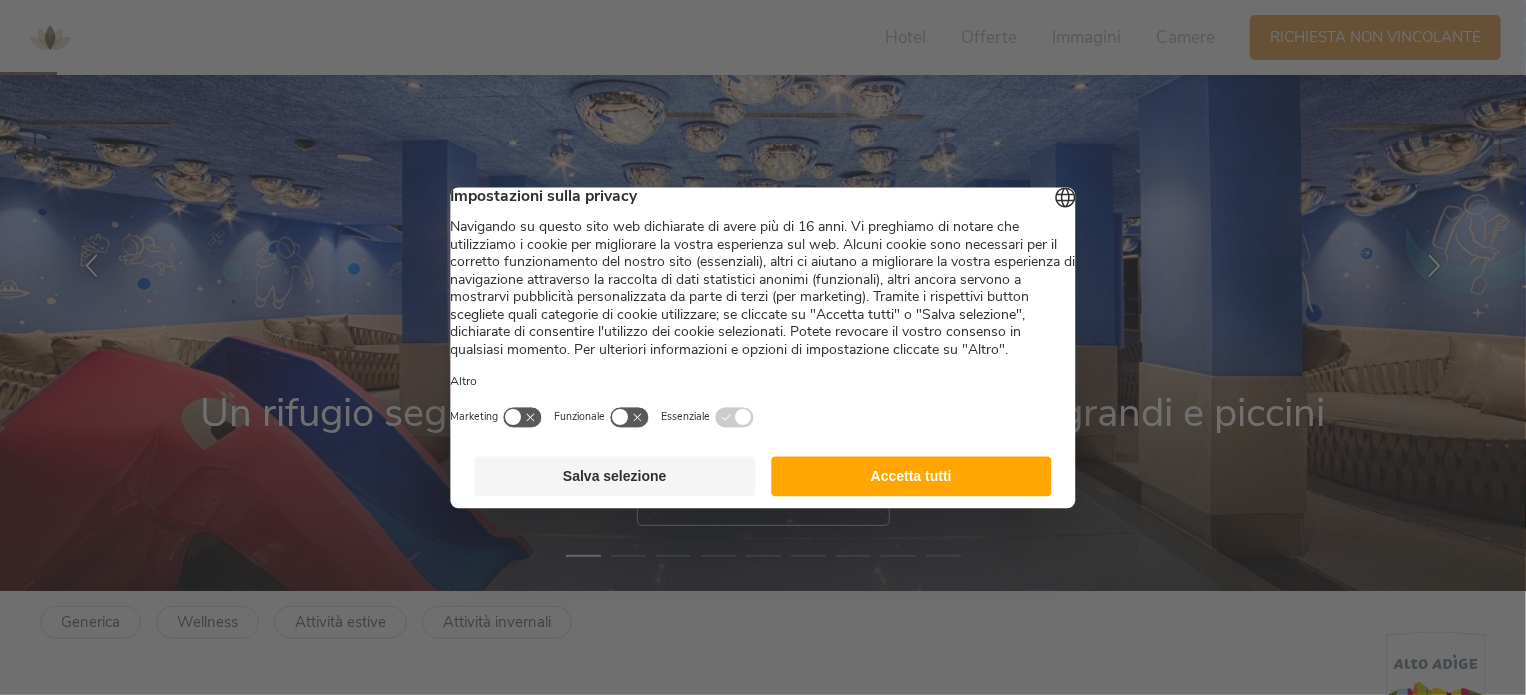 scroll, scrollTop: 200, scrollLeft: 0, axis: vertical 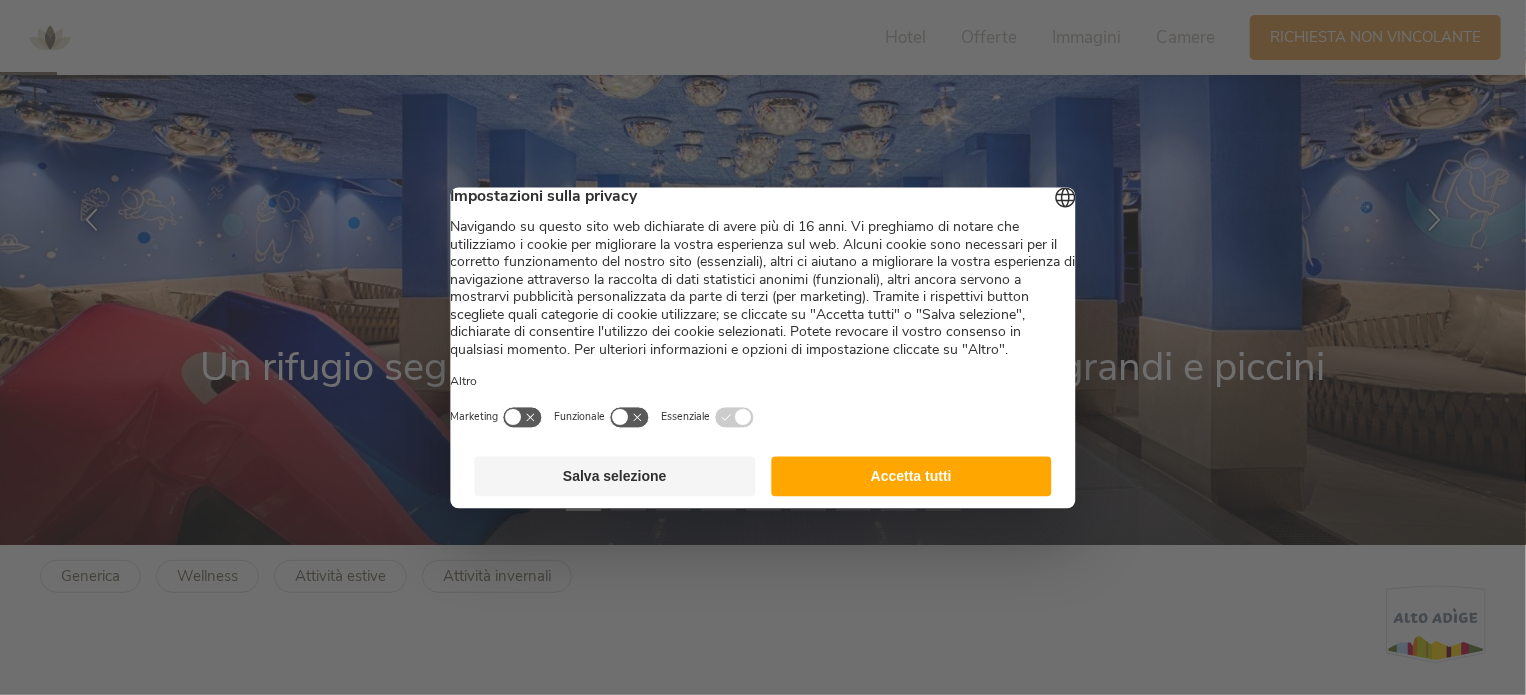 click on "Accetta tutti" at bounding box center (911, 476) 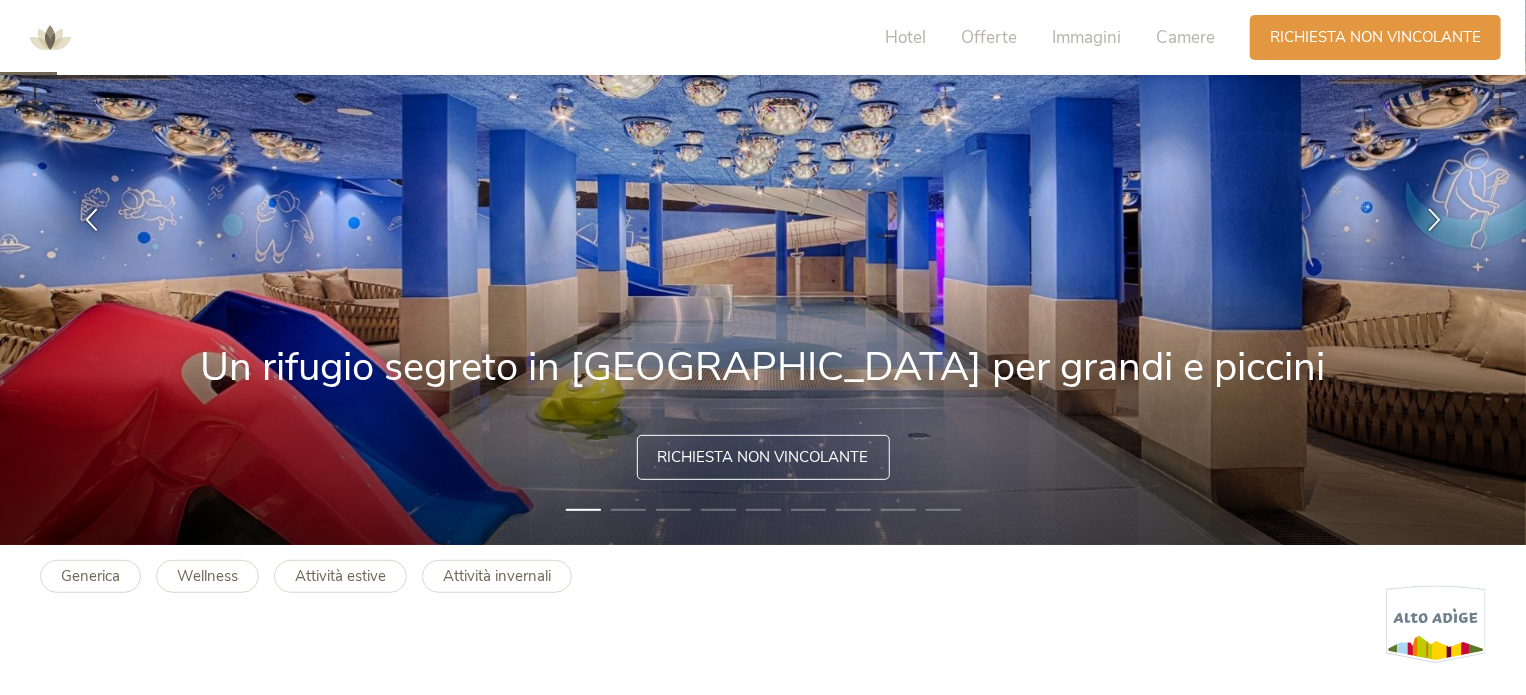 scroll, scrollTop: 0, scrollLeft: 0, axis: both 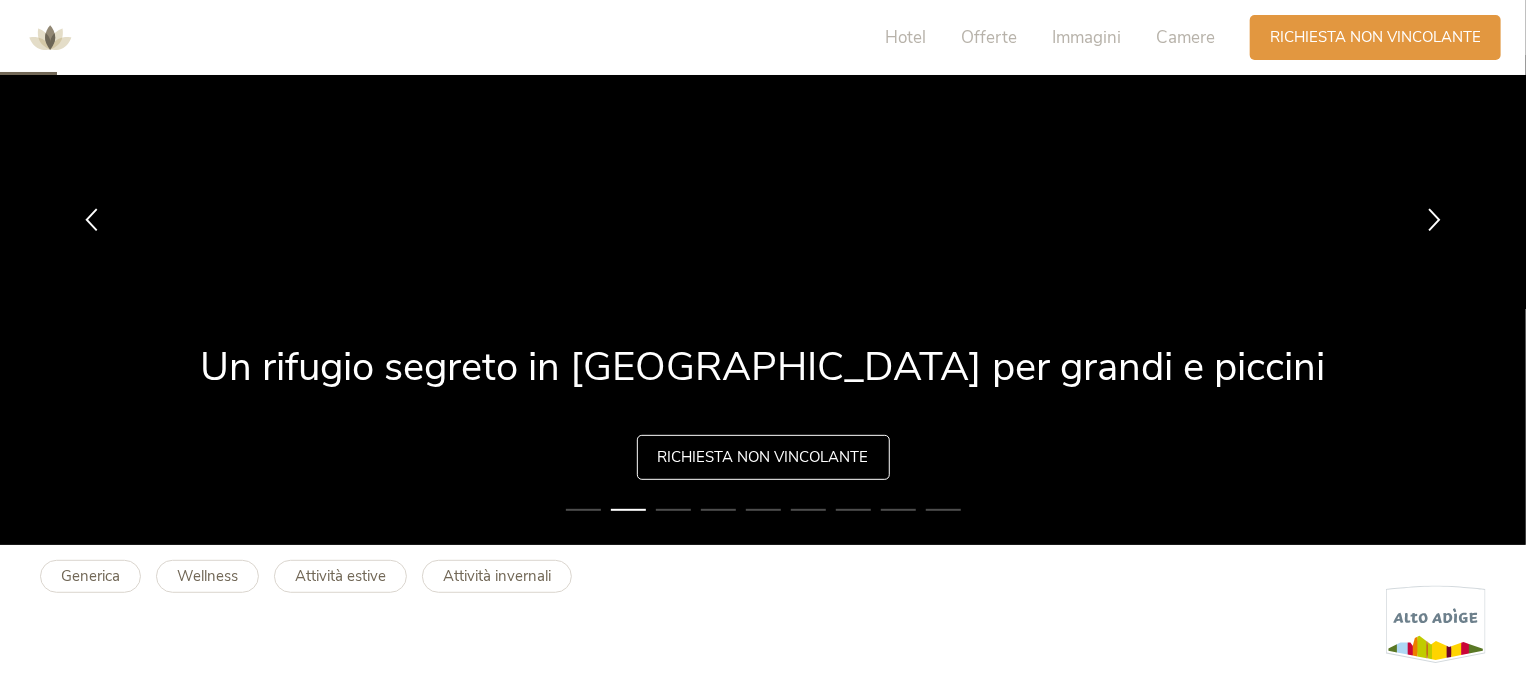 click on "2" at bounding box center [628, 510] 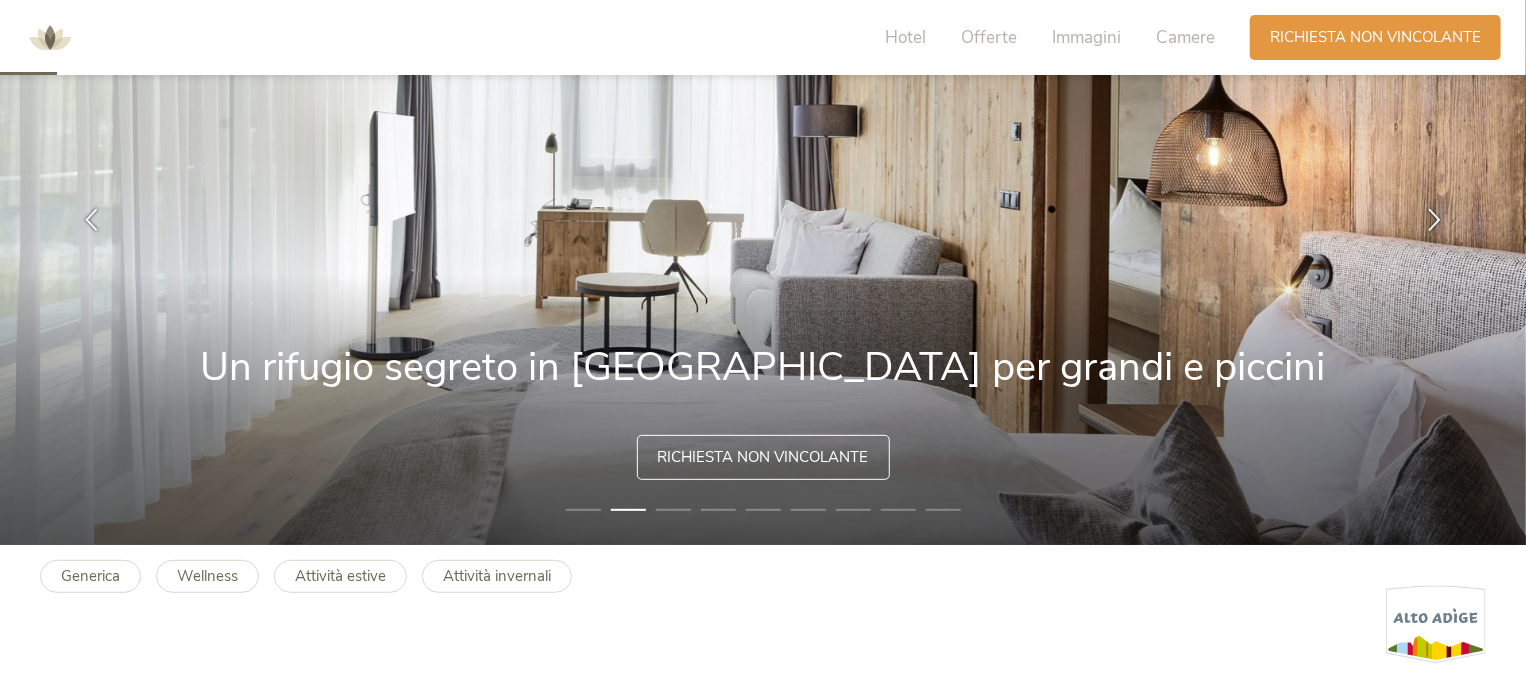 click on "3" at bounding box center (673, 510) 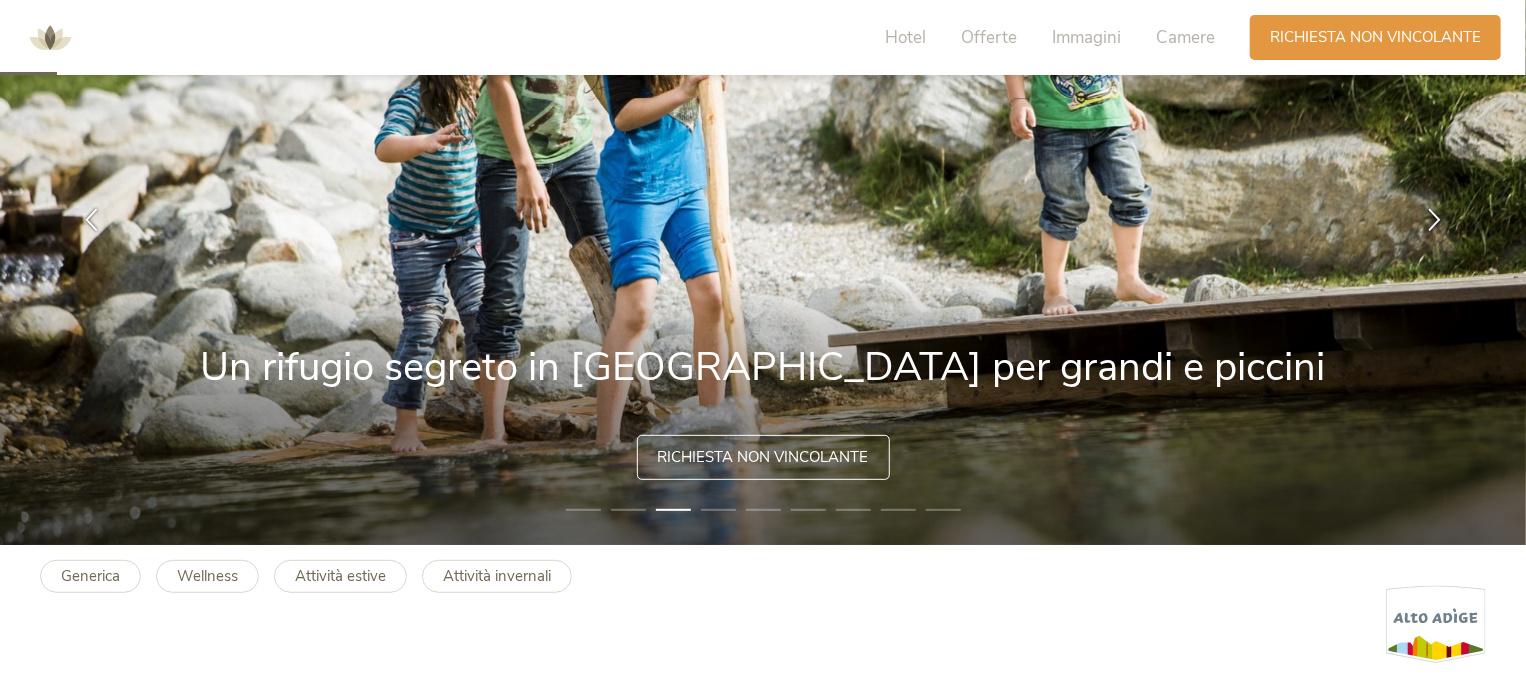 click on "5" at bounding box center [763, 510] 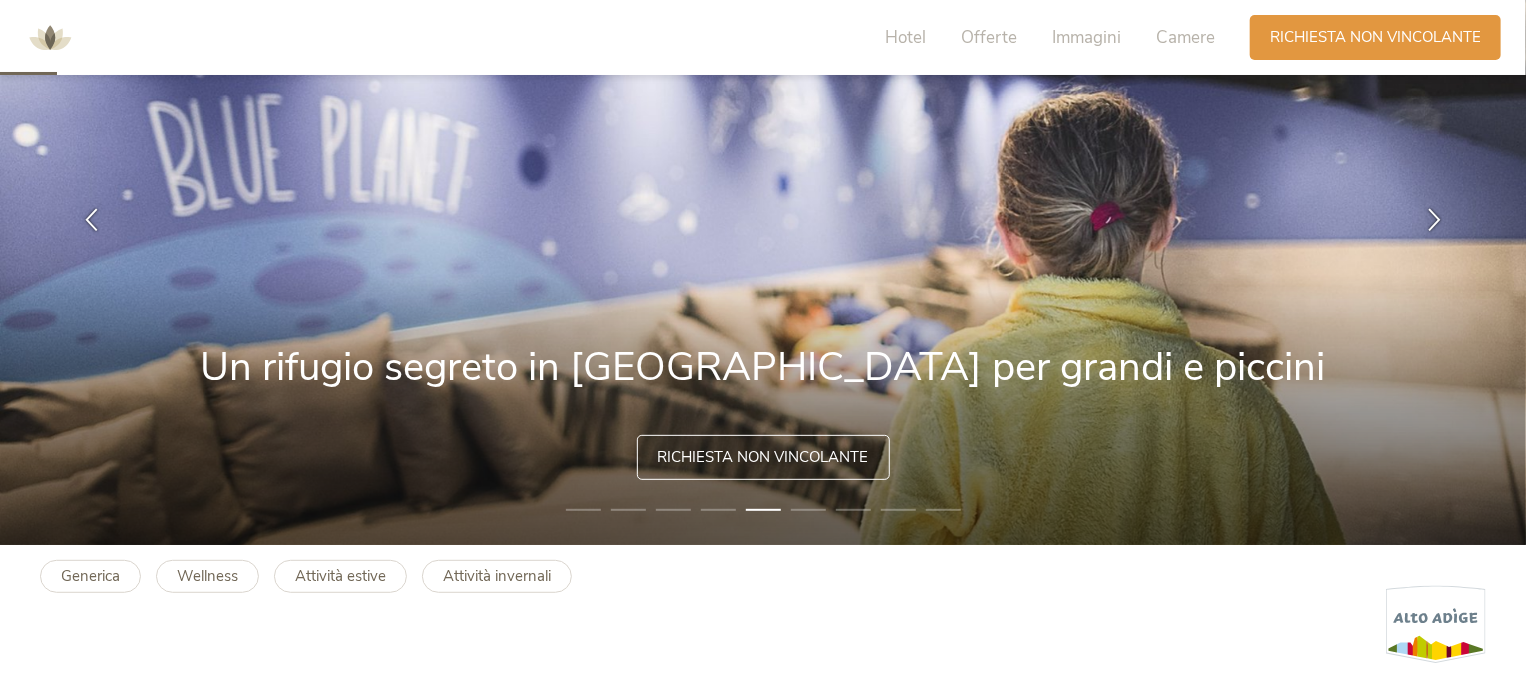 click on "6" at bounding box center (808, 510) 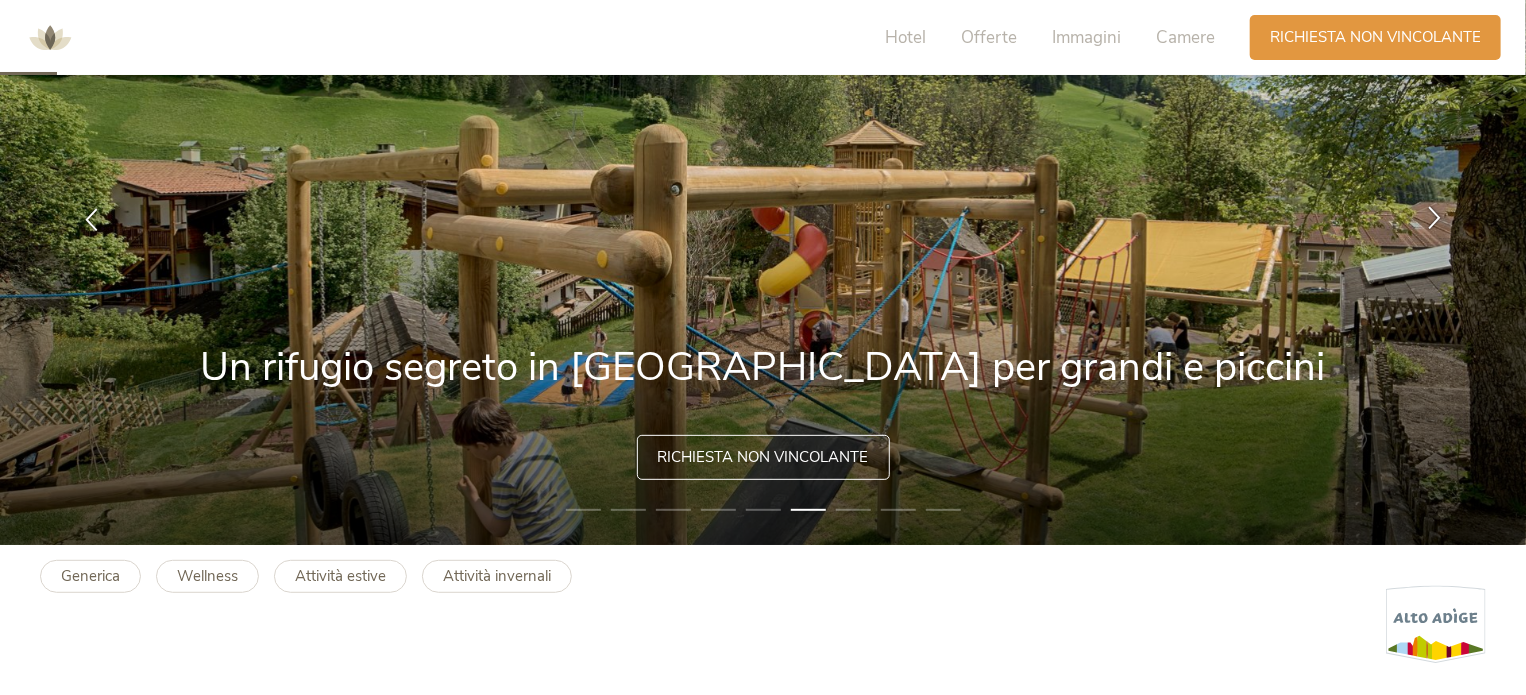 click at bounding box center (1434, 218) 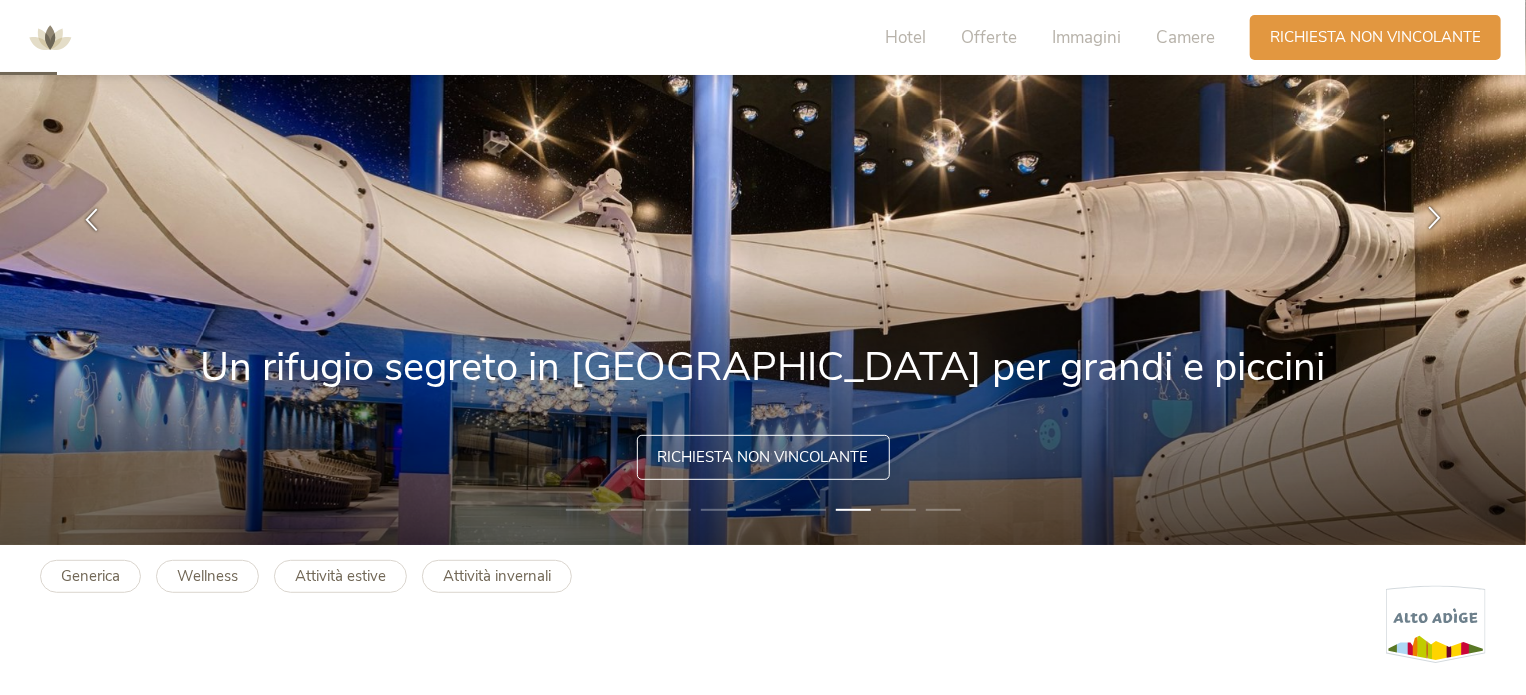 click at bounding box center (1434, 218) 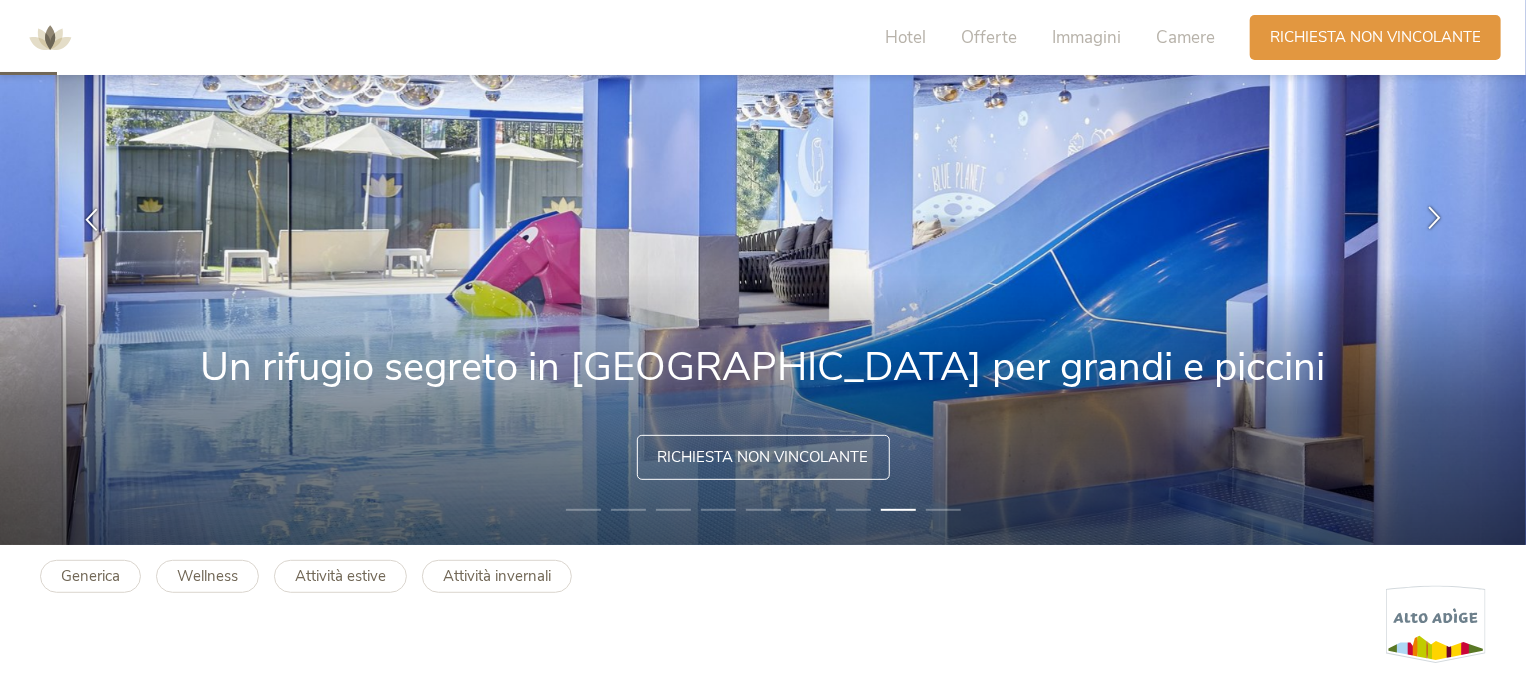 click at bounding box center (1434, 218) 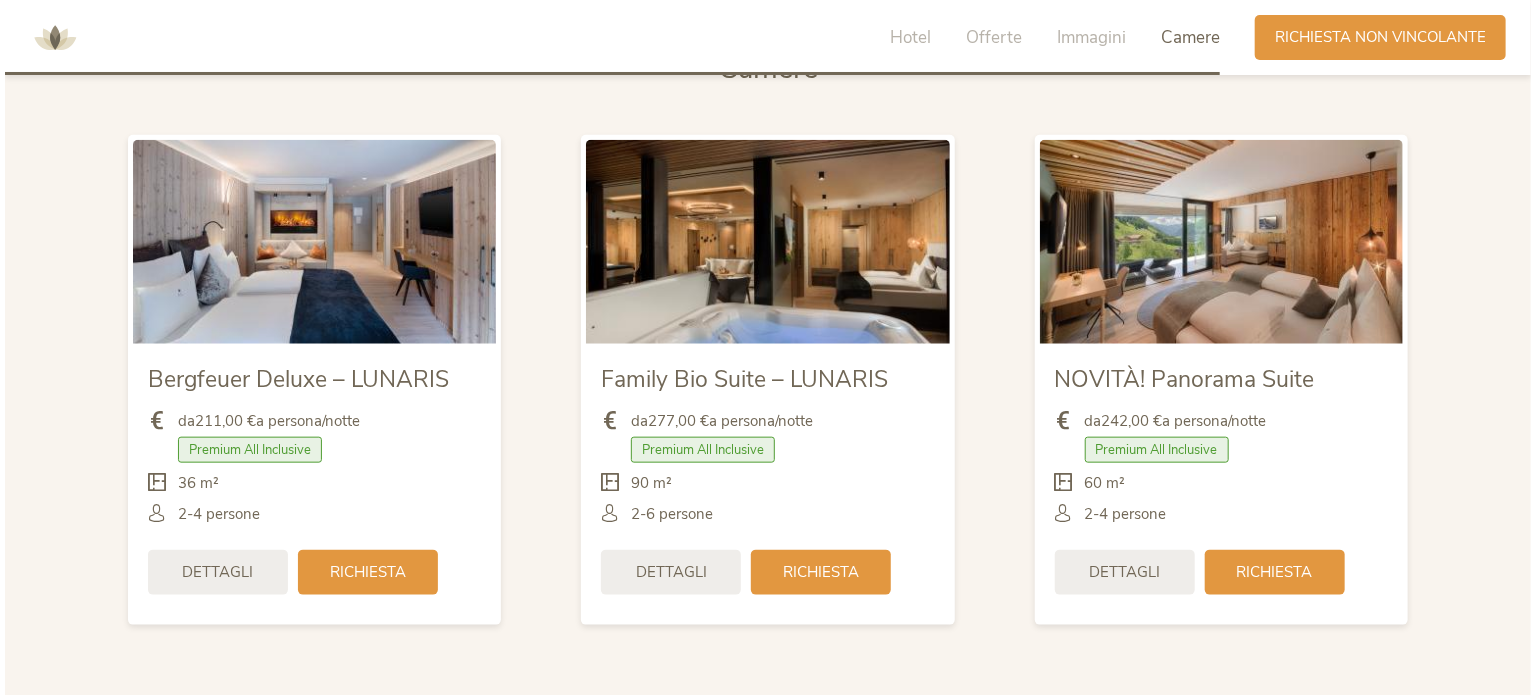 scroll, scrollTop: 4700, scrollLeft: 0, axis: vertical 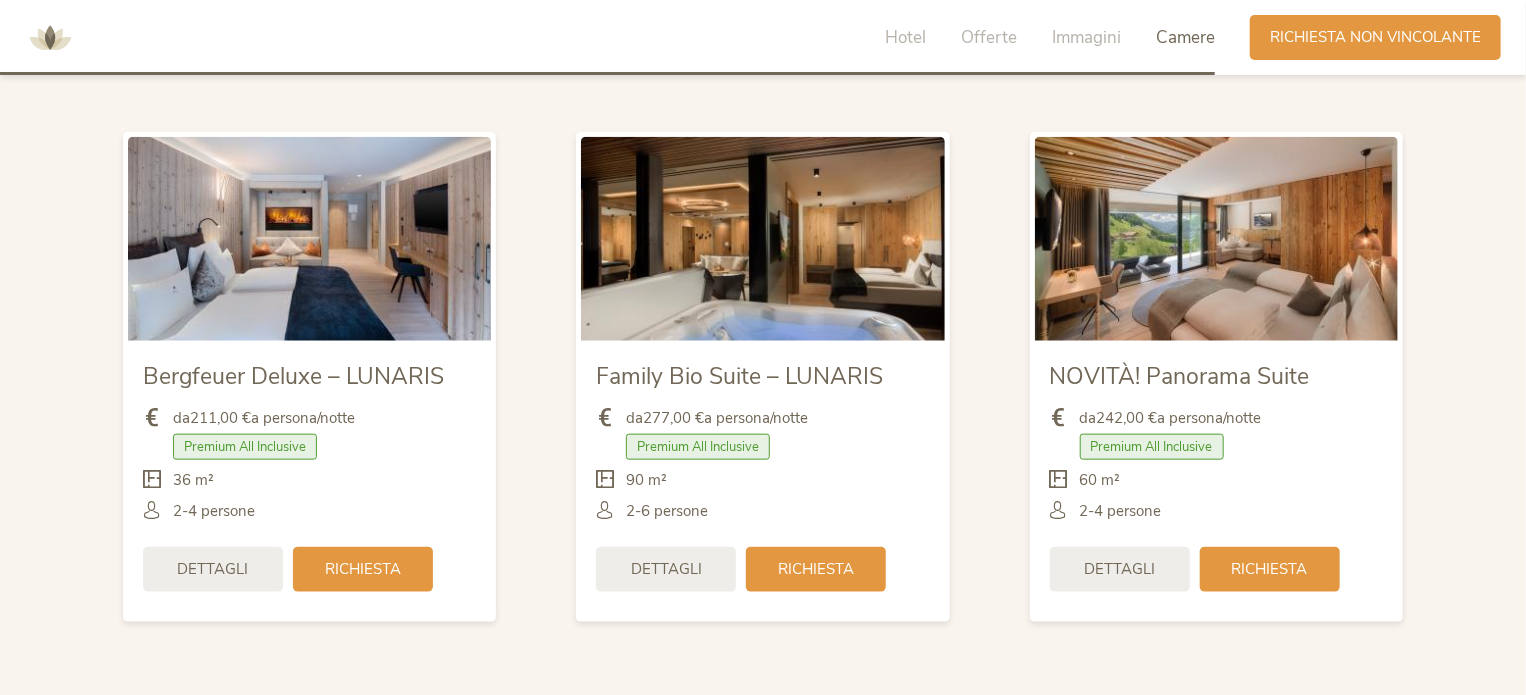 click on "Dettagli" at bounding box center [213, 569] 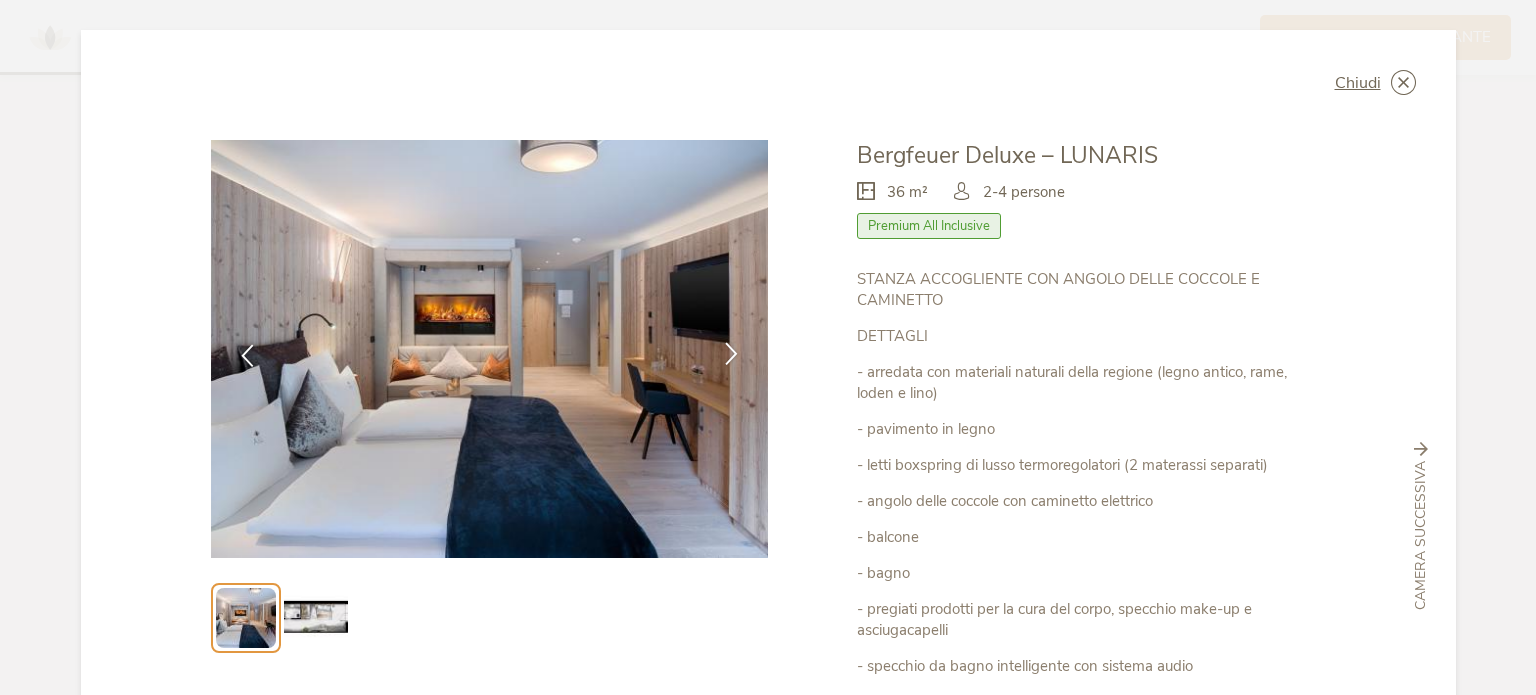click at bounding box center (731, 355) 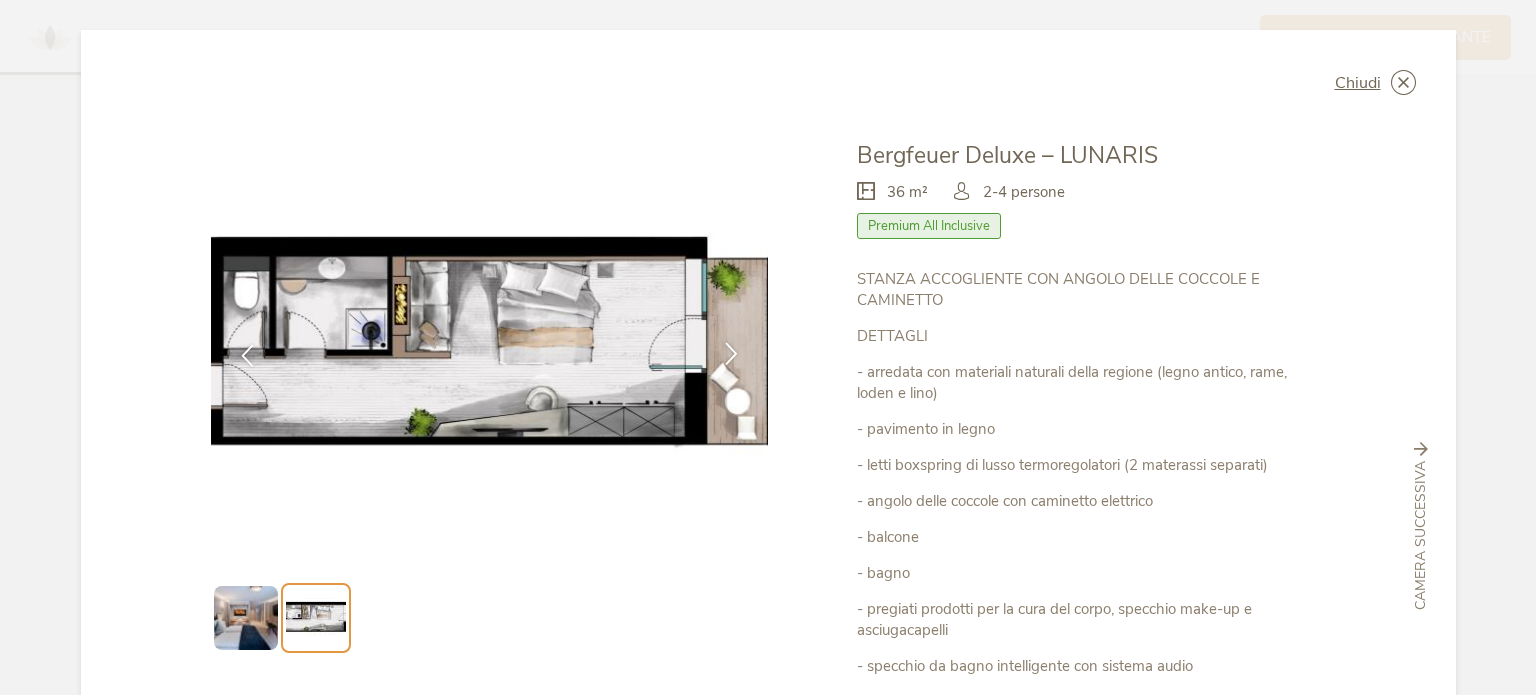 click at bounding box center [731, 355] 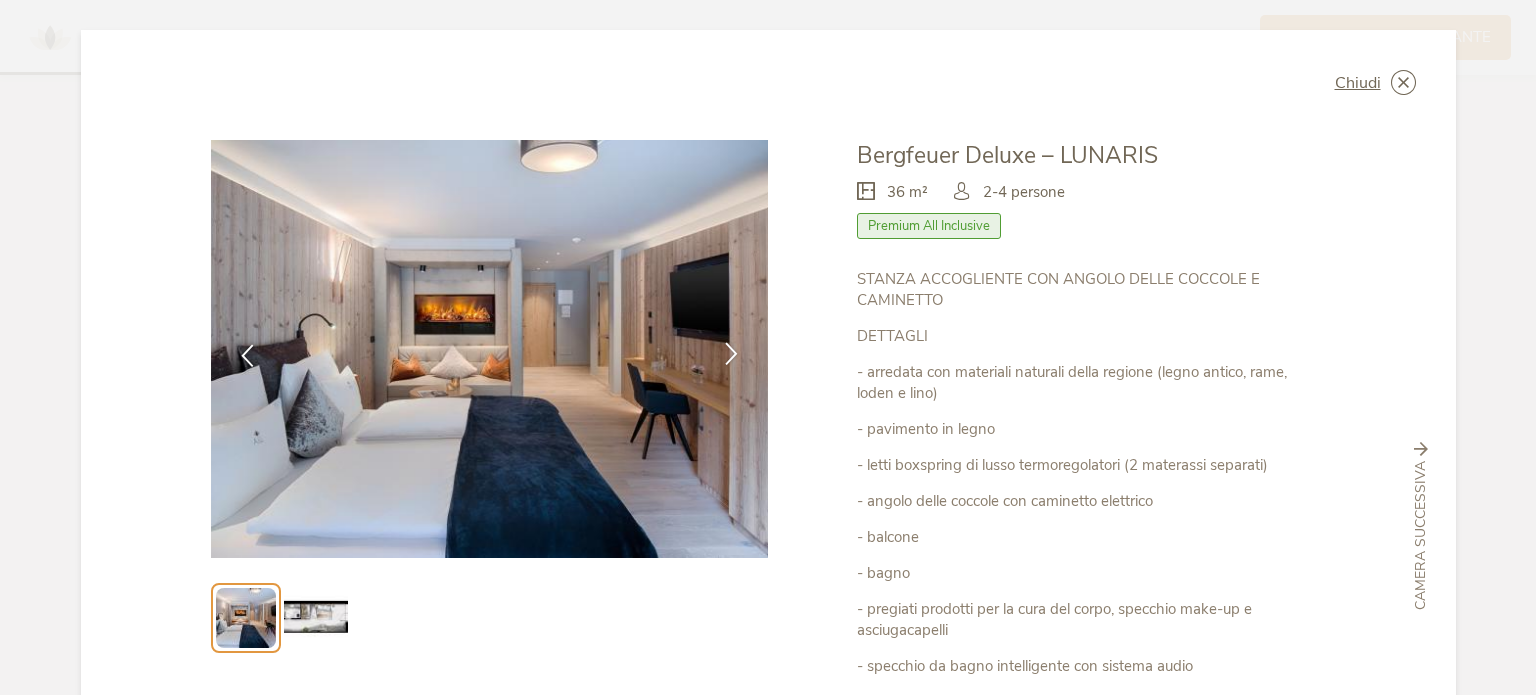 click at bounding box center (731, 355) 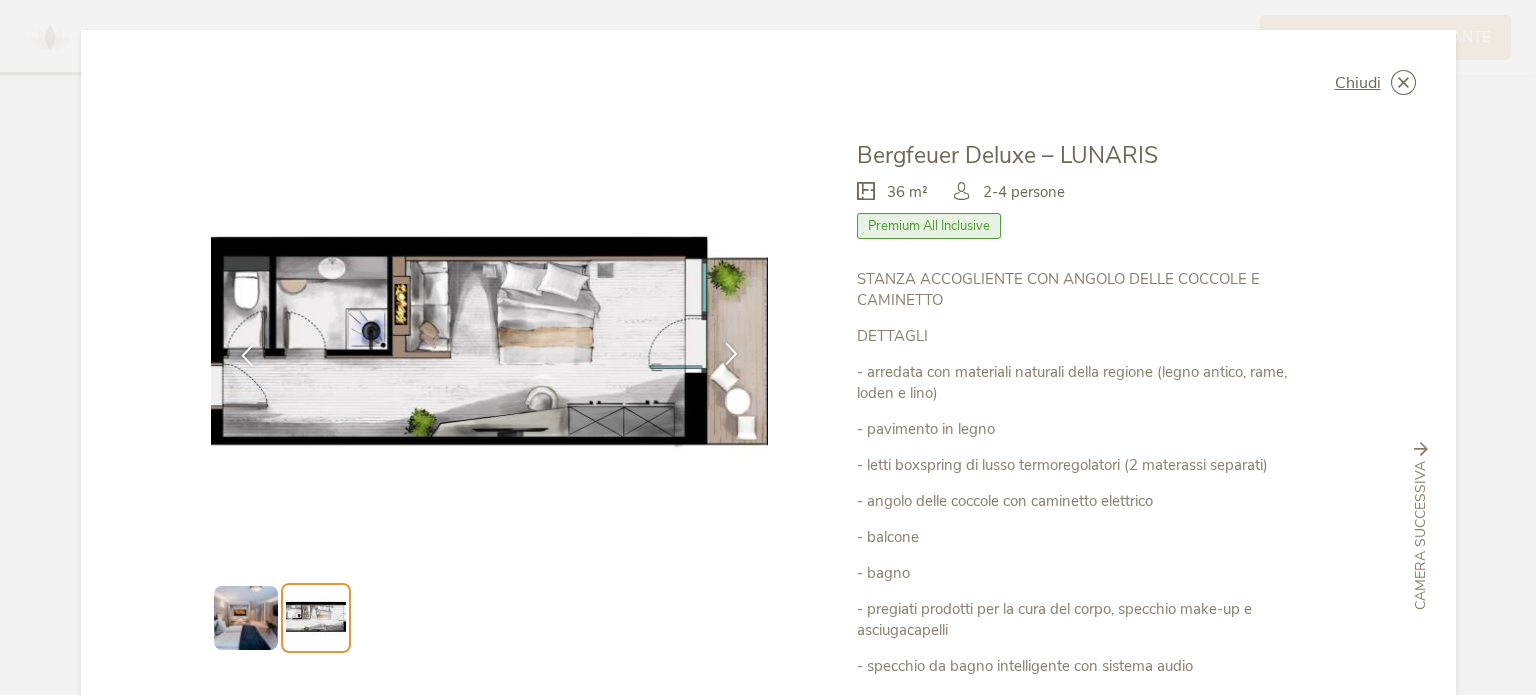 click at bounding box center [731, 353] 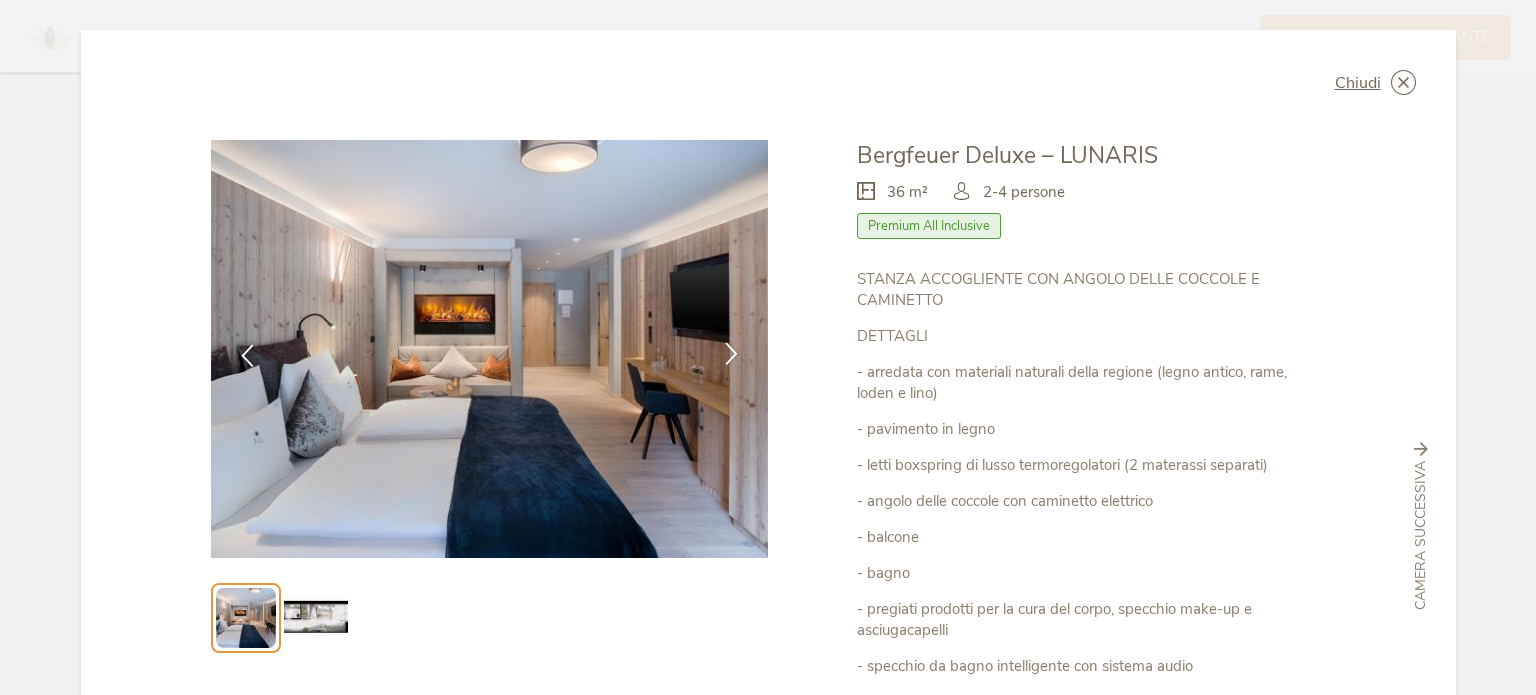 click at bounding box center (731, 353) 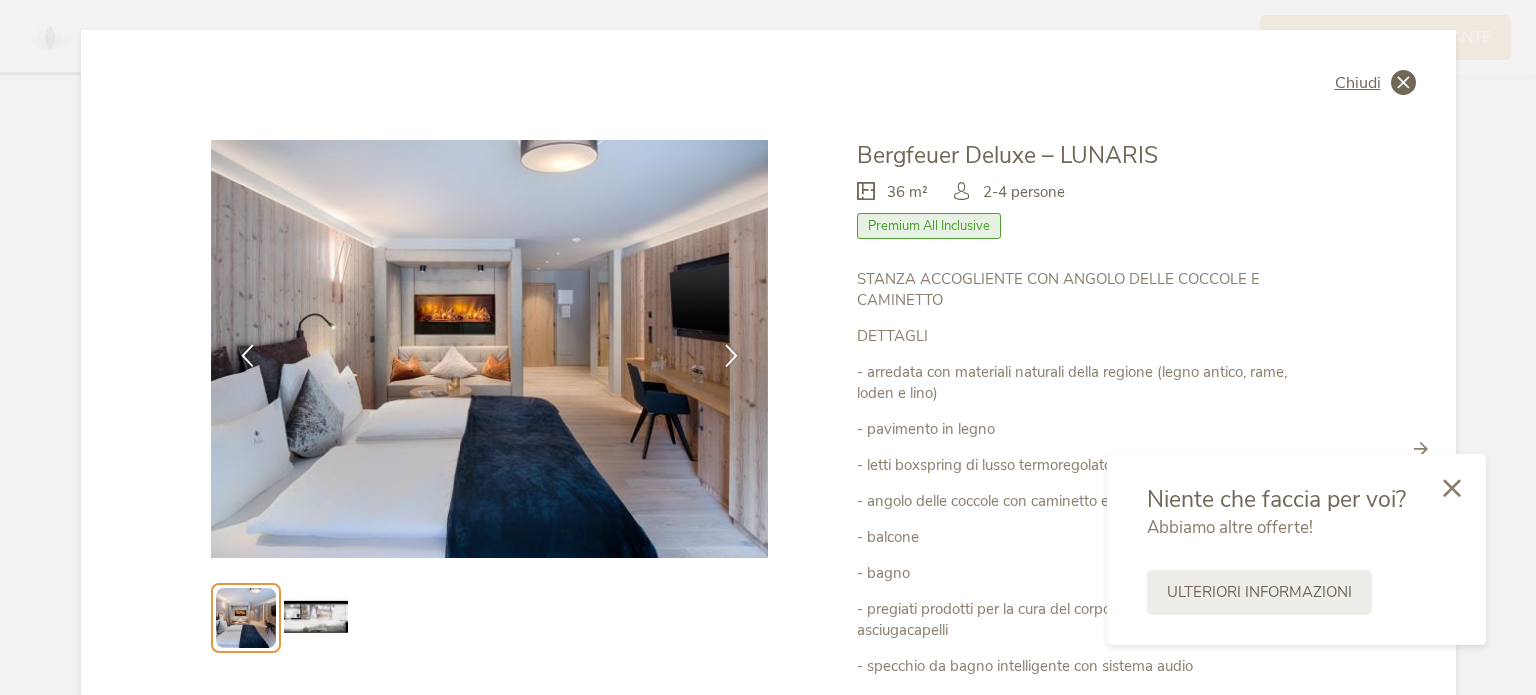 click at bounding box center [1403, 82] 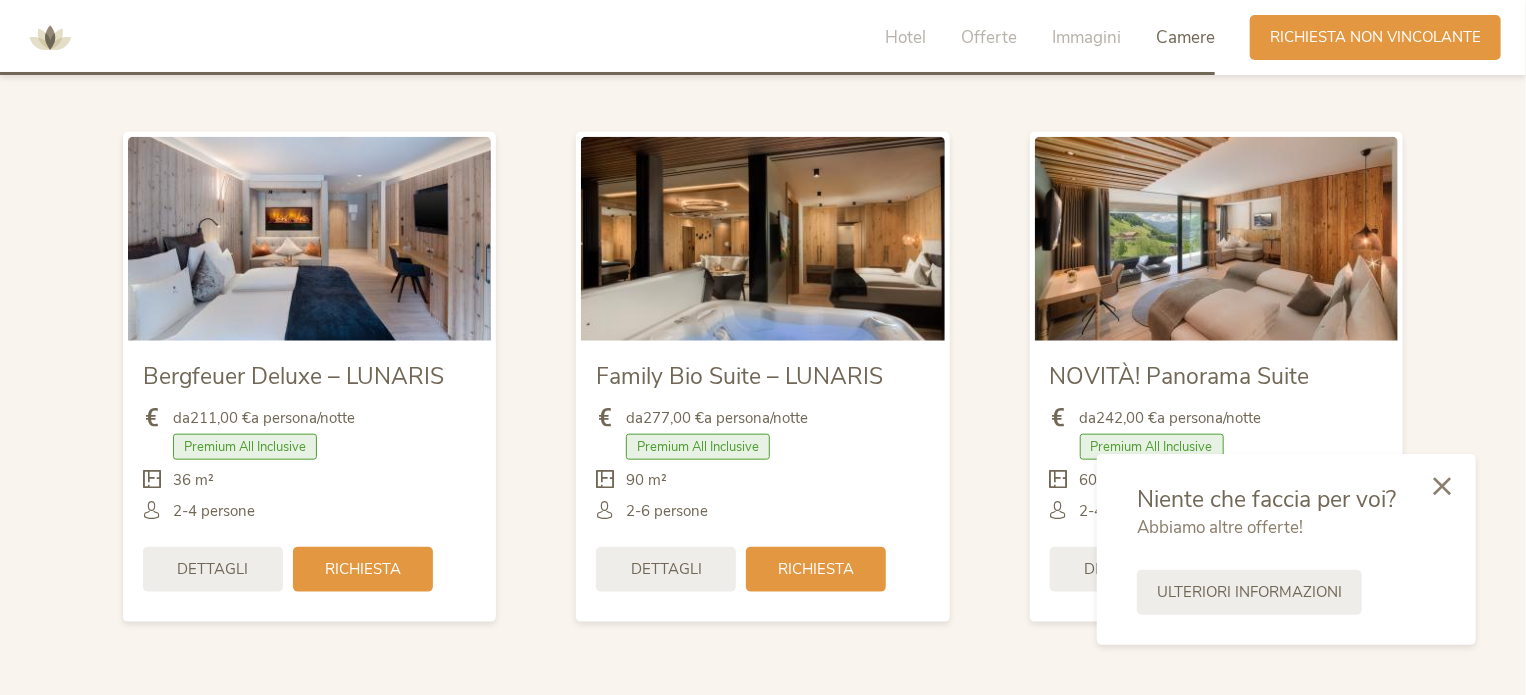 click at bounding box center [1442, 486] 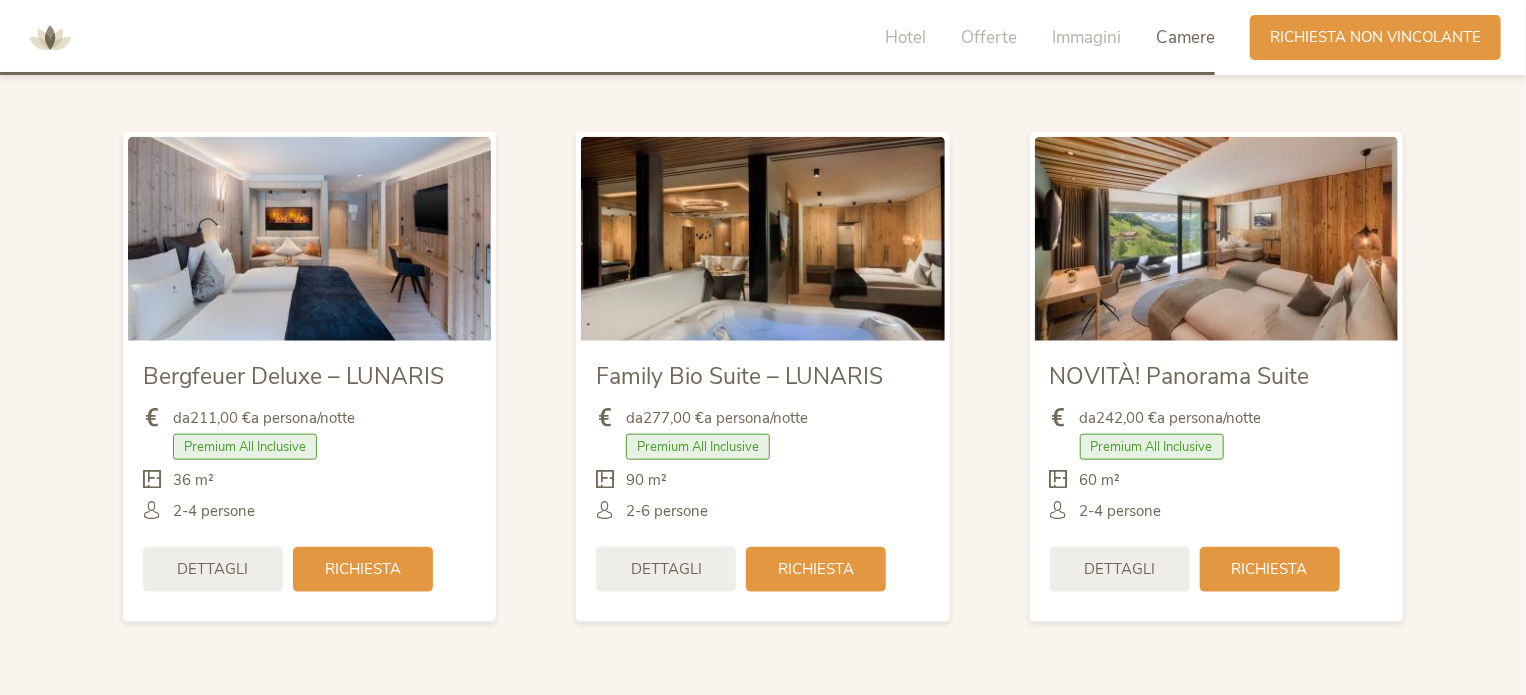 click on "Dettagli" at bounding box center [1119, 569] 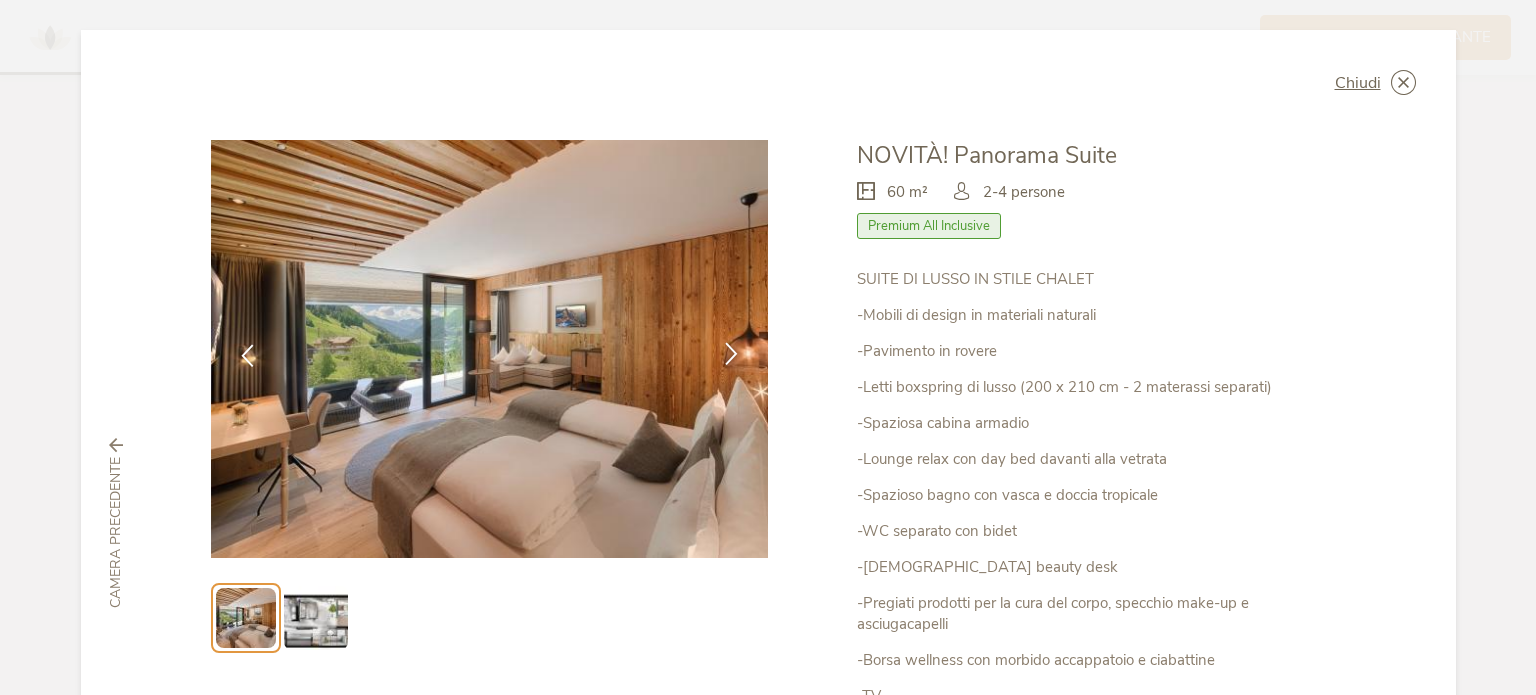 click at bounding box center (731, 355) 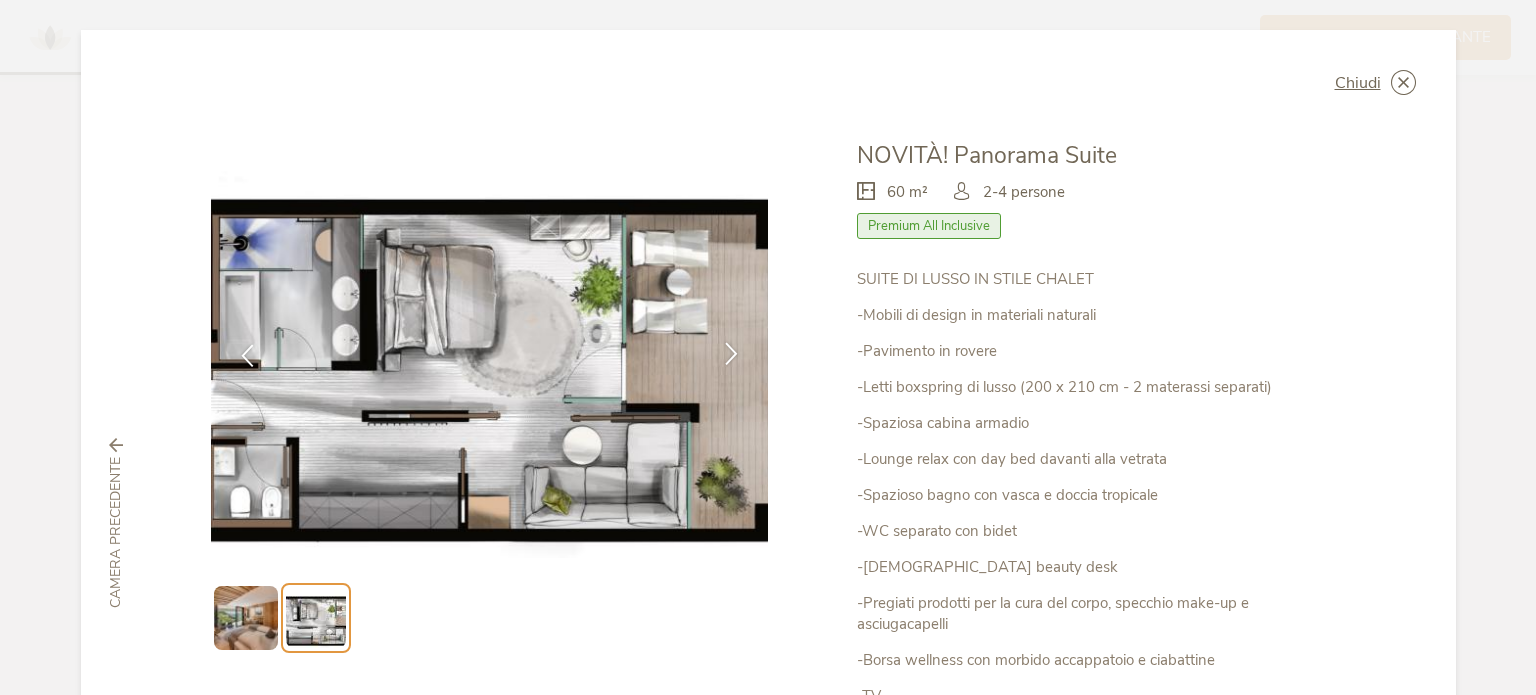click at bounding box center (731, 355) 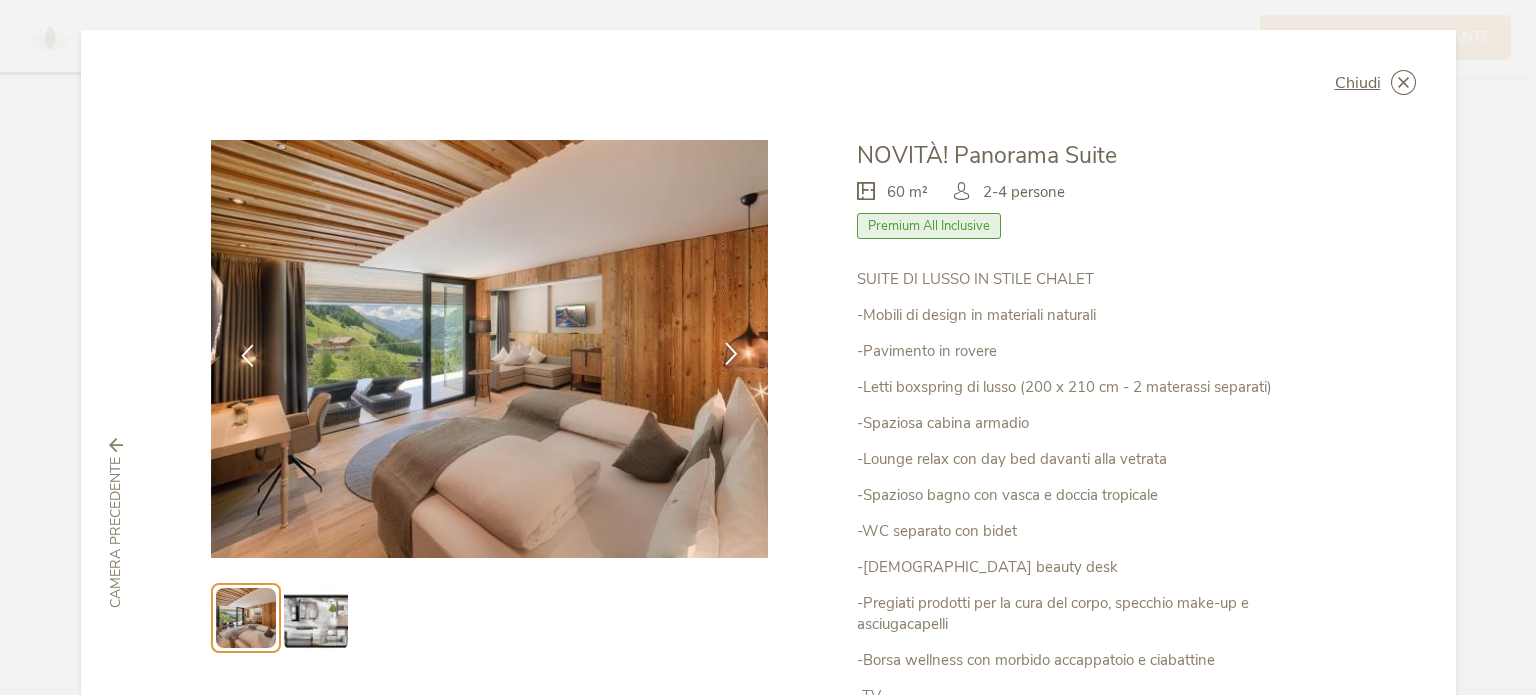 click at bounding box center (731, 355) 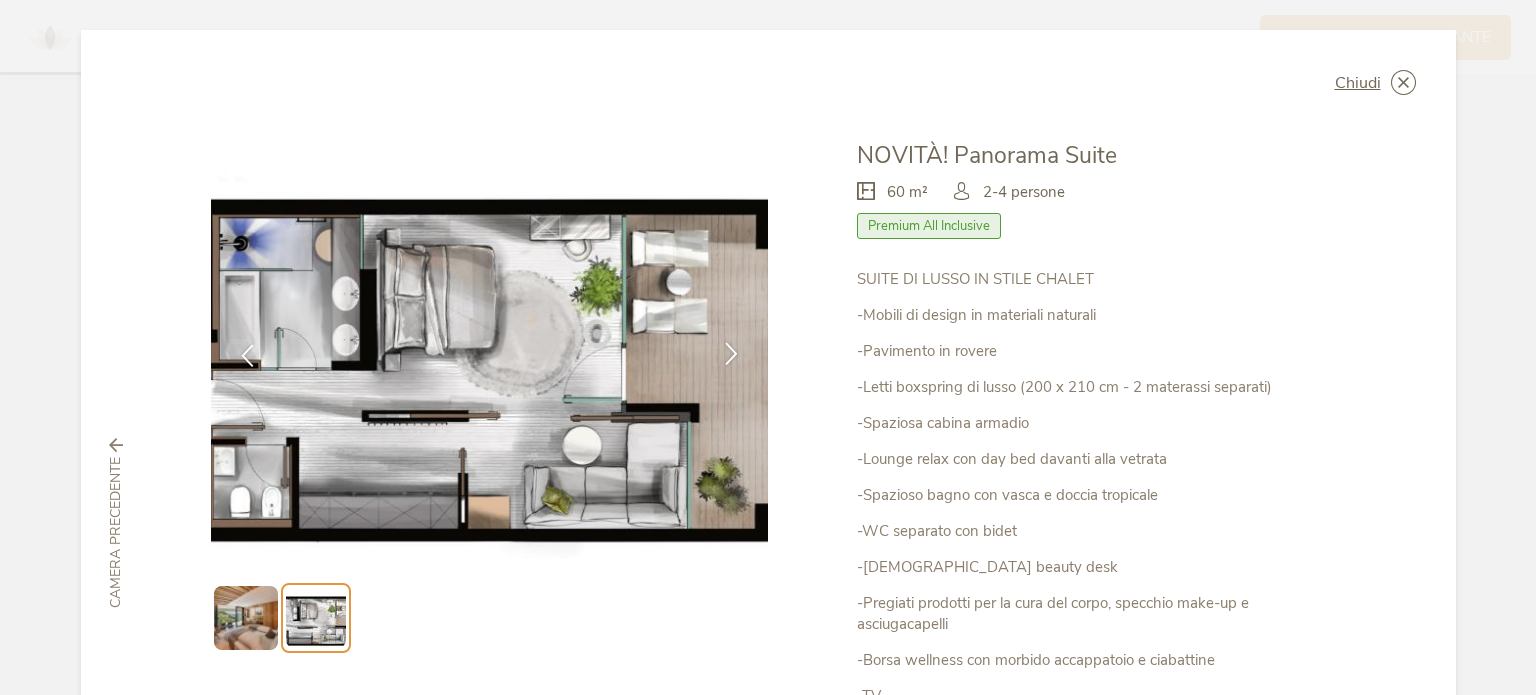 click at bounding box center [731, 355] 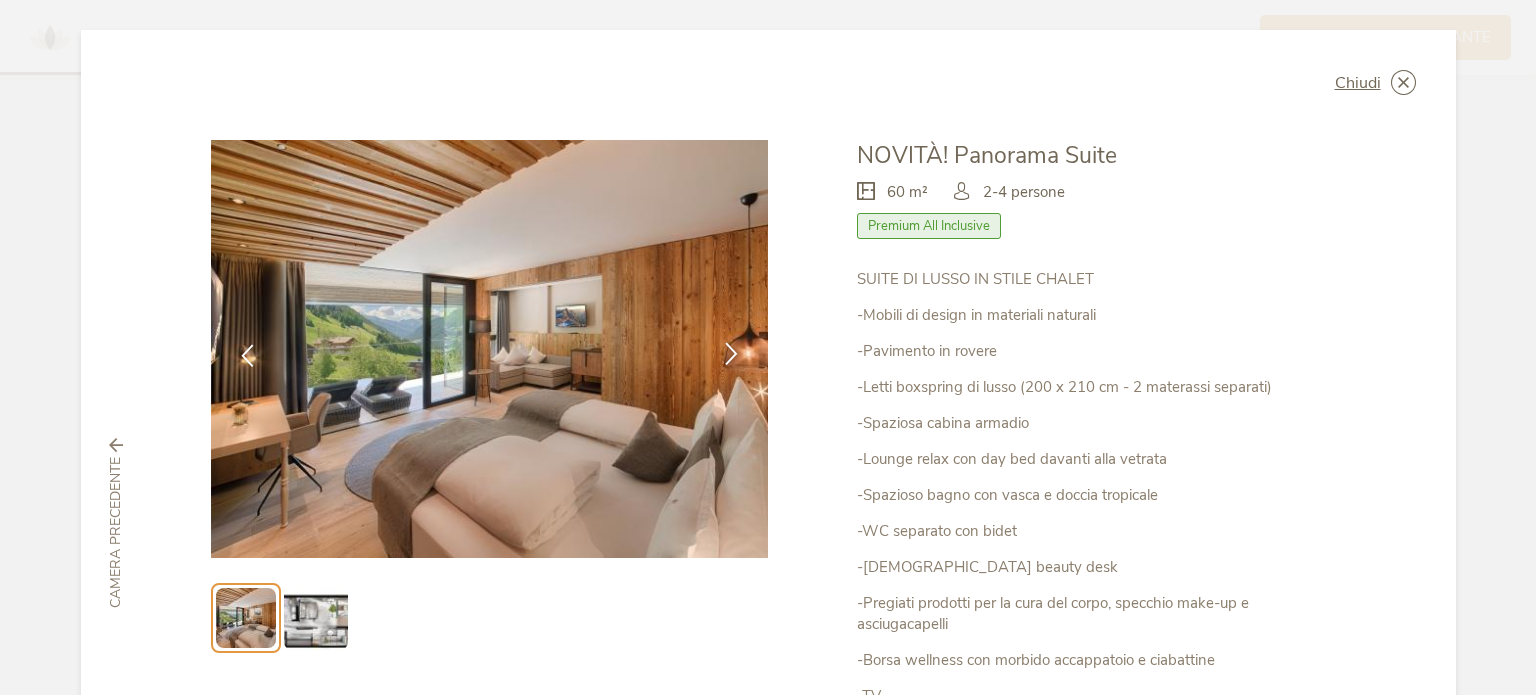 click at bounding box center (731, 353) 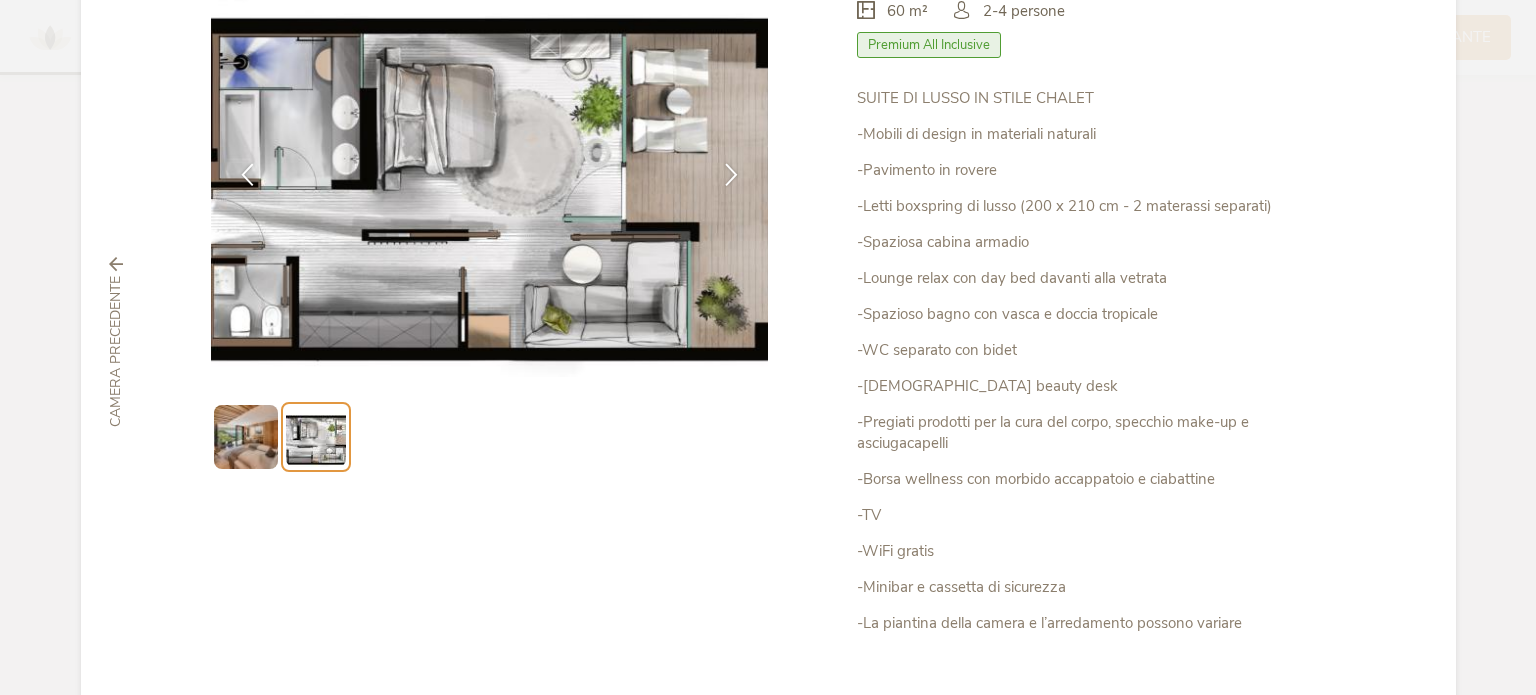 scroll, scrollTop: 0, scrollLeft: 0, axis: both 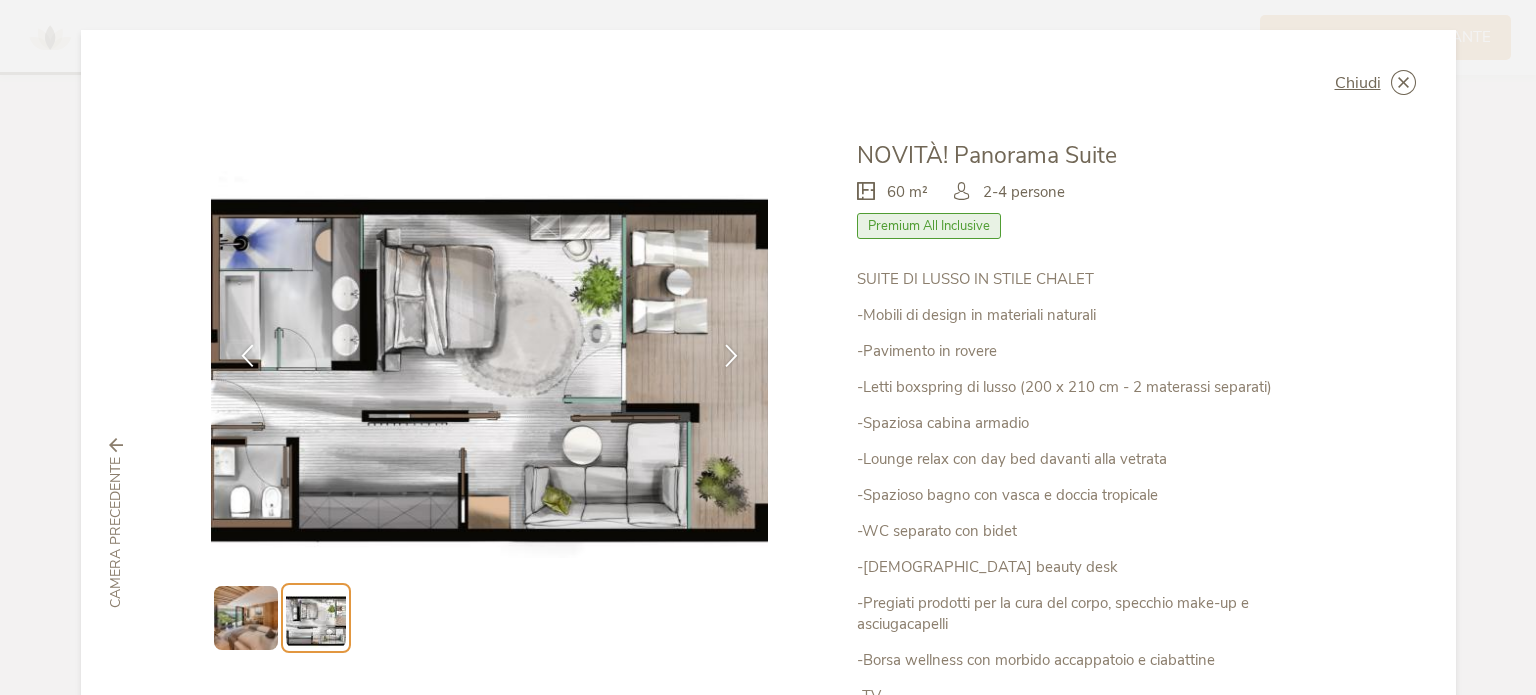 click at bounding box center [0, 0] 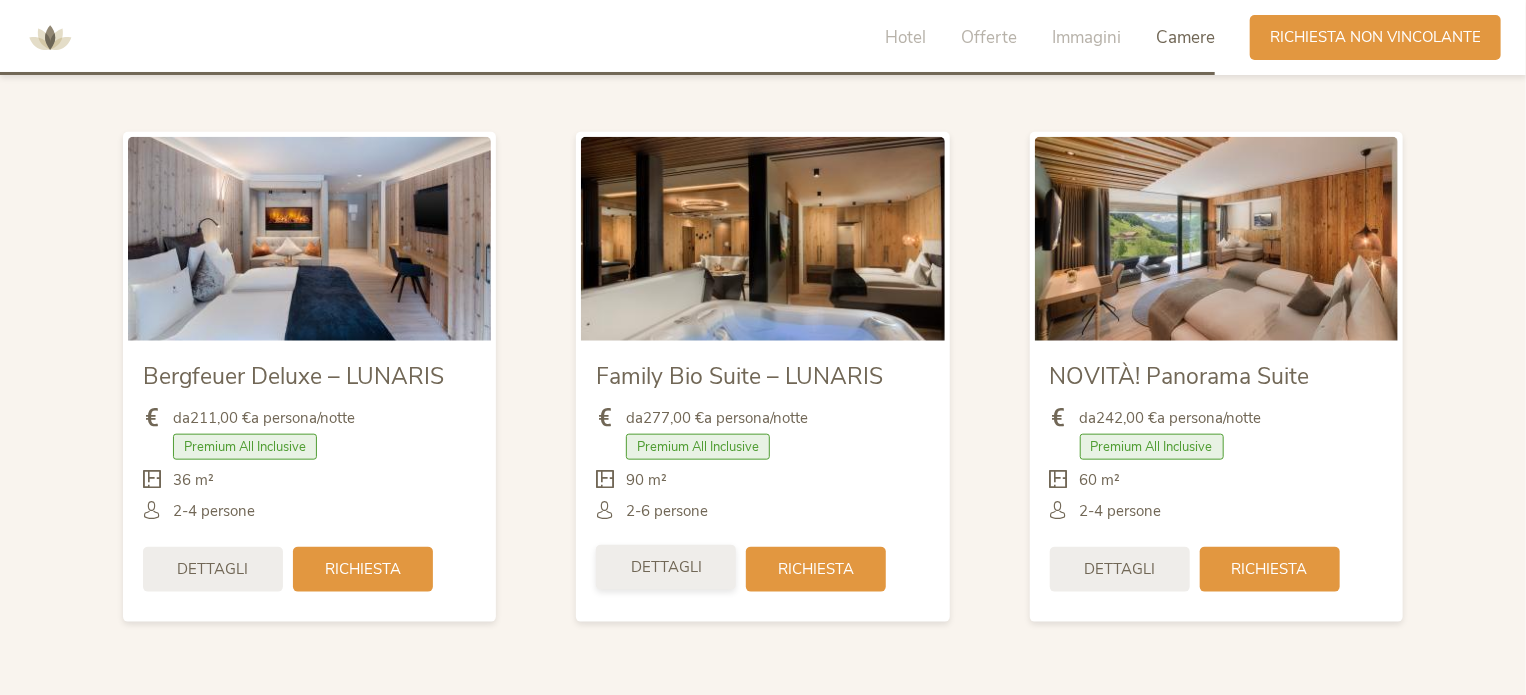 click on "Dettagli" at bounding box center [666, 567] 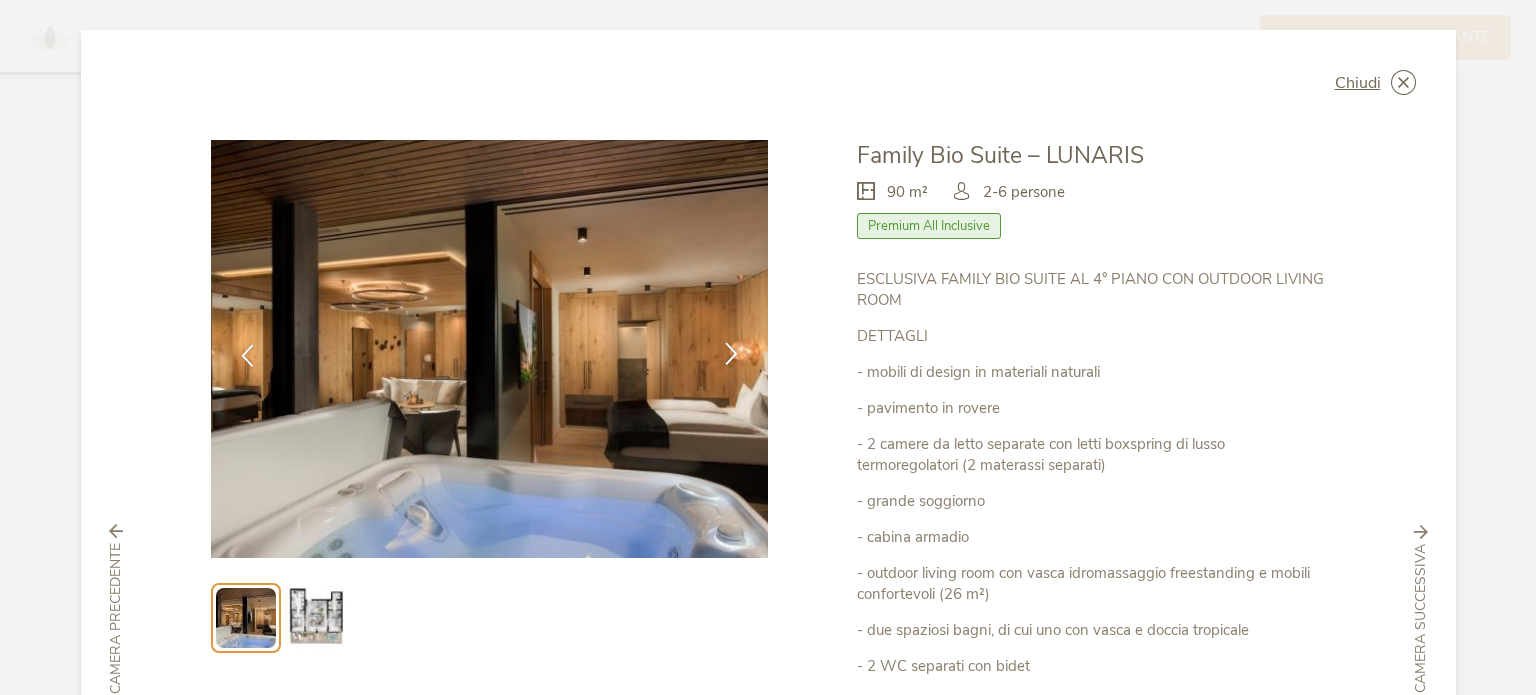 click at bounding box center [731, 355] 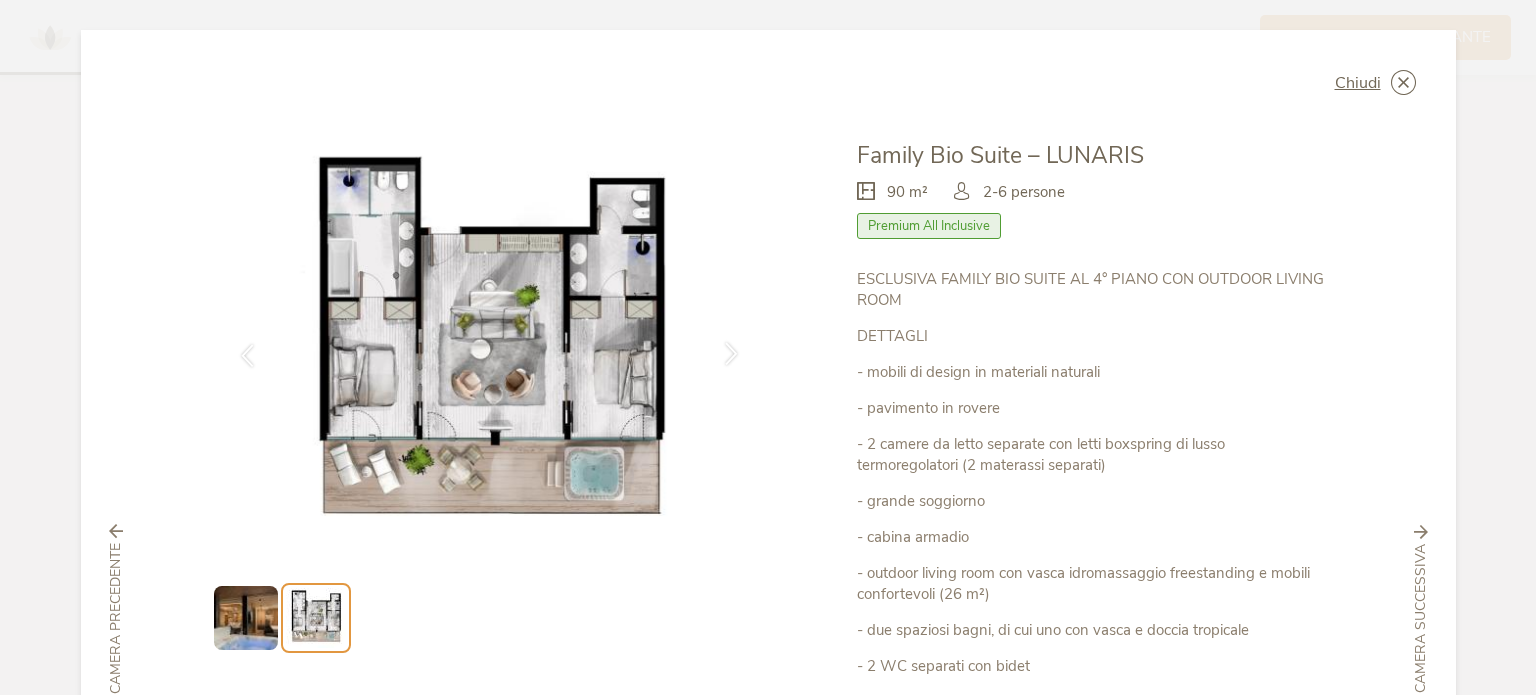 click at bounding box center (731, 355) 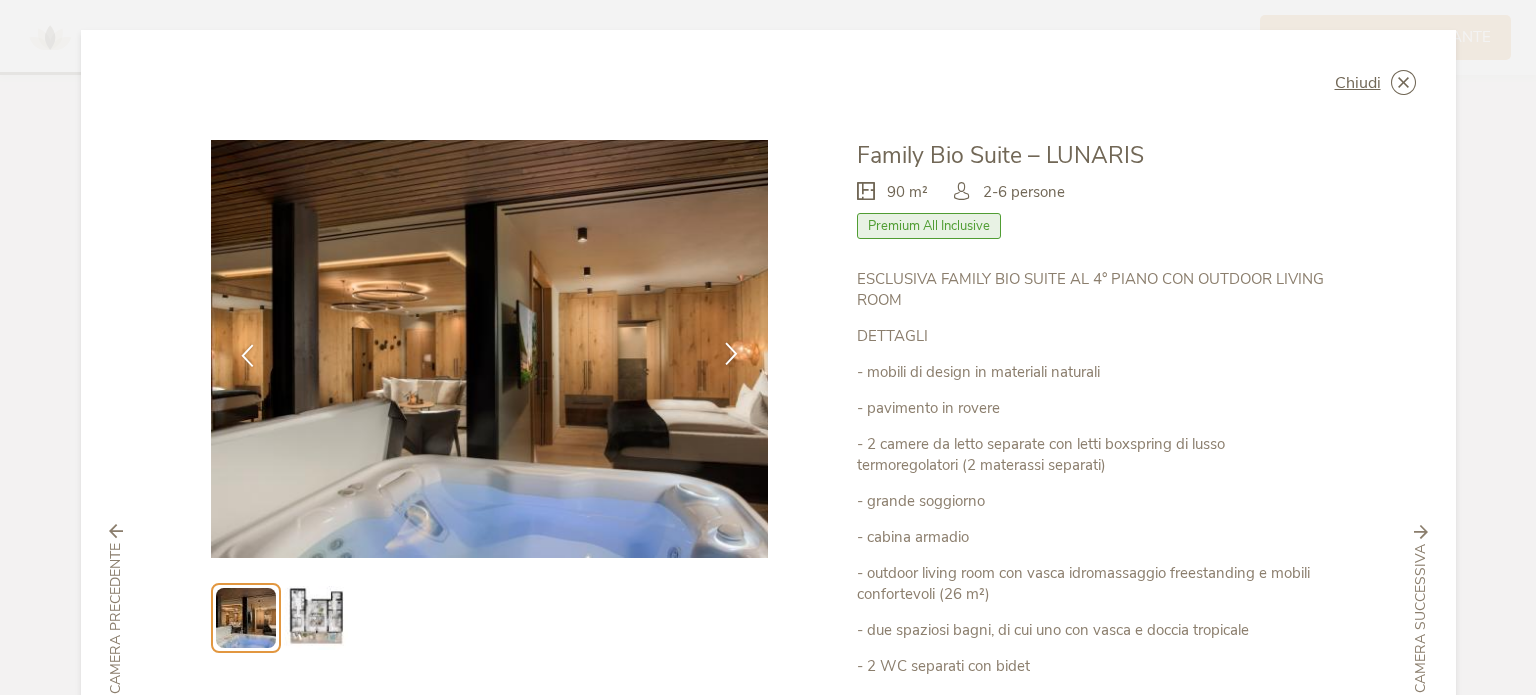 click at bounding box center [731, 355] 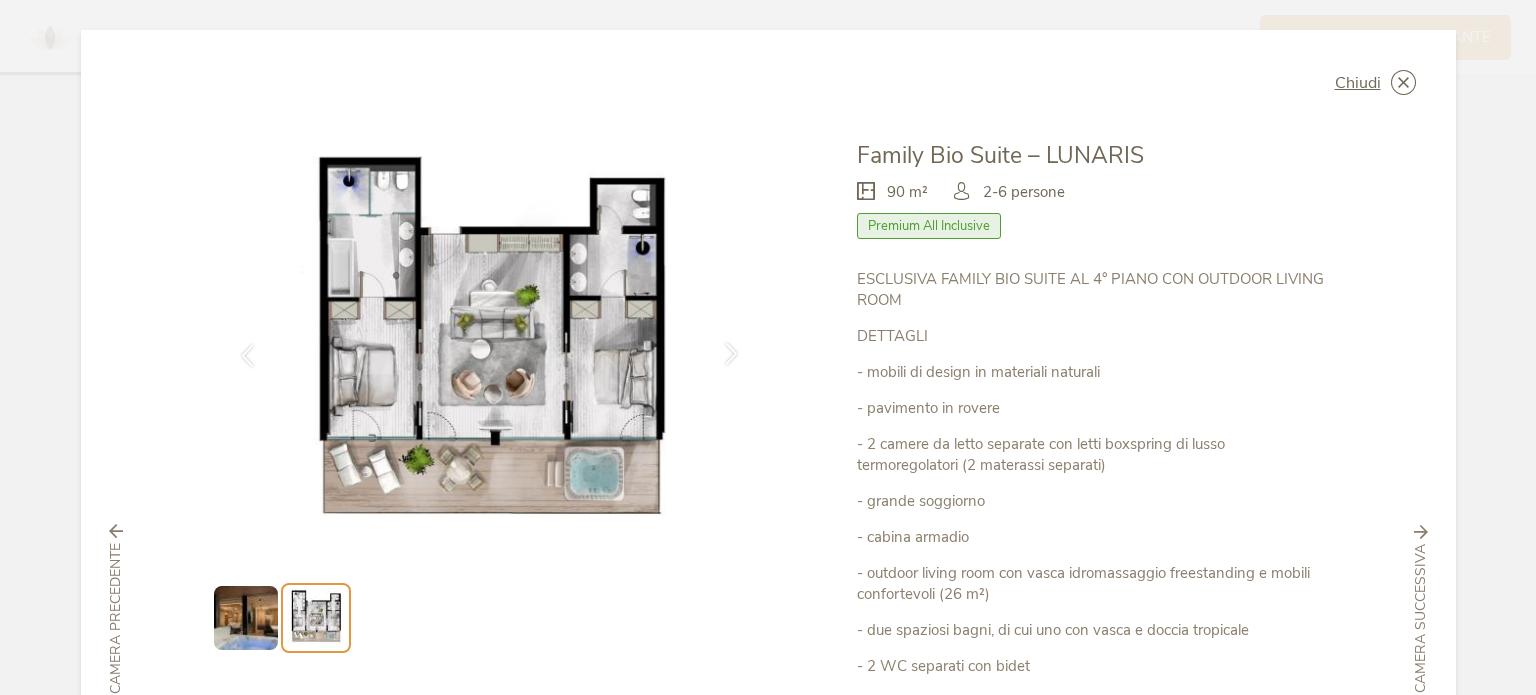 click at bounding box center (731, 355) 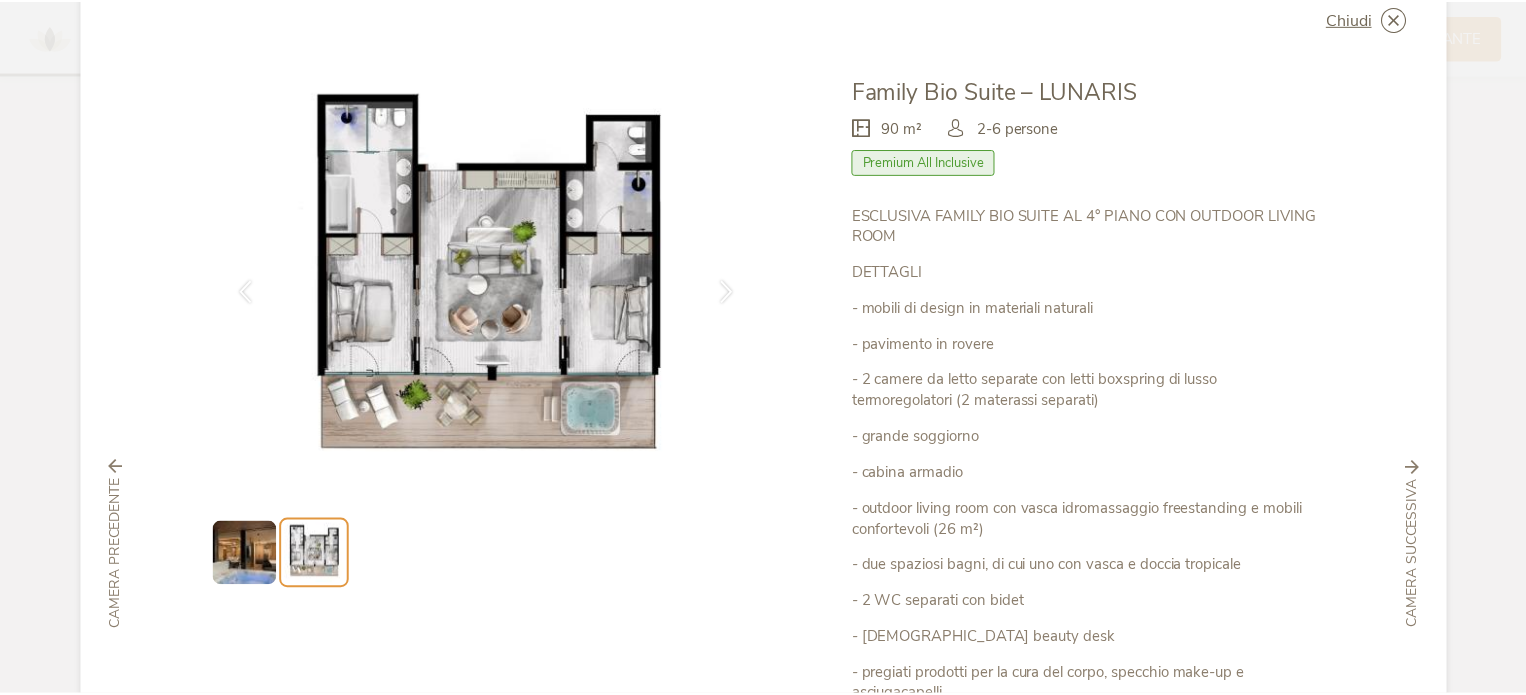 scroll, scrollTop: 0, scrollLeft: 0, axis: both 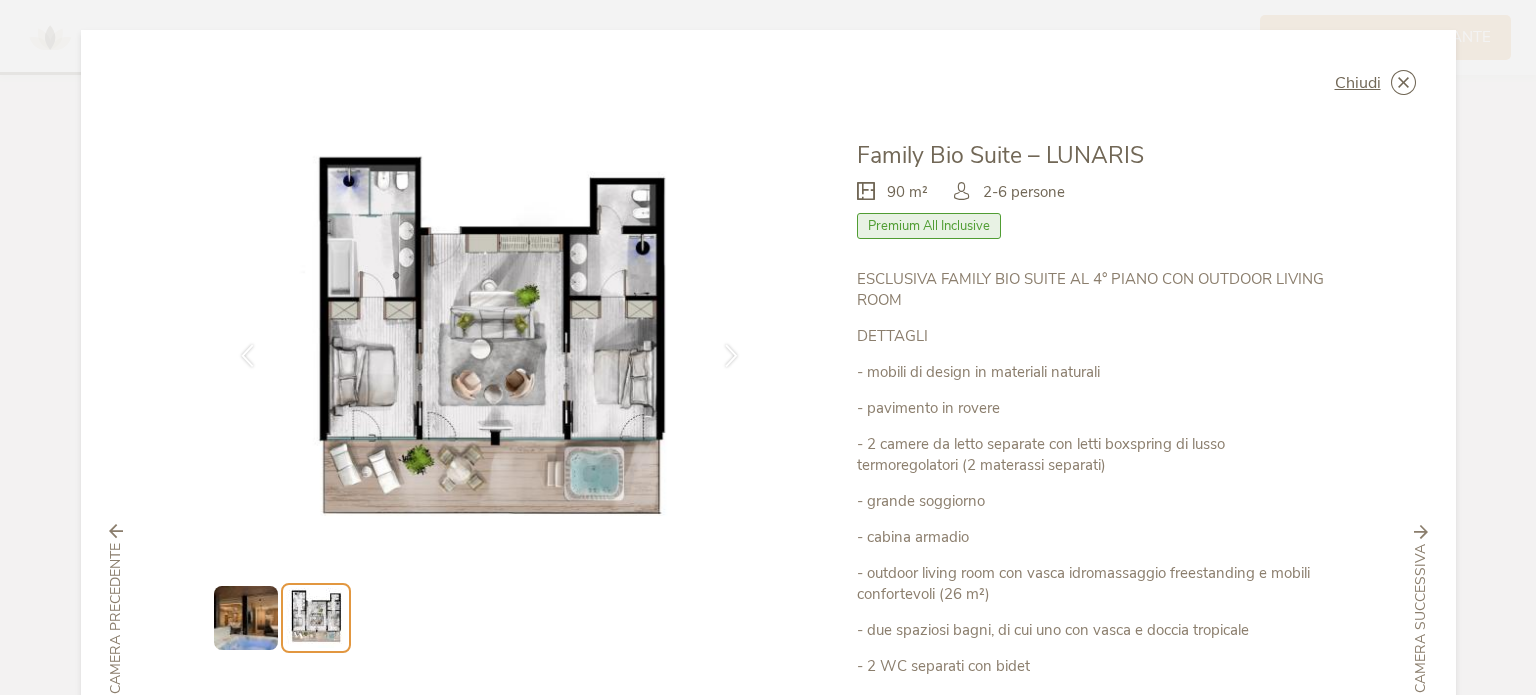 click at bounding box center [0, 0] 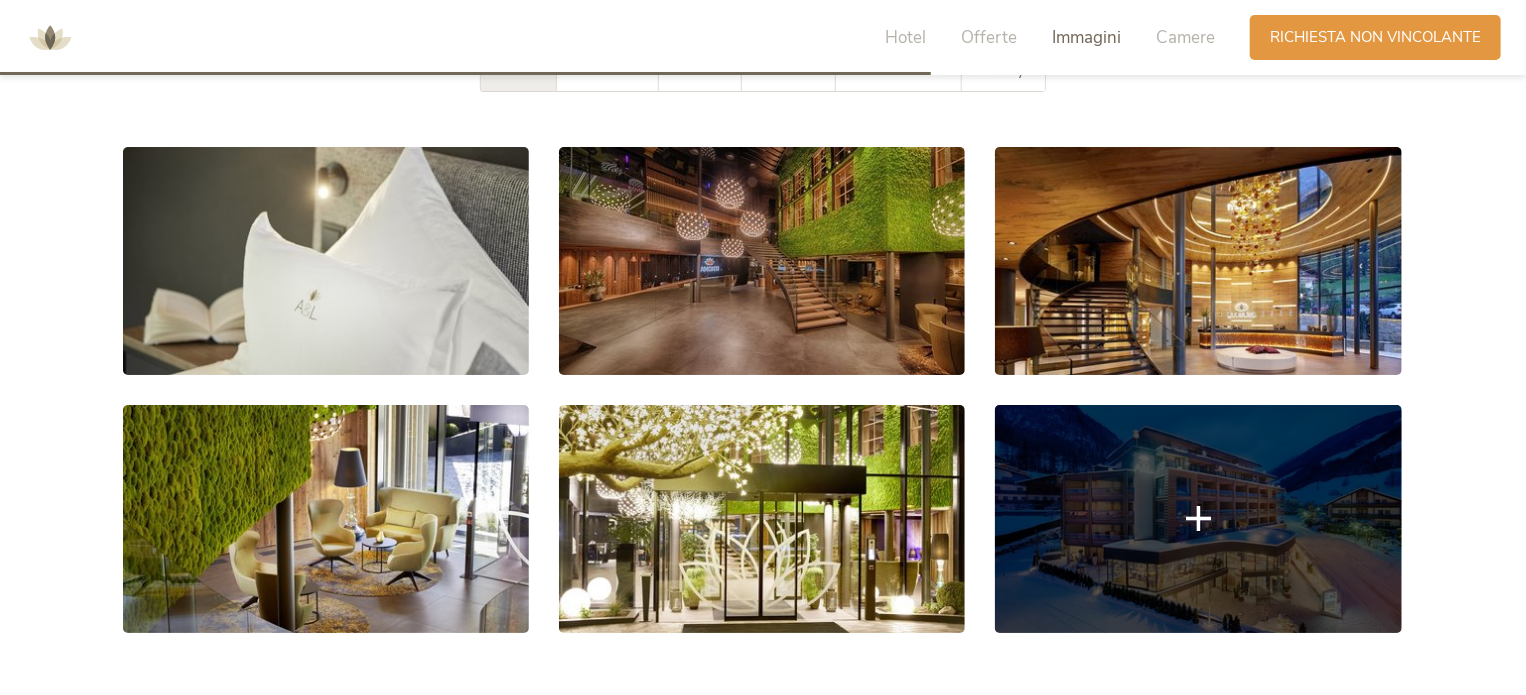 scroll, scrollTop: 3604, scrollLeft: 0, axis: vertical 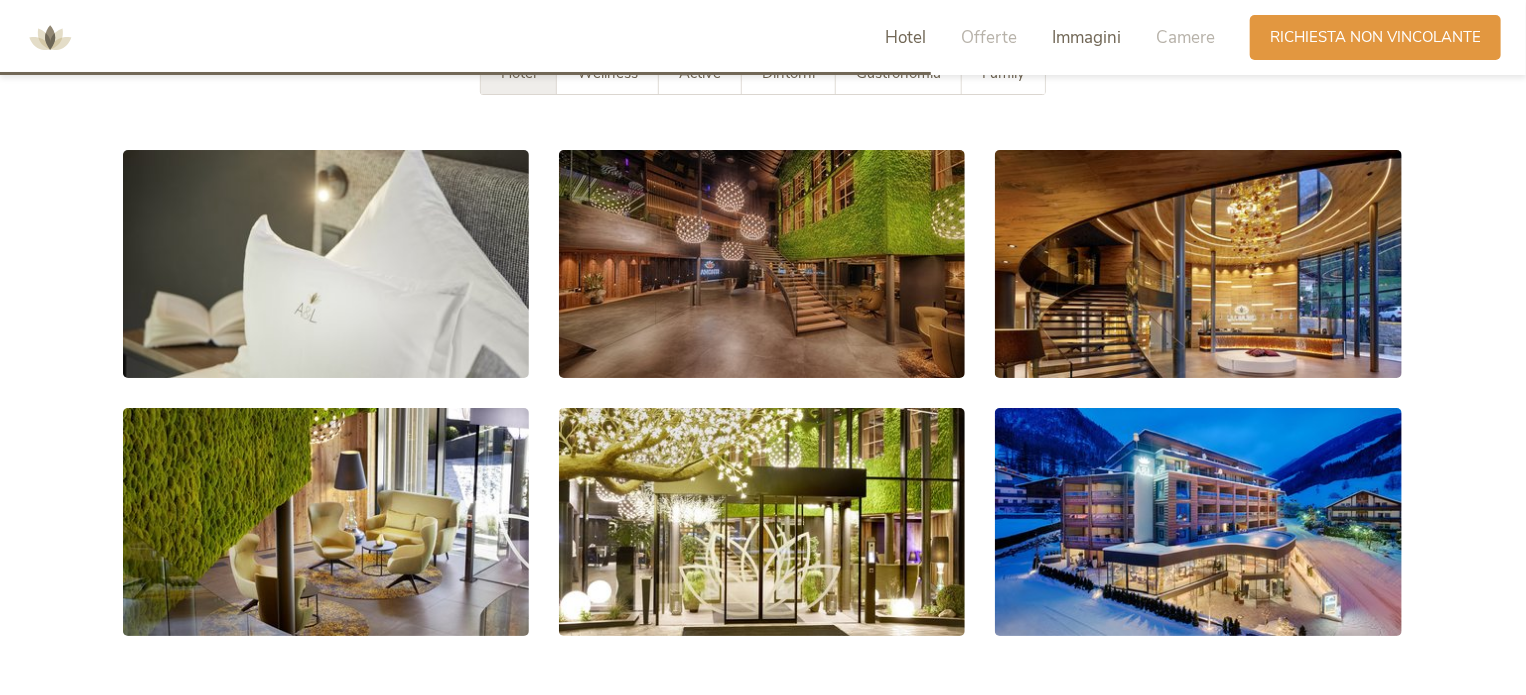 click on "Hotel" at bounding box center [905, 37] 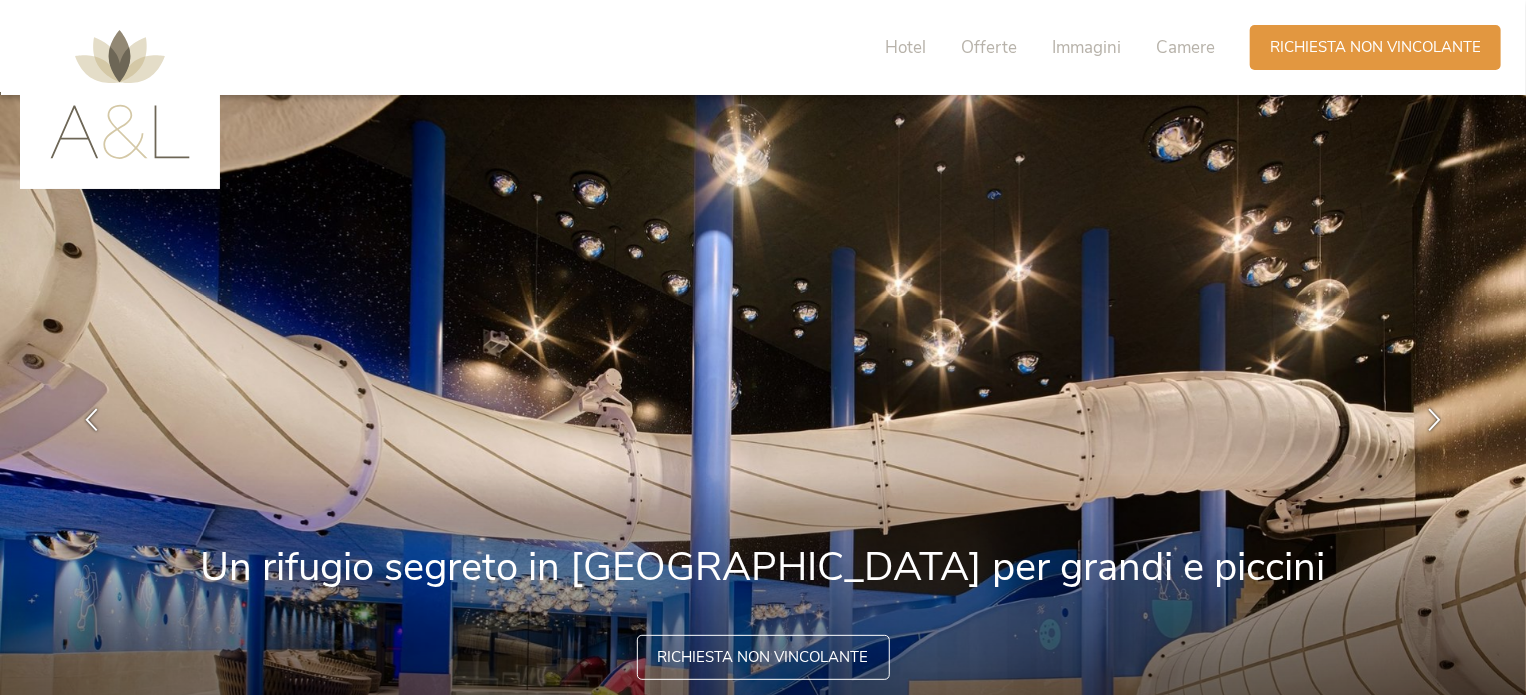 scroll, scrollTop: 0, scrollLeft: 0, axis: both 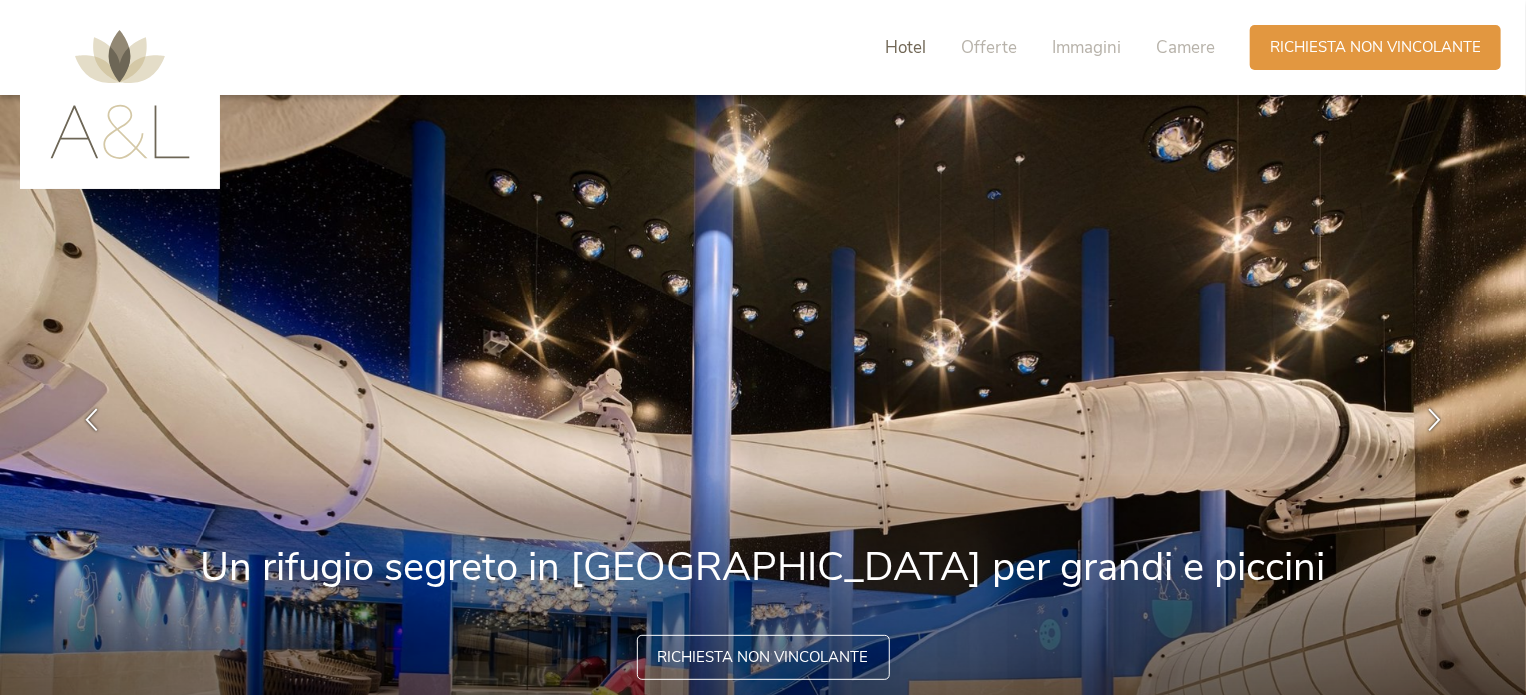 click on "Hotel" at bounding box center [905, 47] 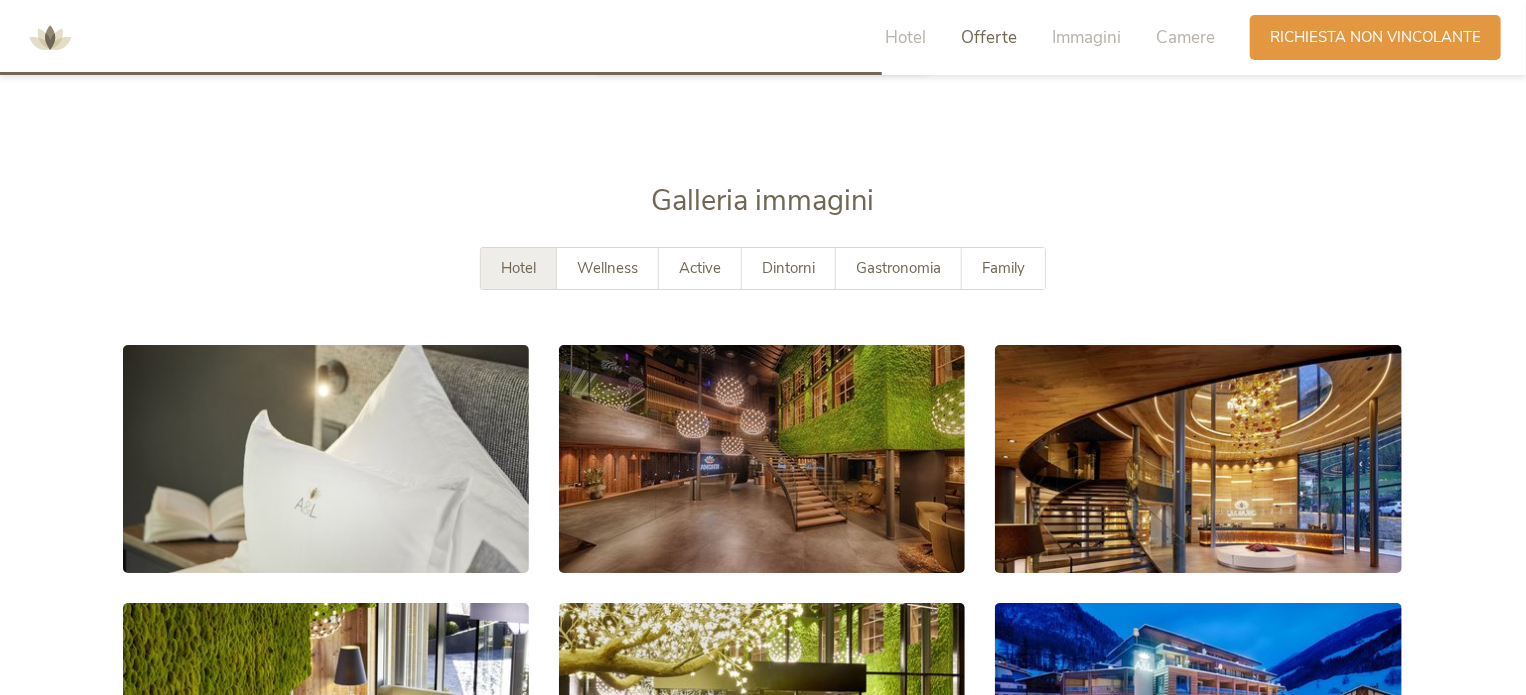 scroll, scrollTop: 3414, scrollLeft: 0, axis: vertical 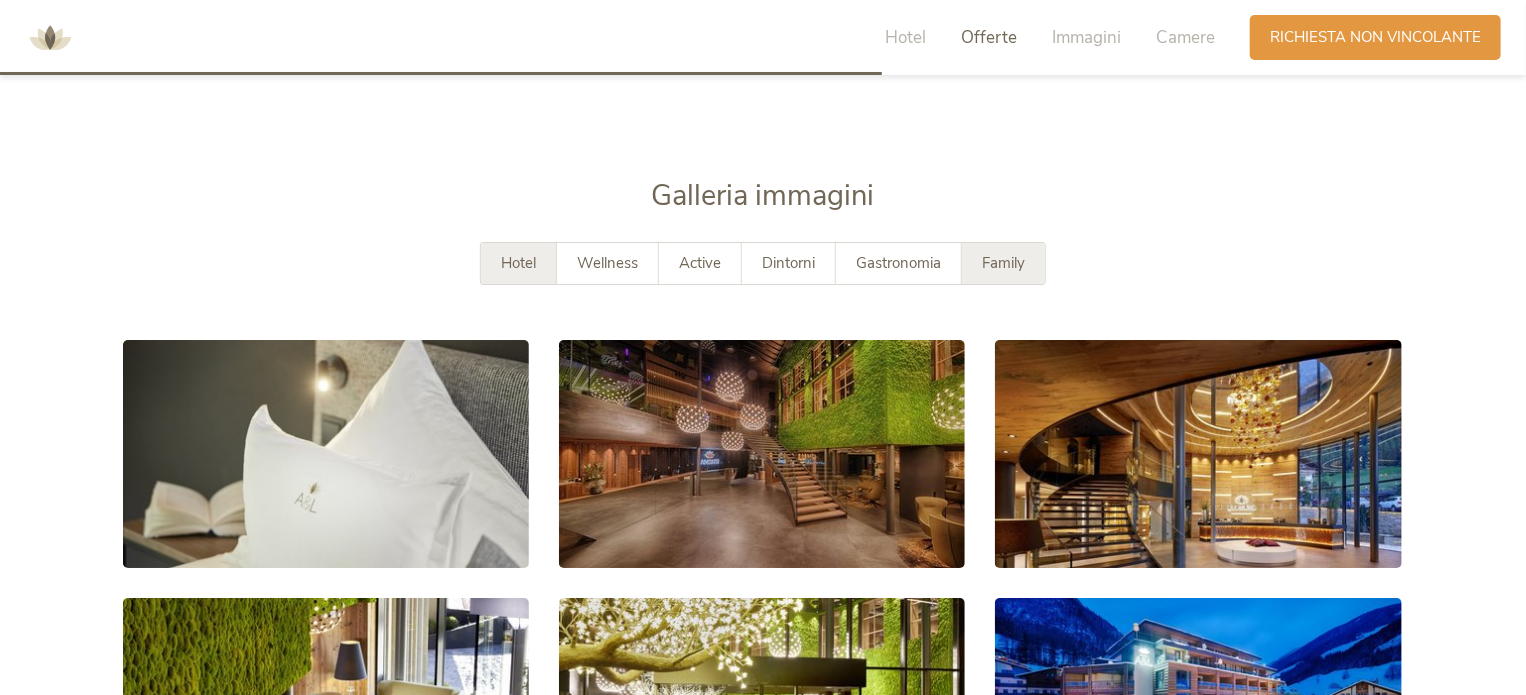 click on "Family" at bounding box center (1003, 263) 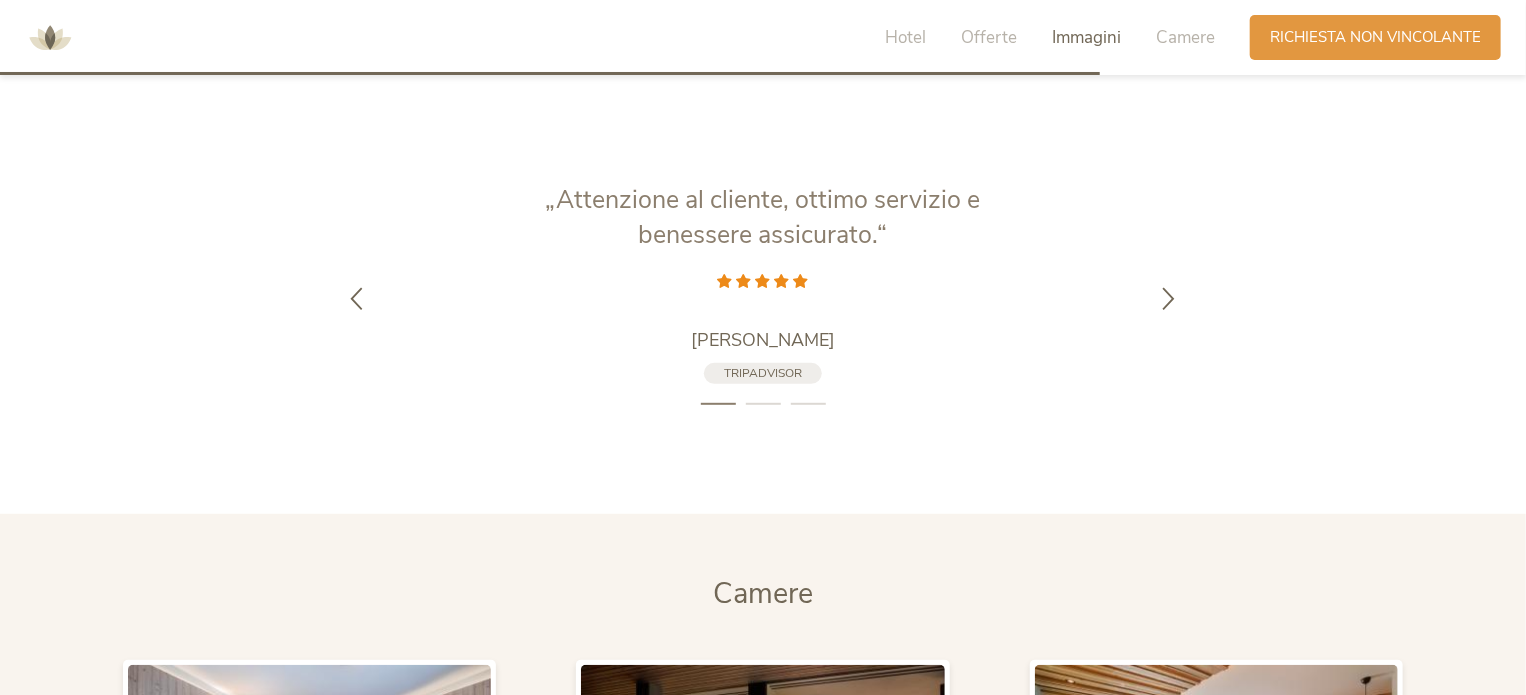 scroll, scrollTop: 4114, scrollLeft: 0, axis: vertical 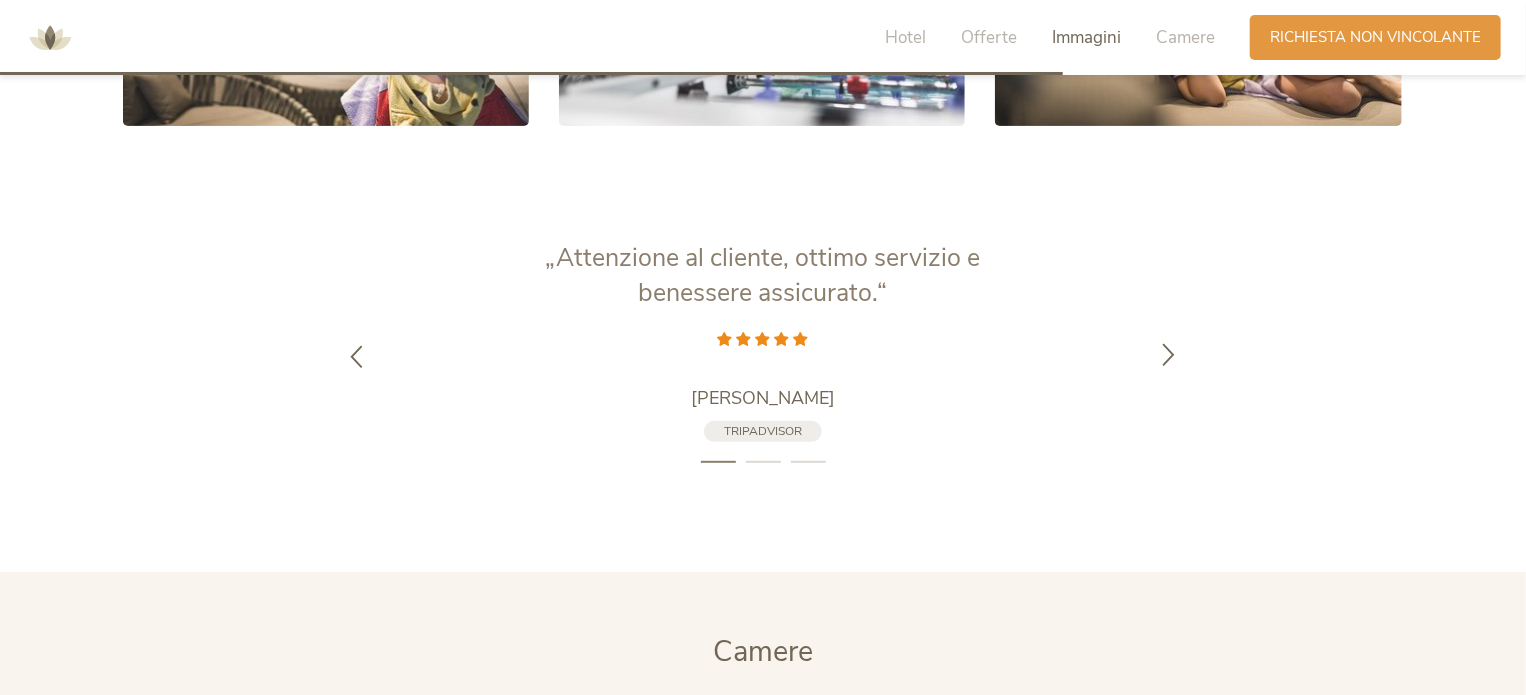 click at bounding box center (1169, 354) 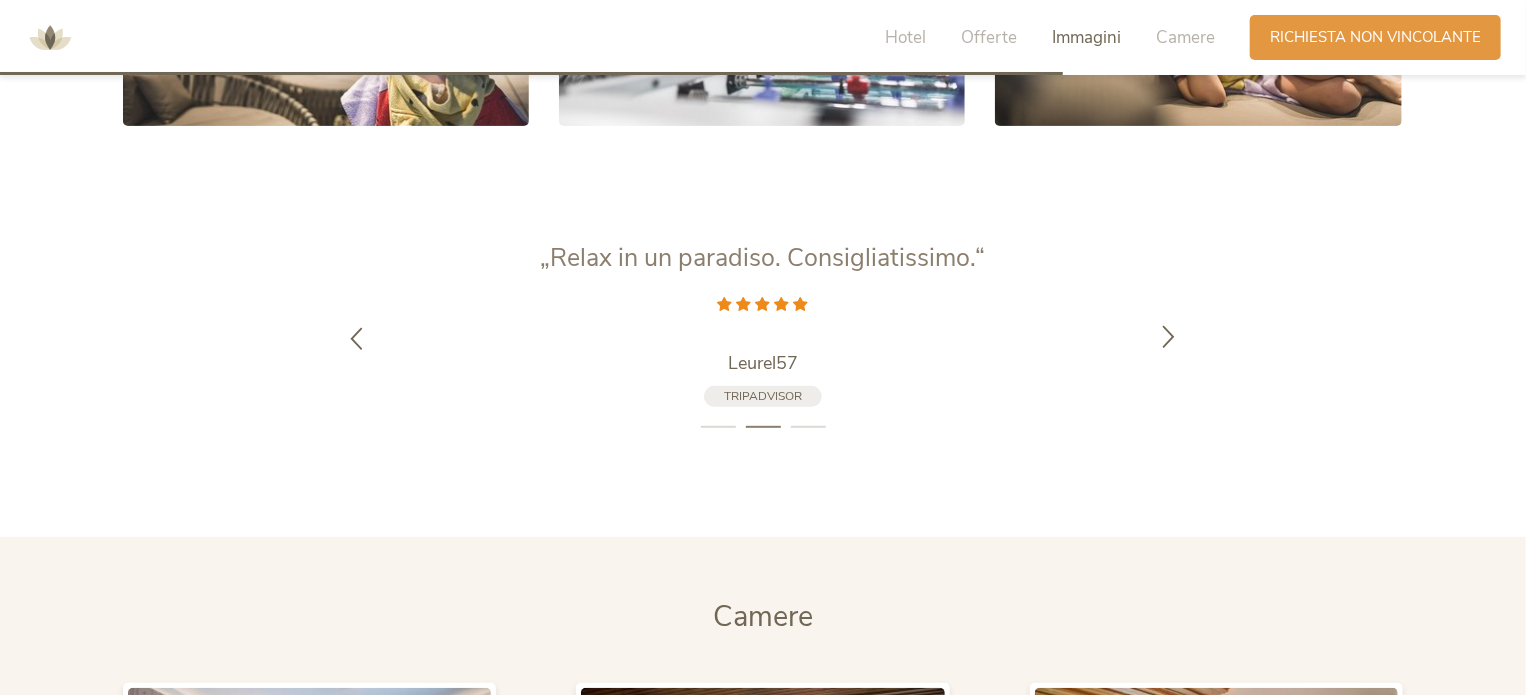 click at bounding box center (1169, 337) 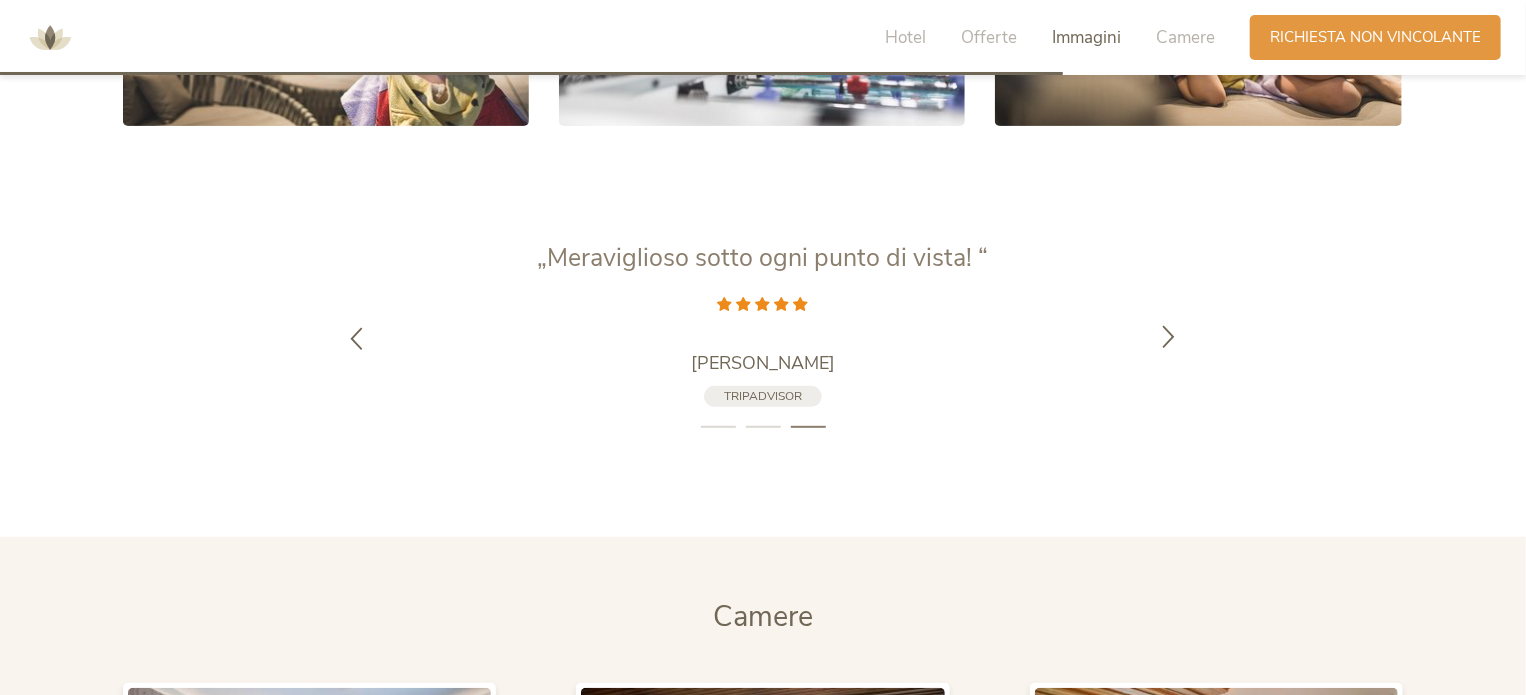 click at bounding box center [1169, 339] 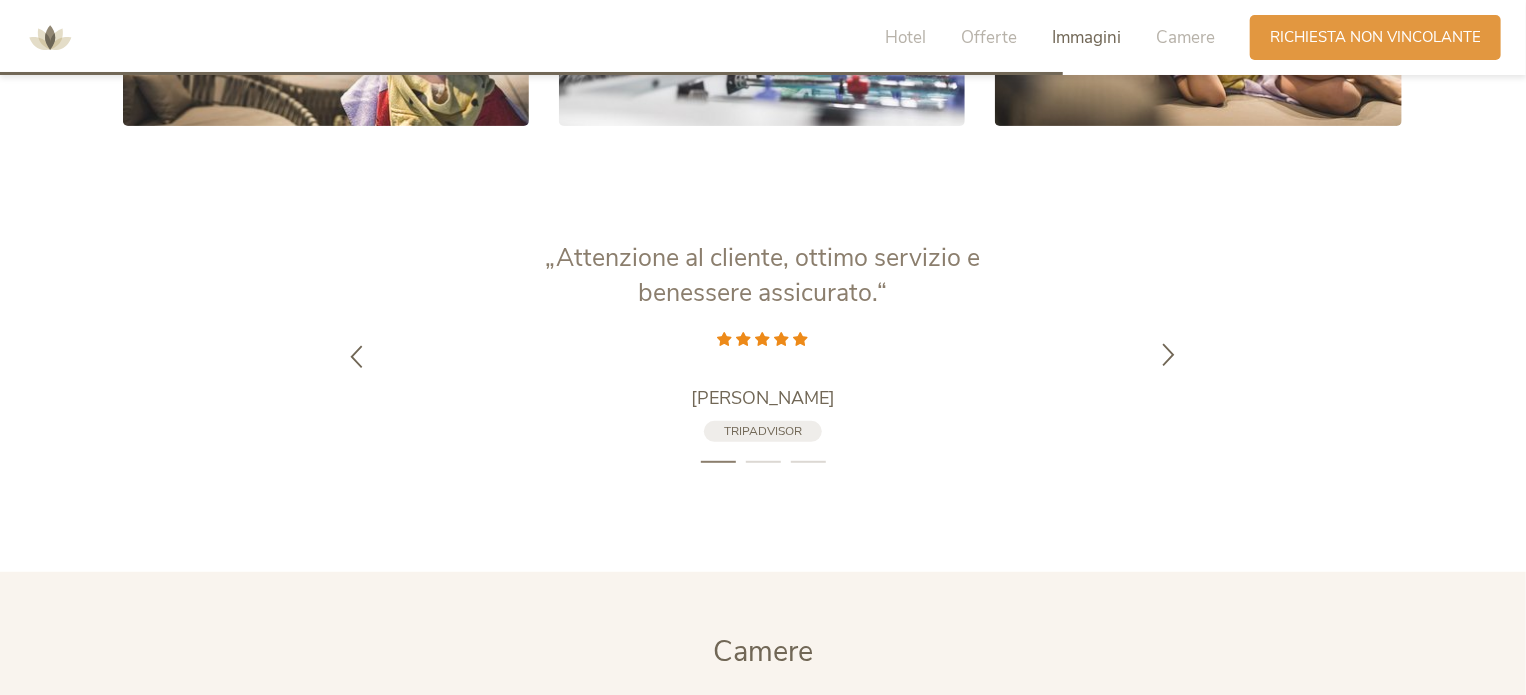 click at bounding box center (1169, 356) 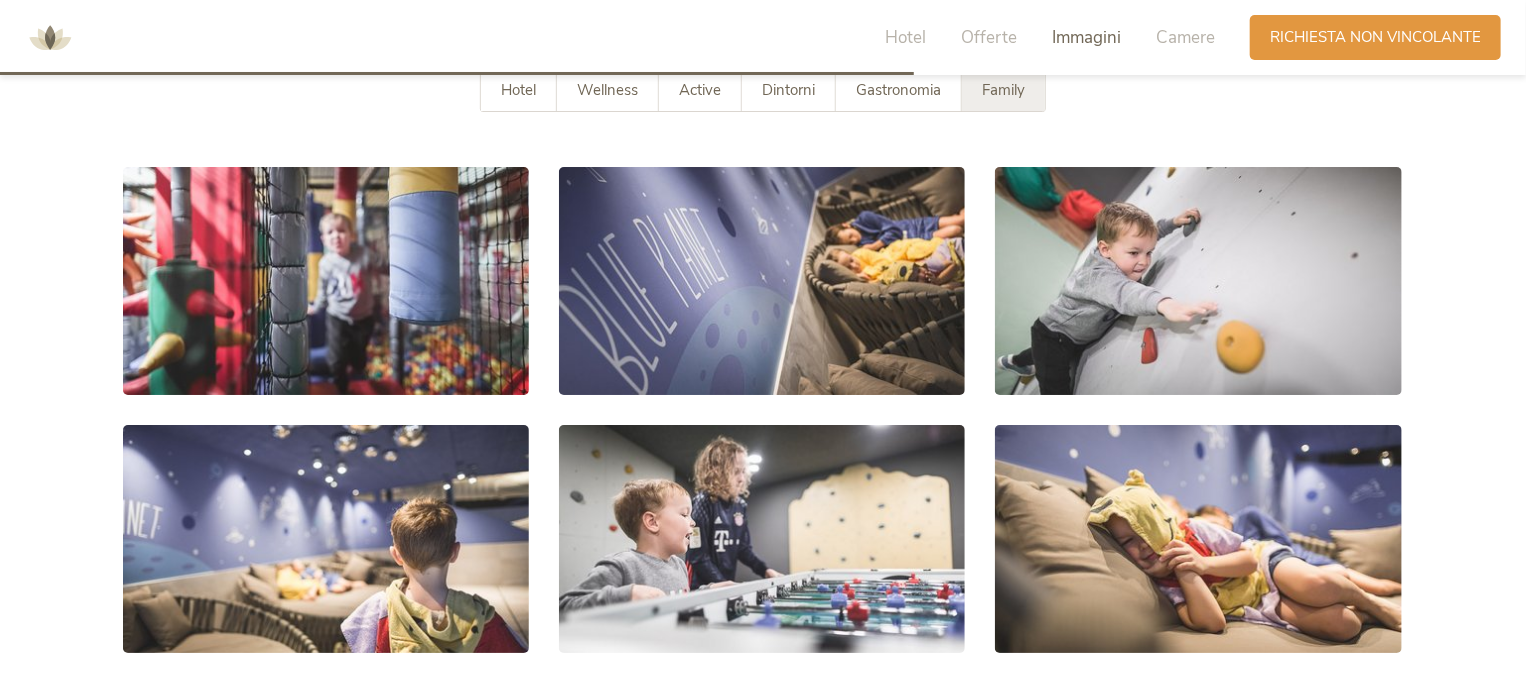 scroll, scrollTop: 3514, scrollLeft: 0, axis: vertical 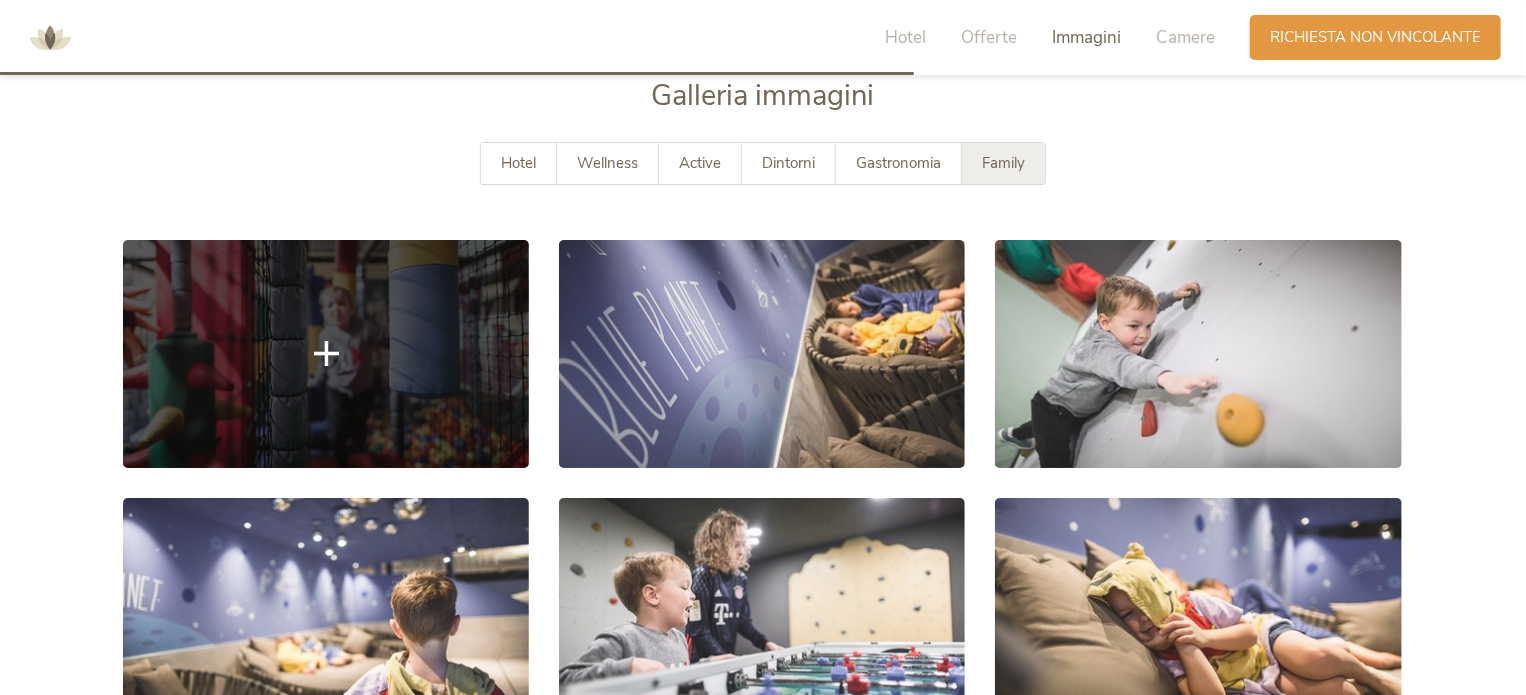 click at bounding box center (326, 353) 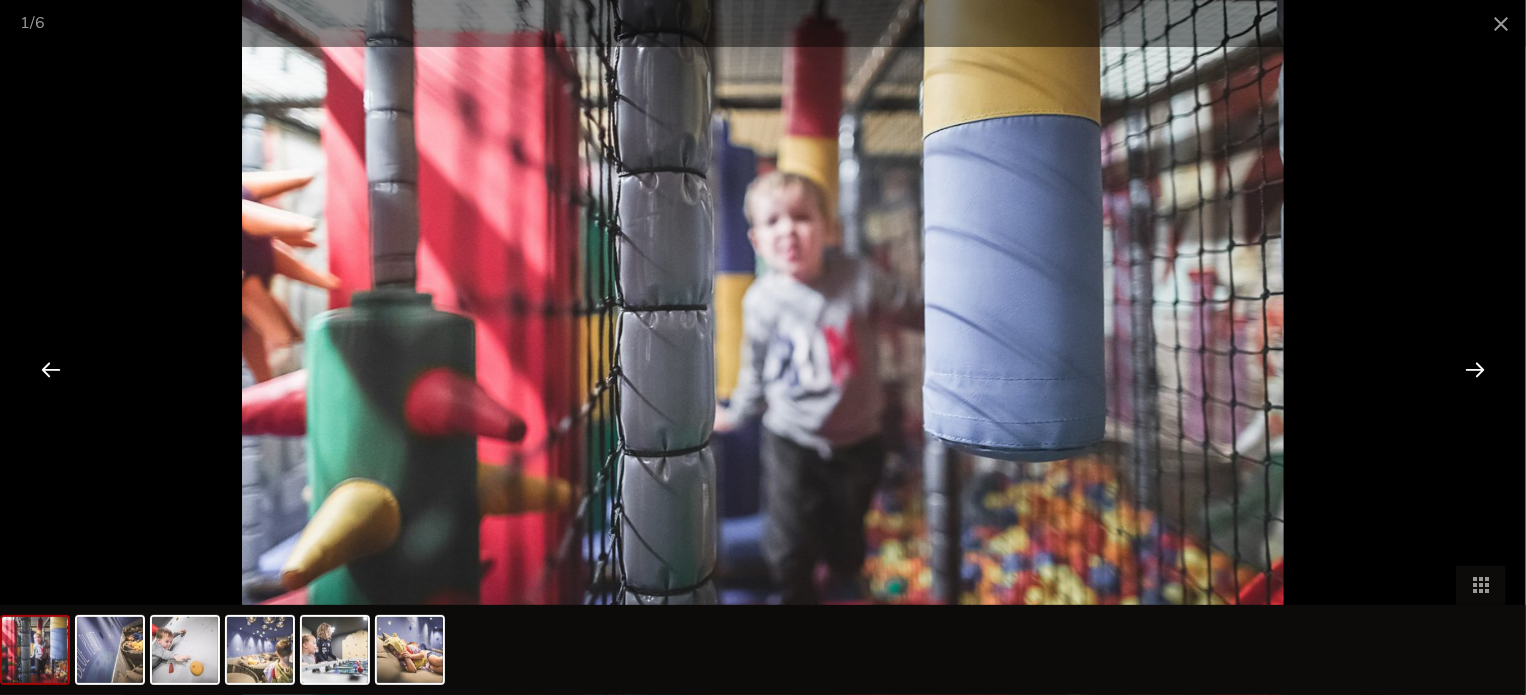 click at bounding box center [1475, 369] 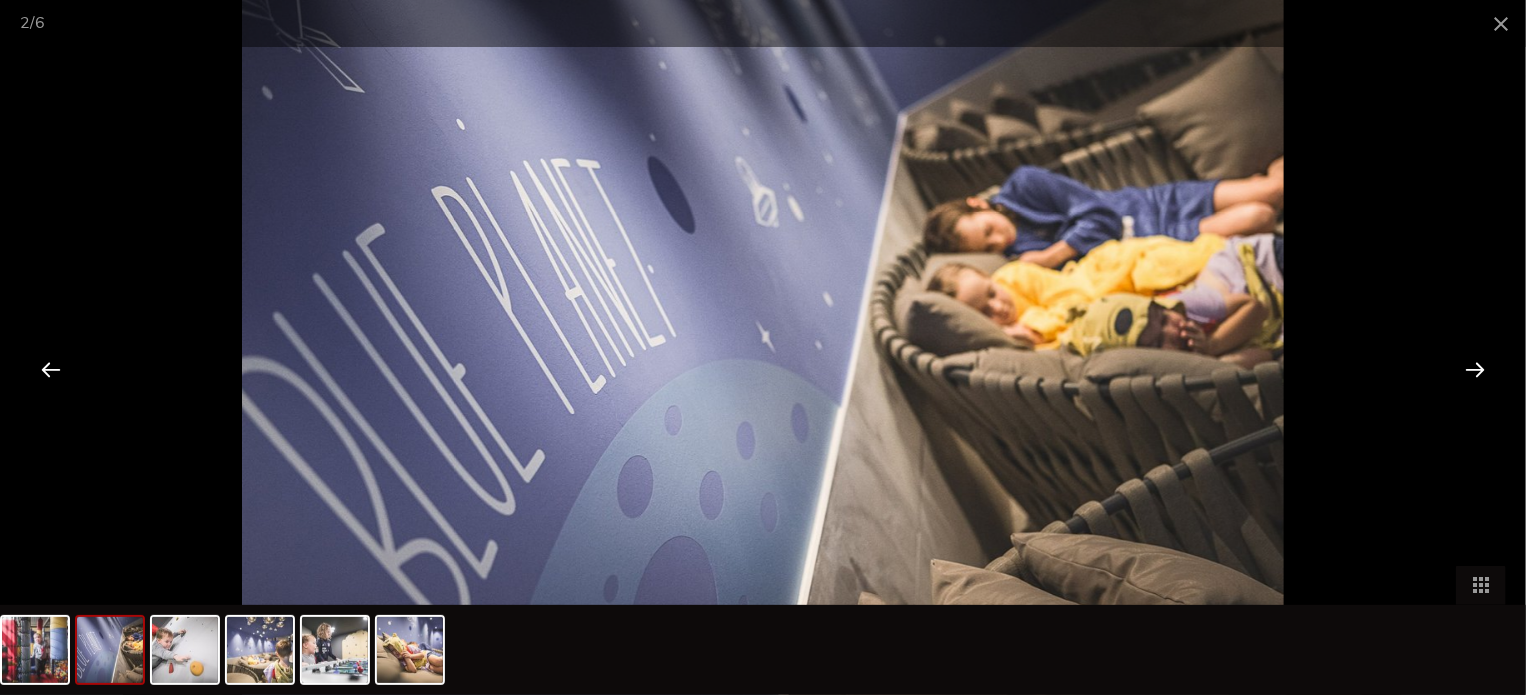 click at bounding box center [1475, 369] 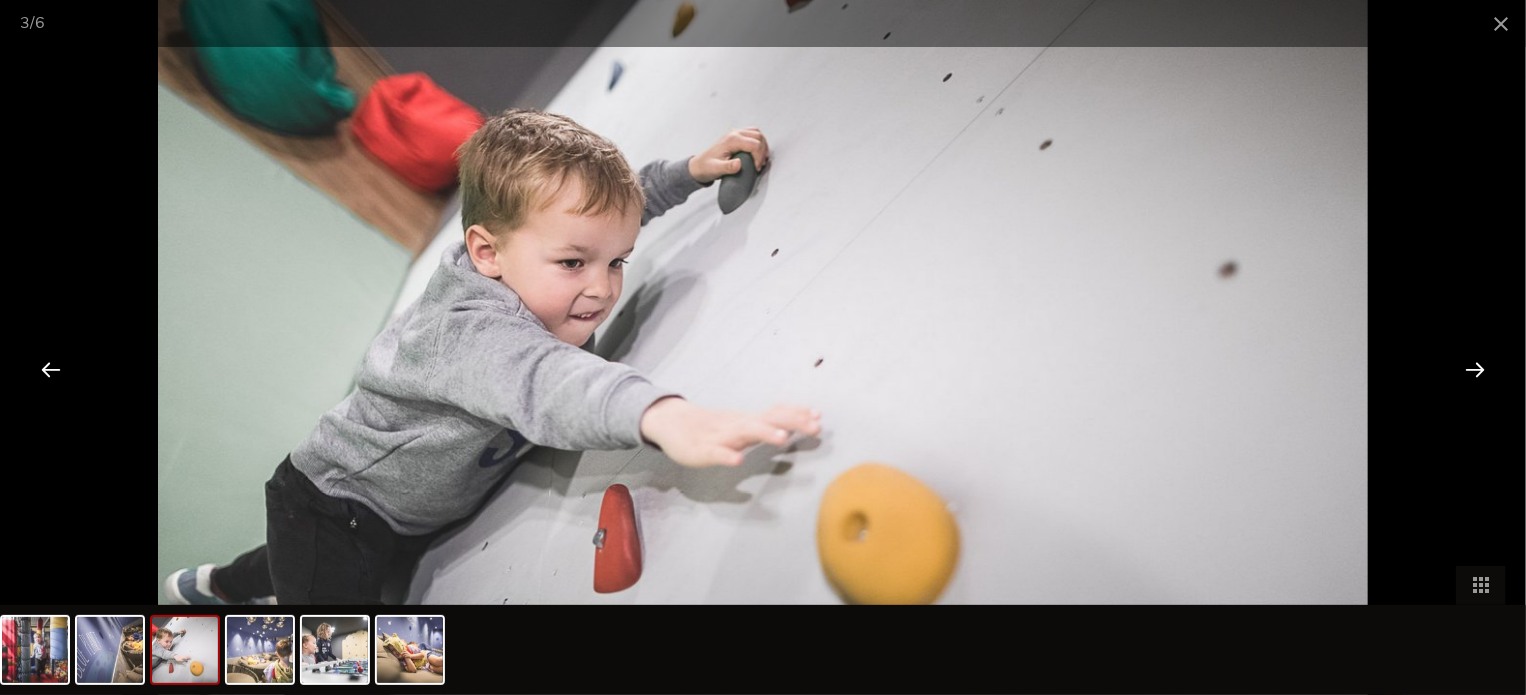 click at bounding box center [1475, 369] 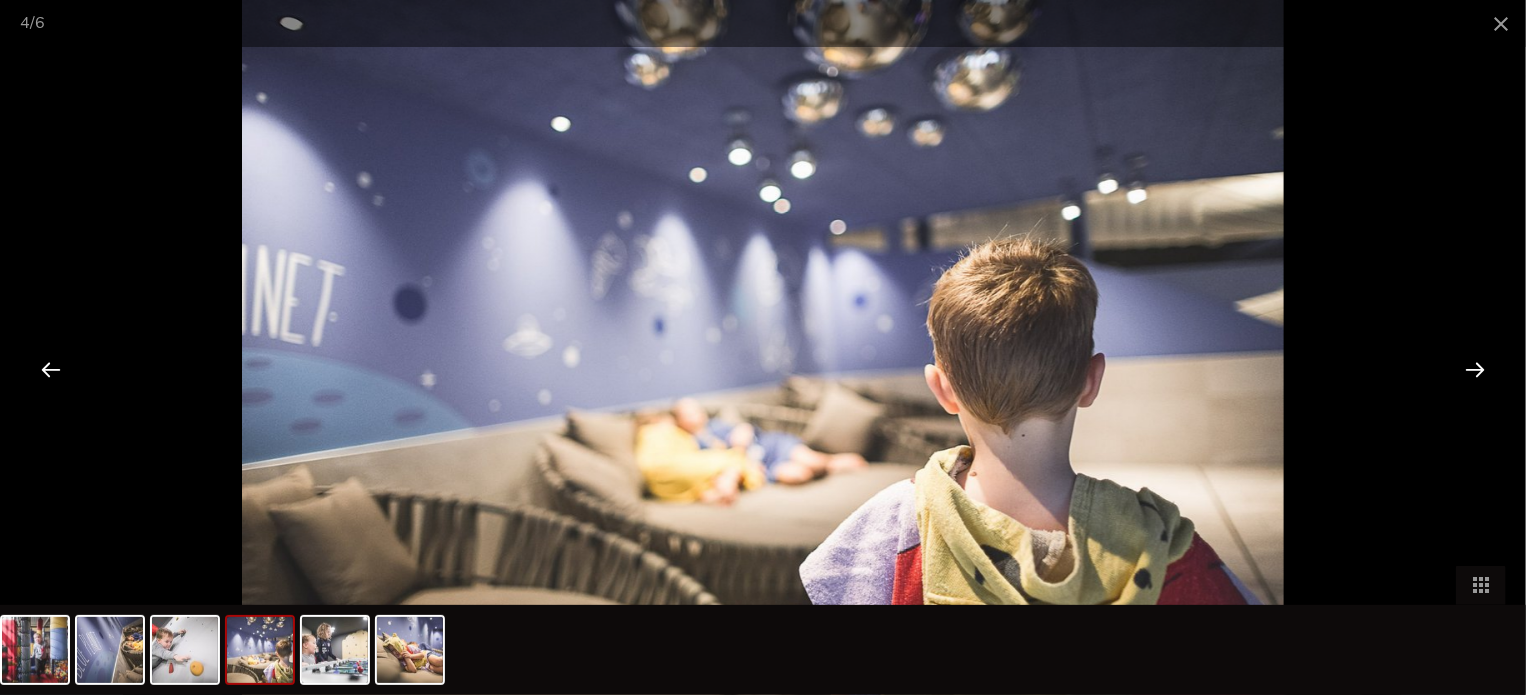 click at bounding box center (1475, 369) 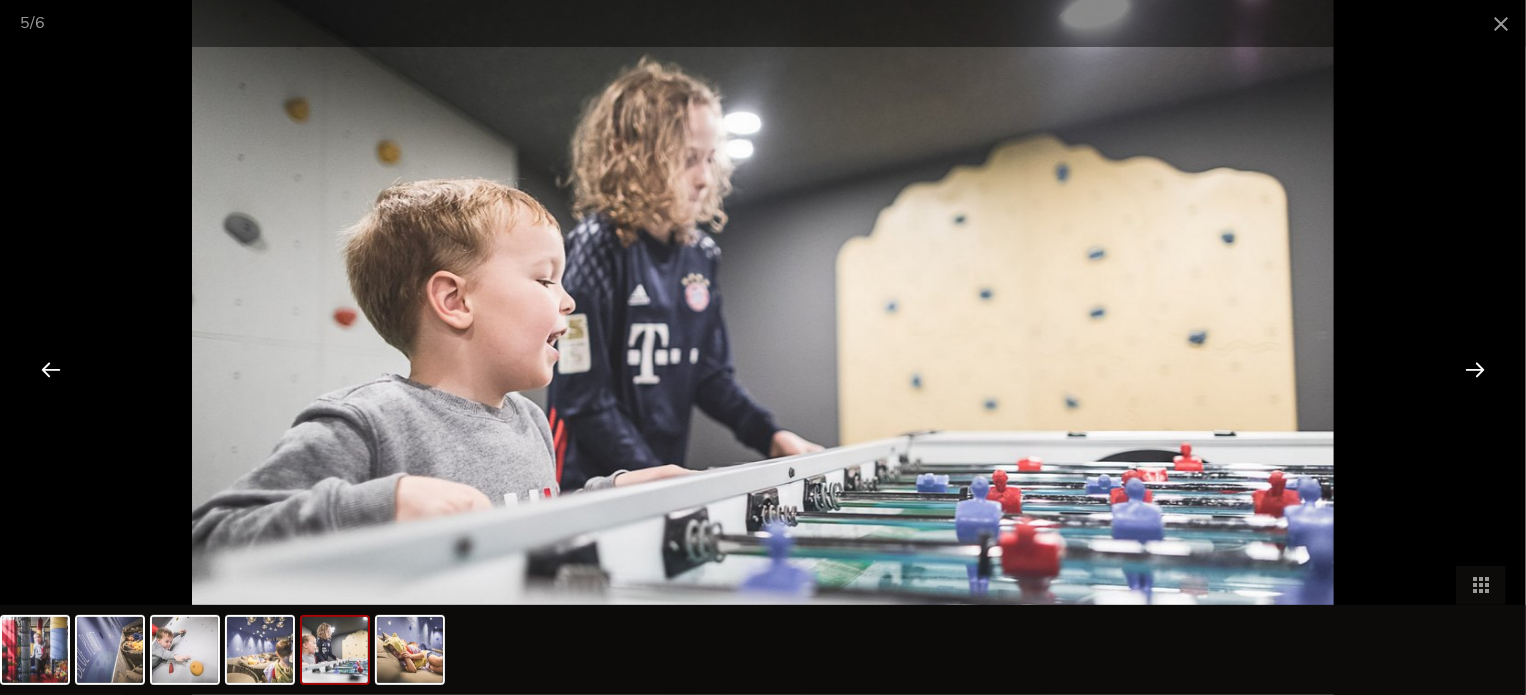 click at bounding box center (1475, 369) 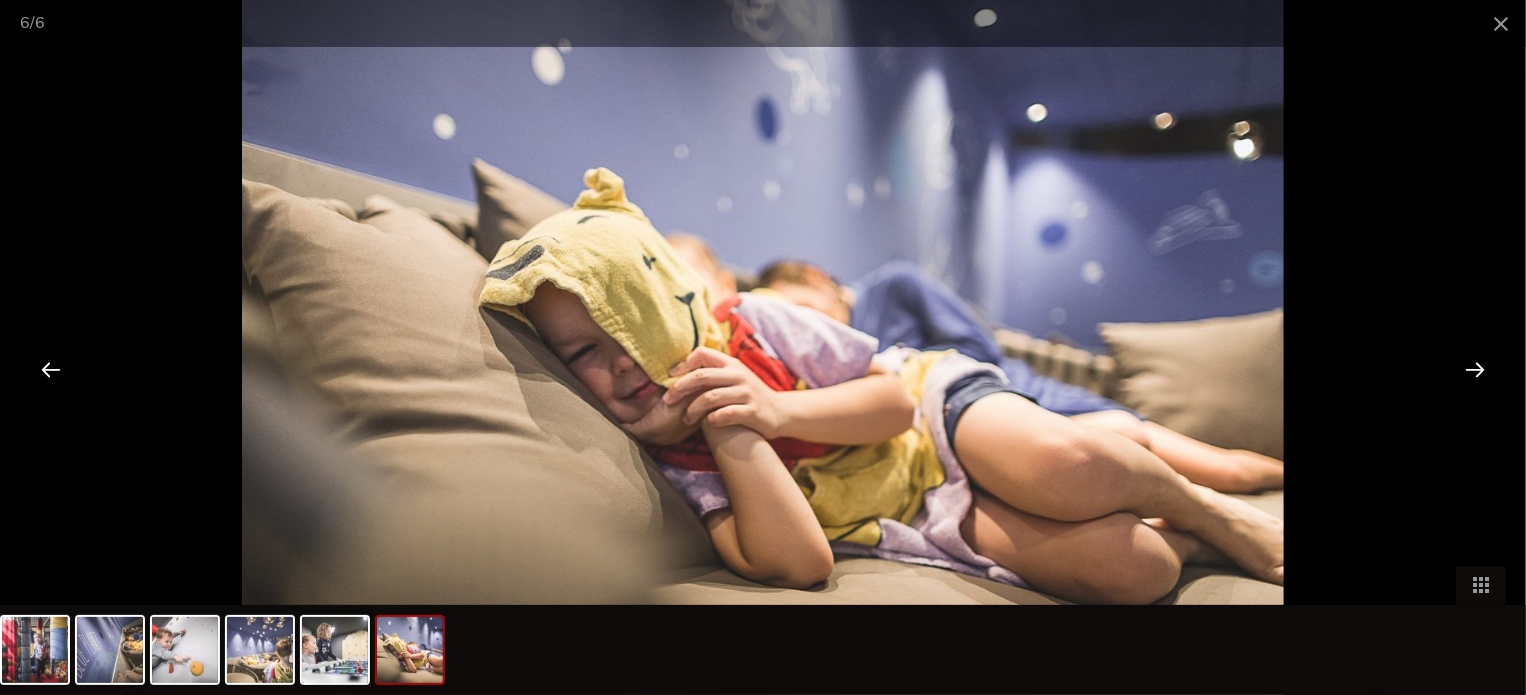 click at bounding box center (1475, 369) 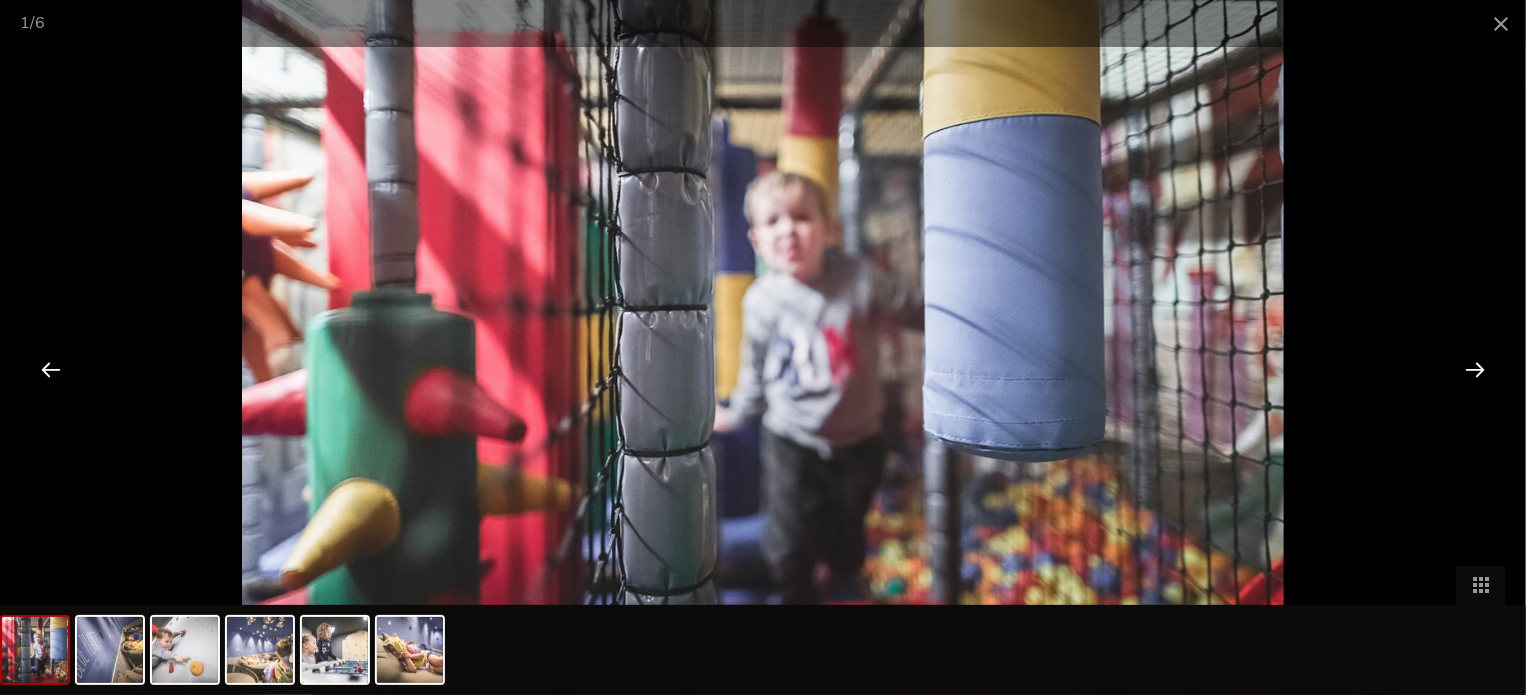 click at bounding box center [1475, 369] 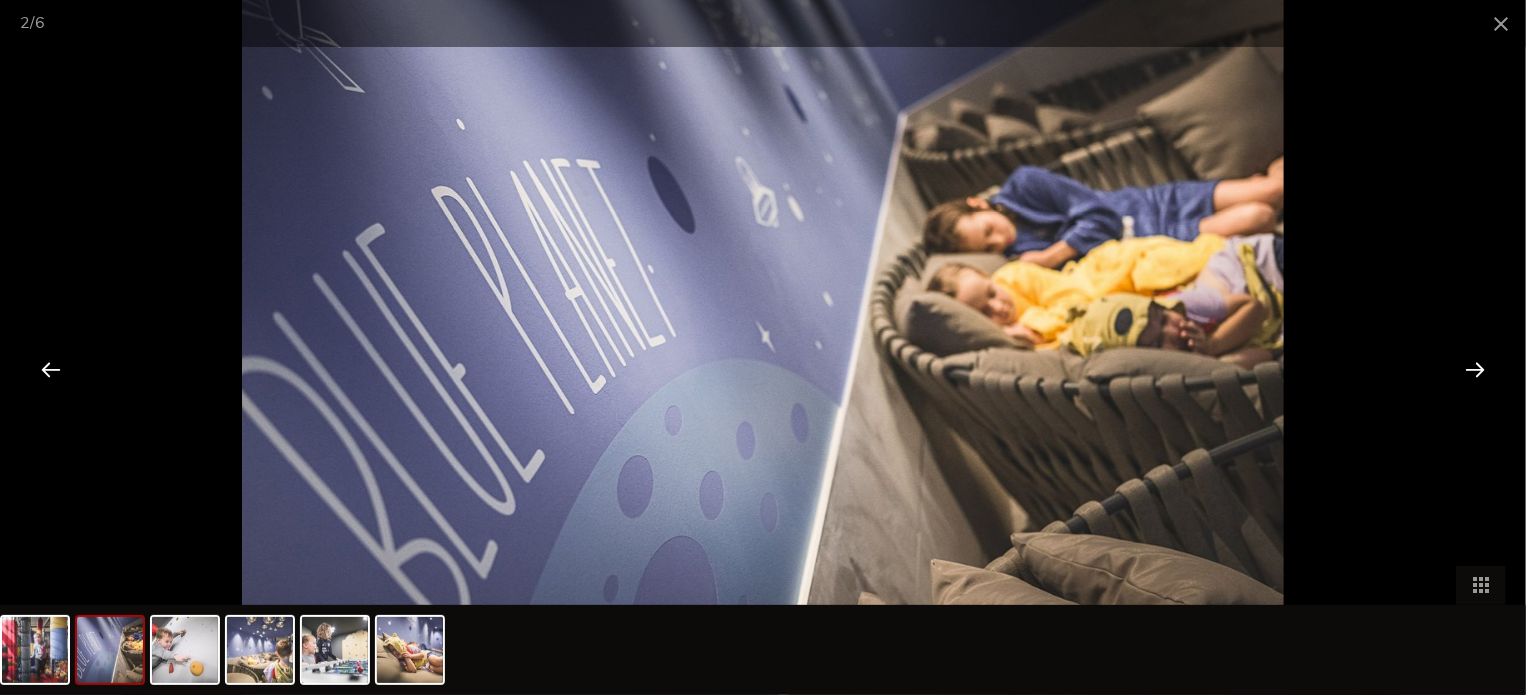 click at bounding box center [1475, 369] 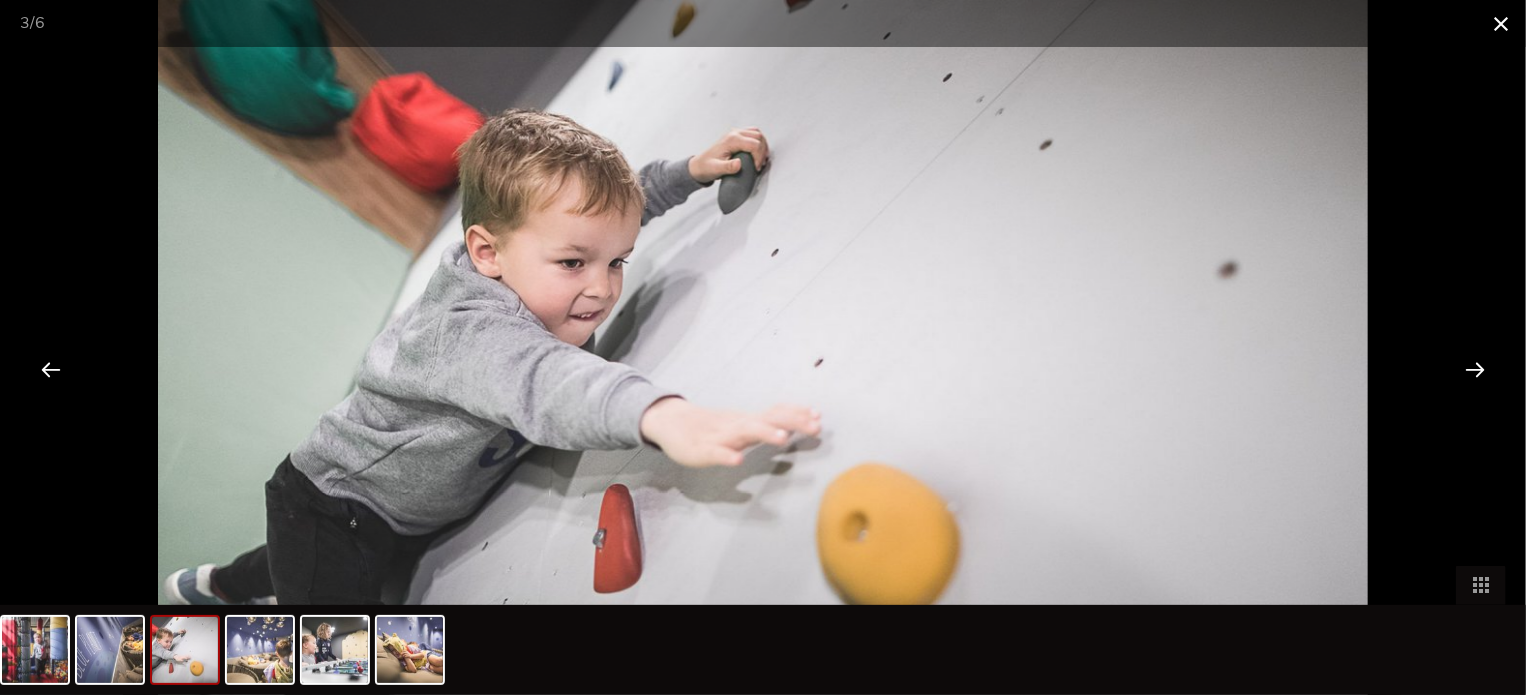 drag, startPoint x: 1493, startPoint y: 24, endPoint x: 1504, endPoint y: 28, distance: 11.7046995 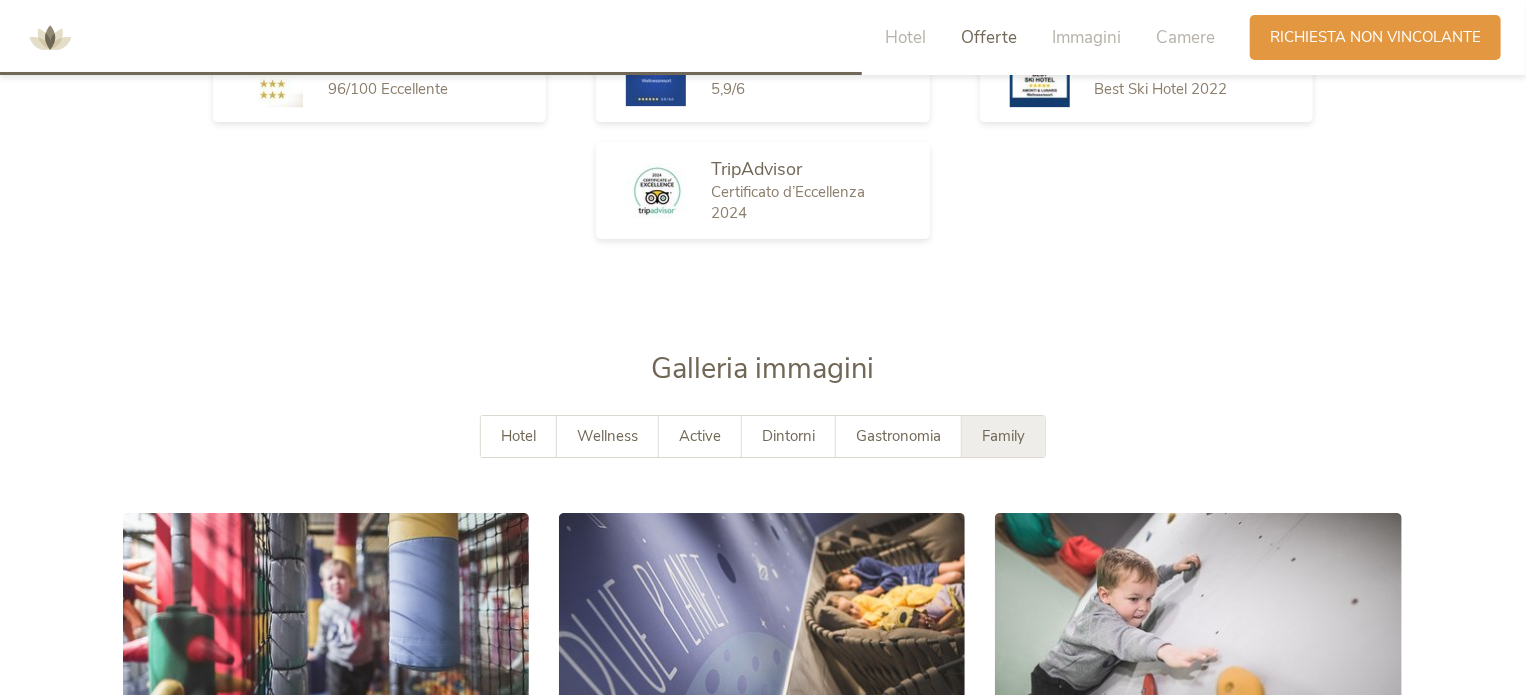 scroll, scrollTop: 3314, scrollLeft: 0, axis: vertical 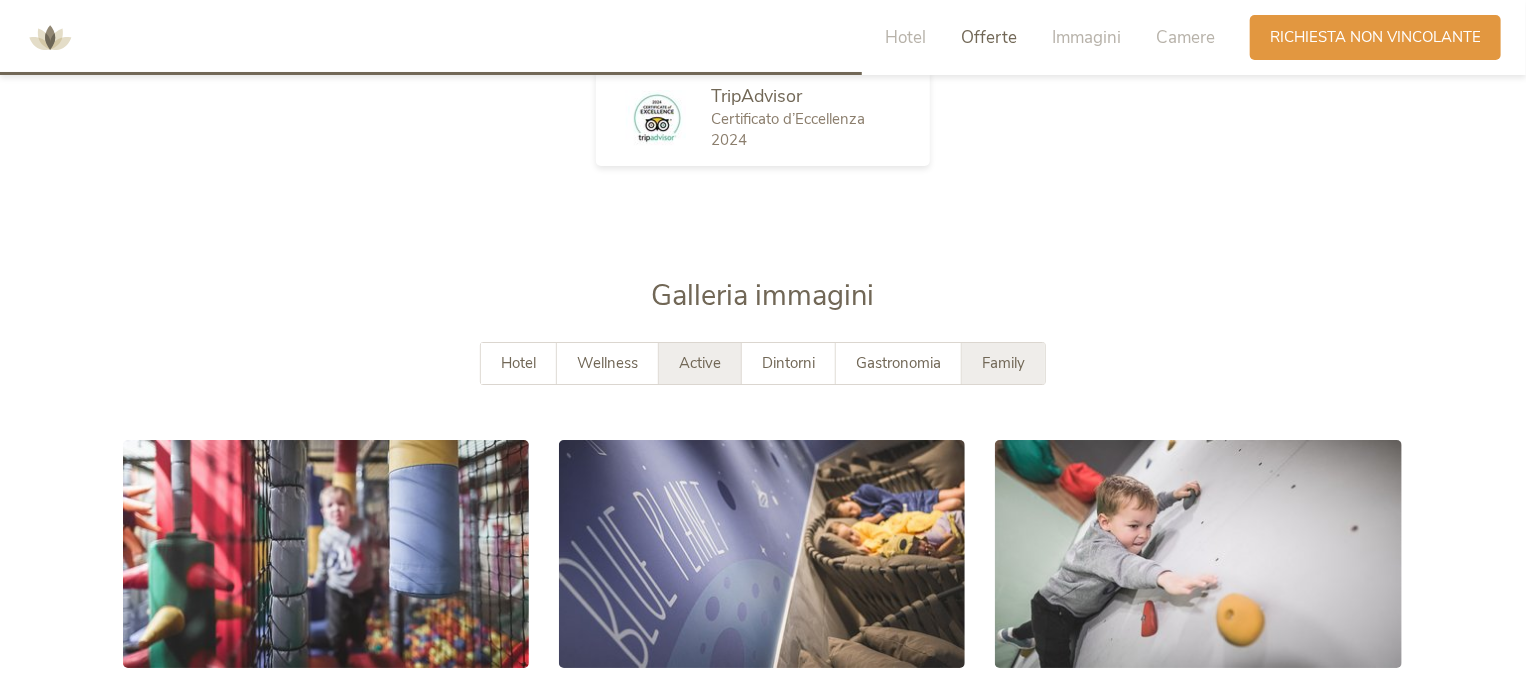click on "Active" at bounding box center (700, 363) 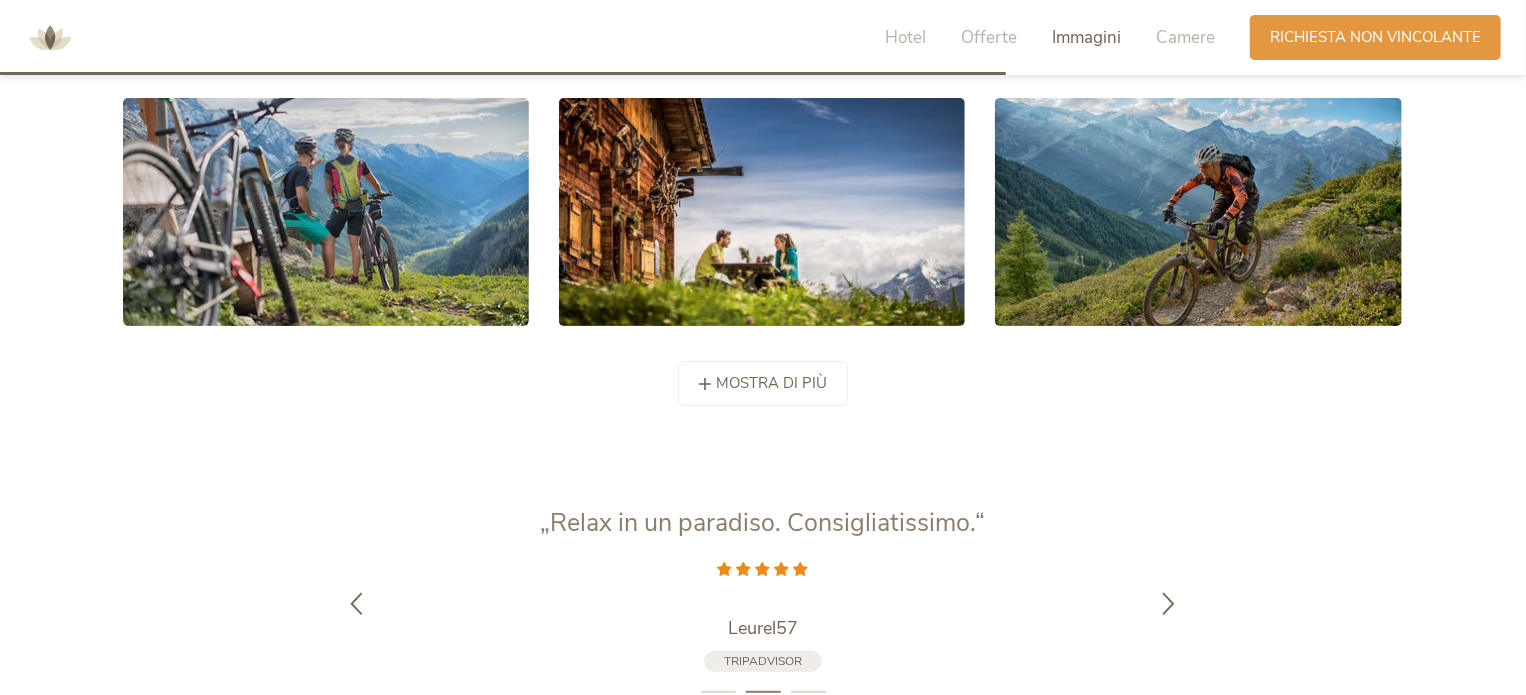 scroll, scrollTop: 4014, scrollLeft: 0, axis: vertical 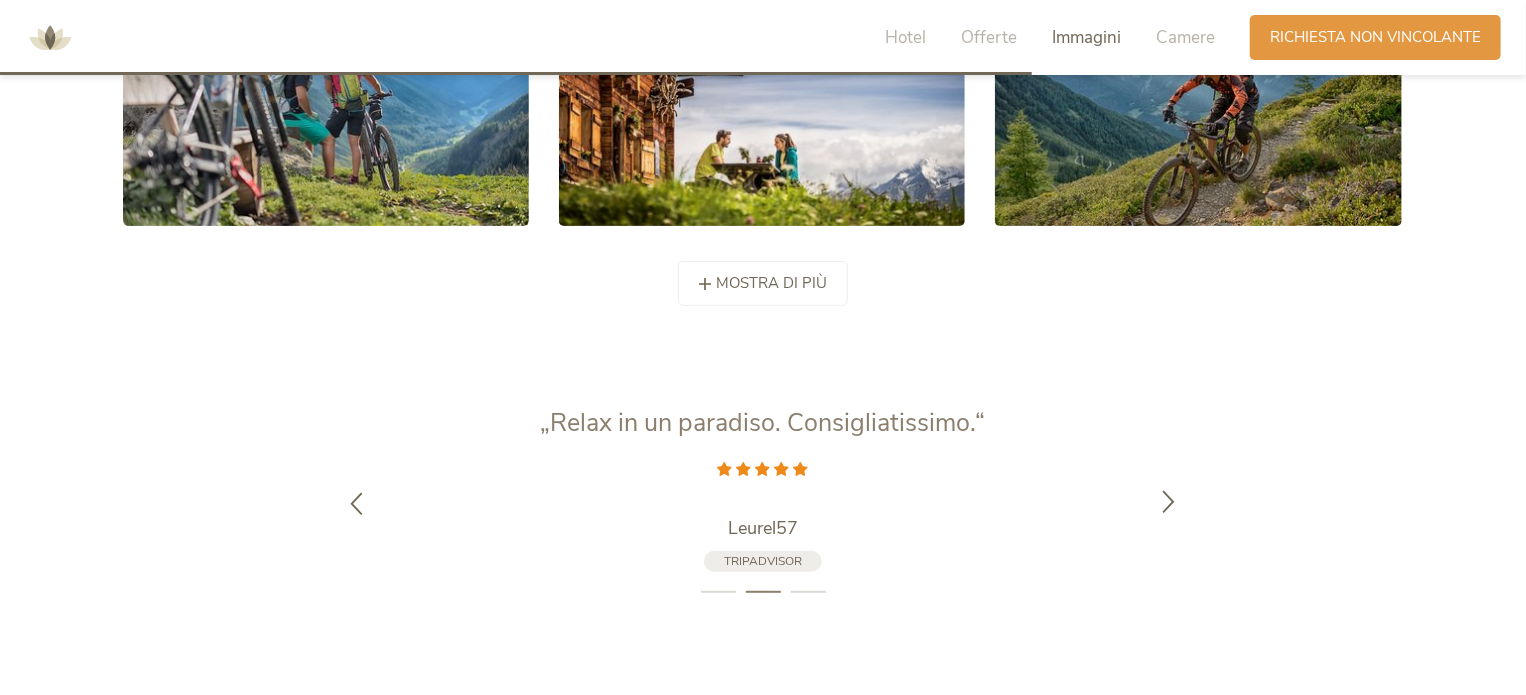 click at bounding box center (1169, 502) 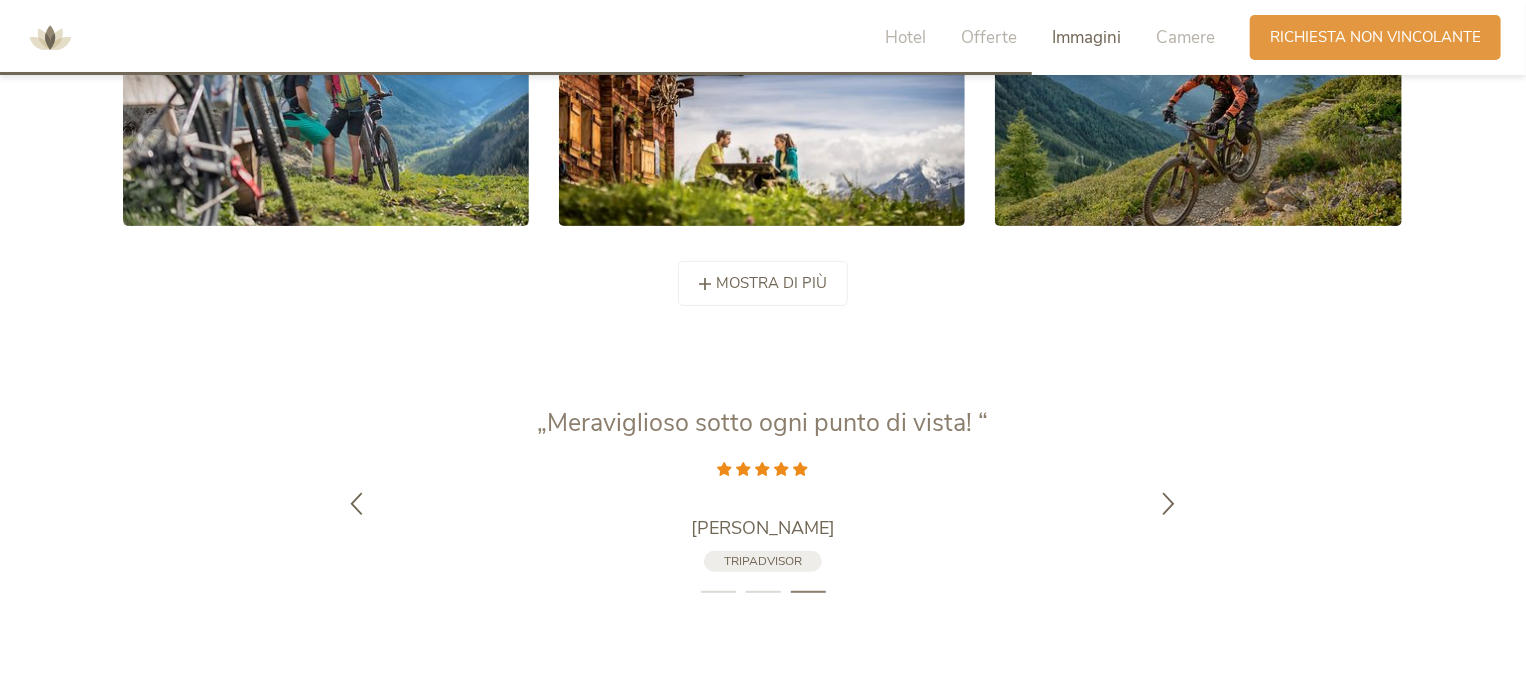 click on "mostra di più" at bounding box center [771, 283] 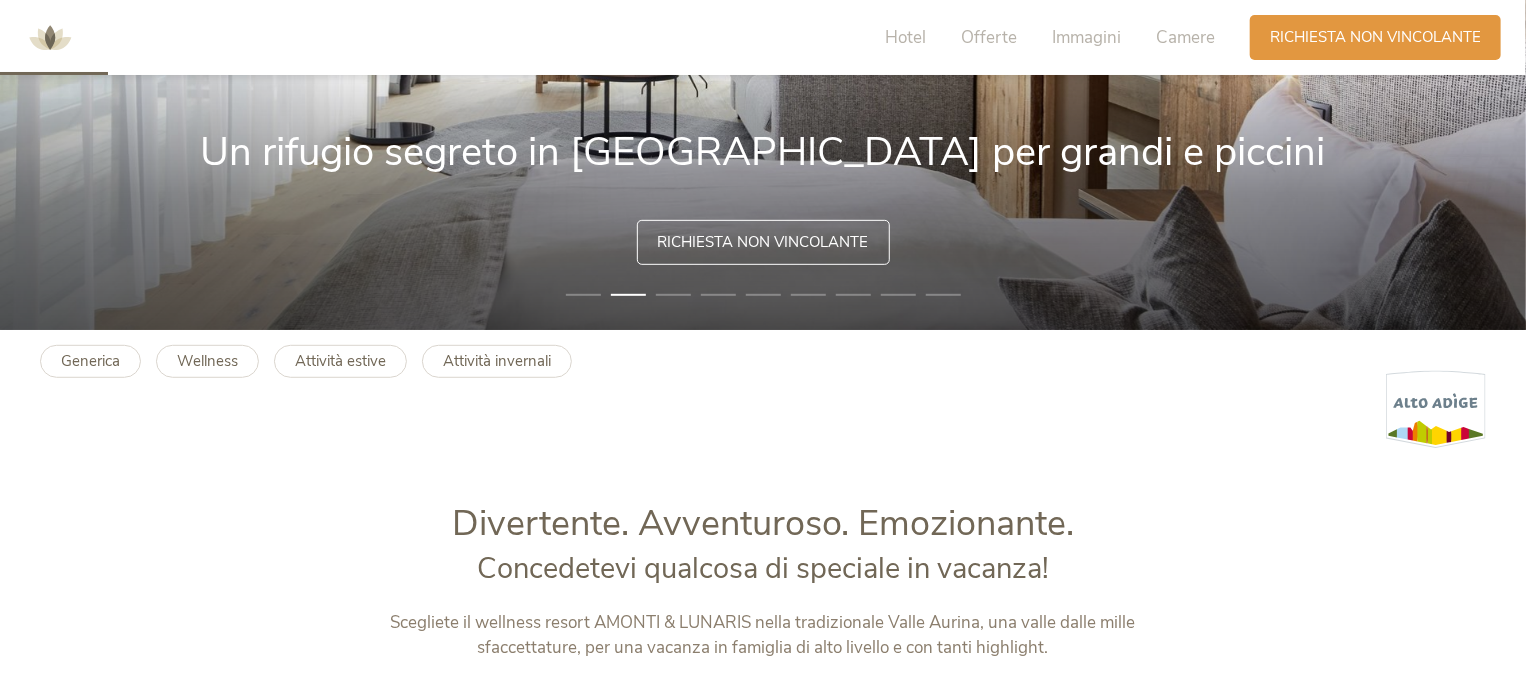 scroll, scrollTop: 414, scrollLeft: 0, axis: vertical 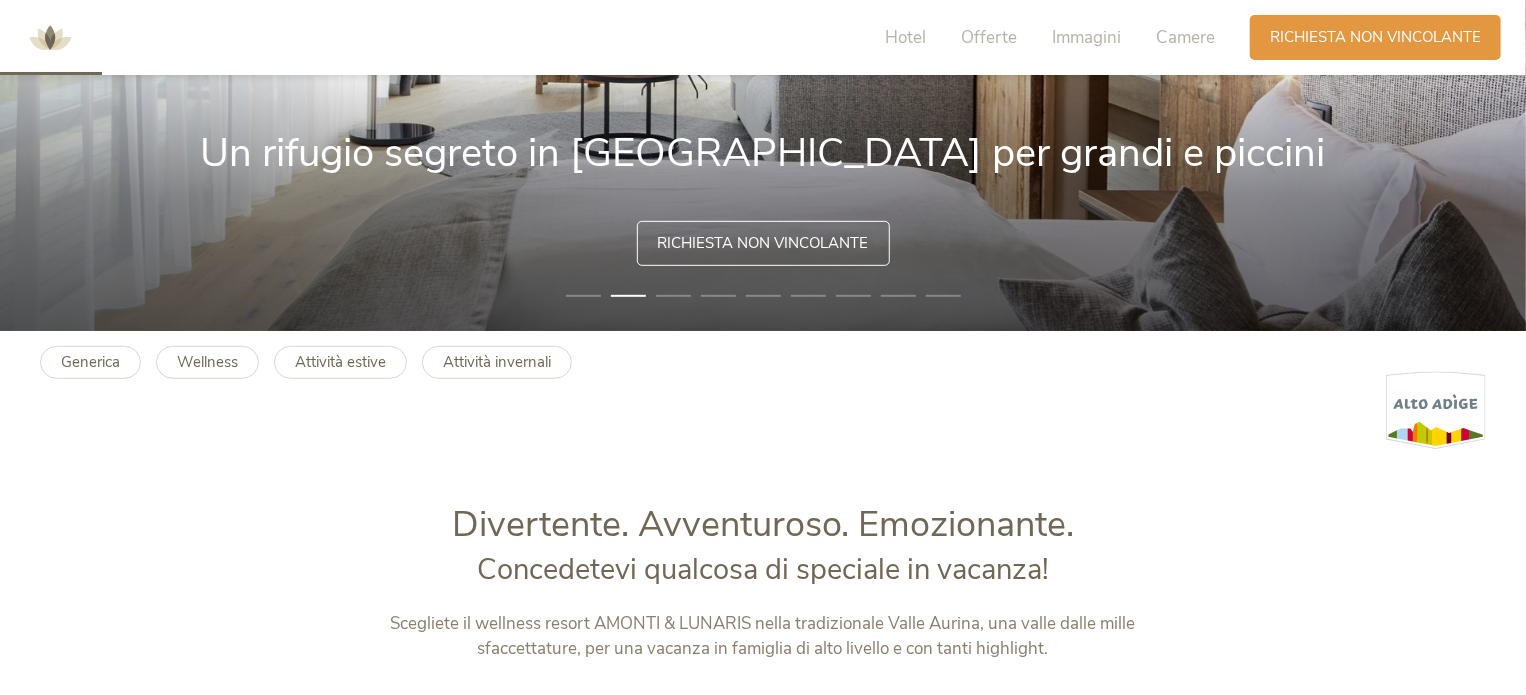 click at bounding box center [763, 6] 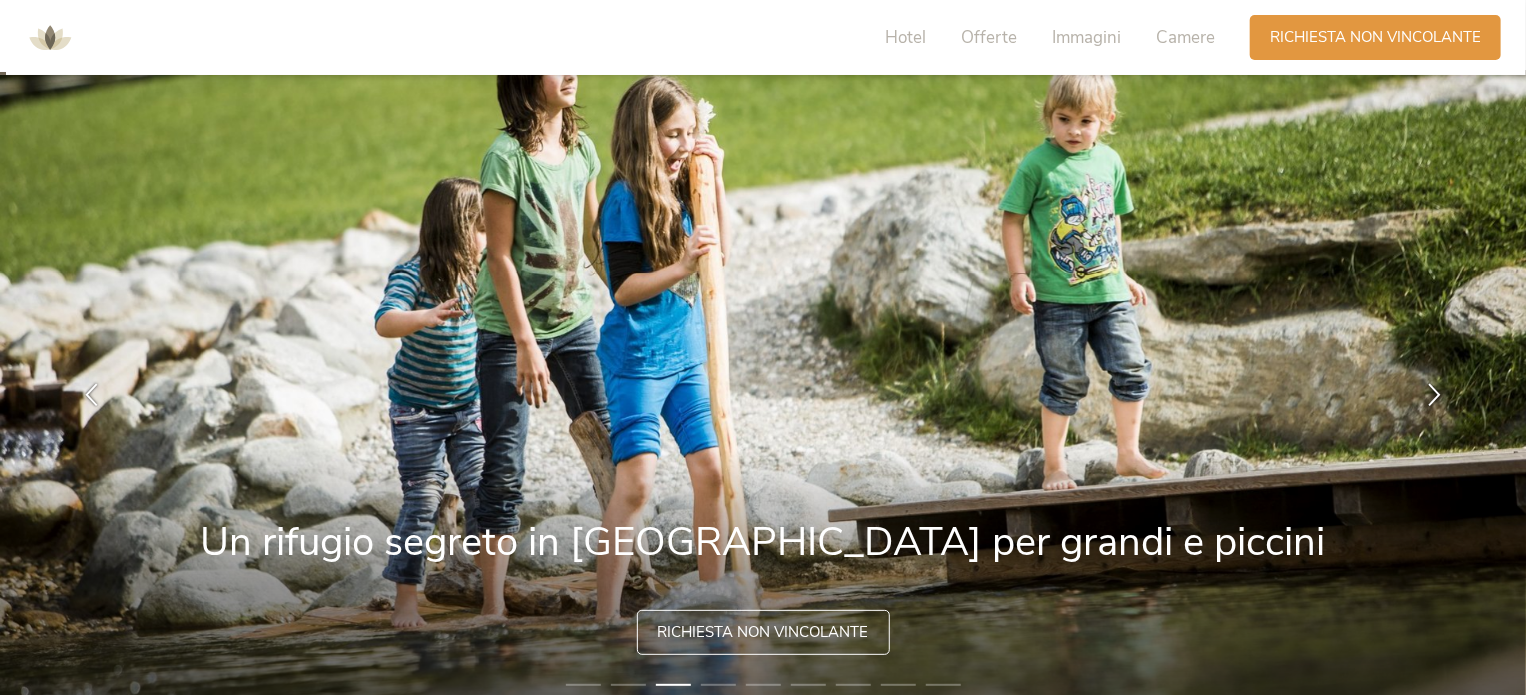 scroll, scrollTop: 0, scrollLeft: 0, axis: both 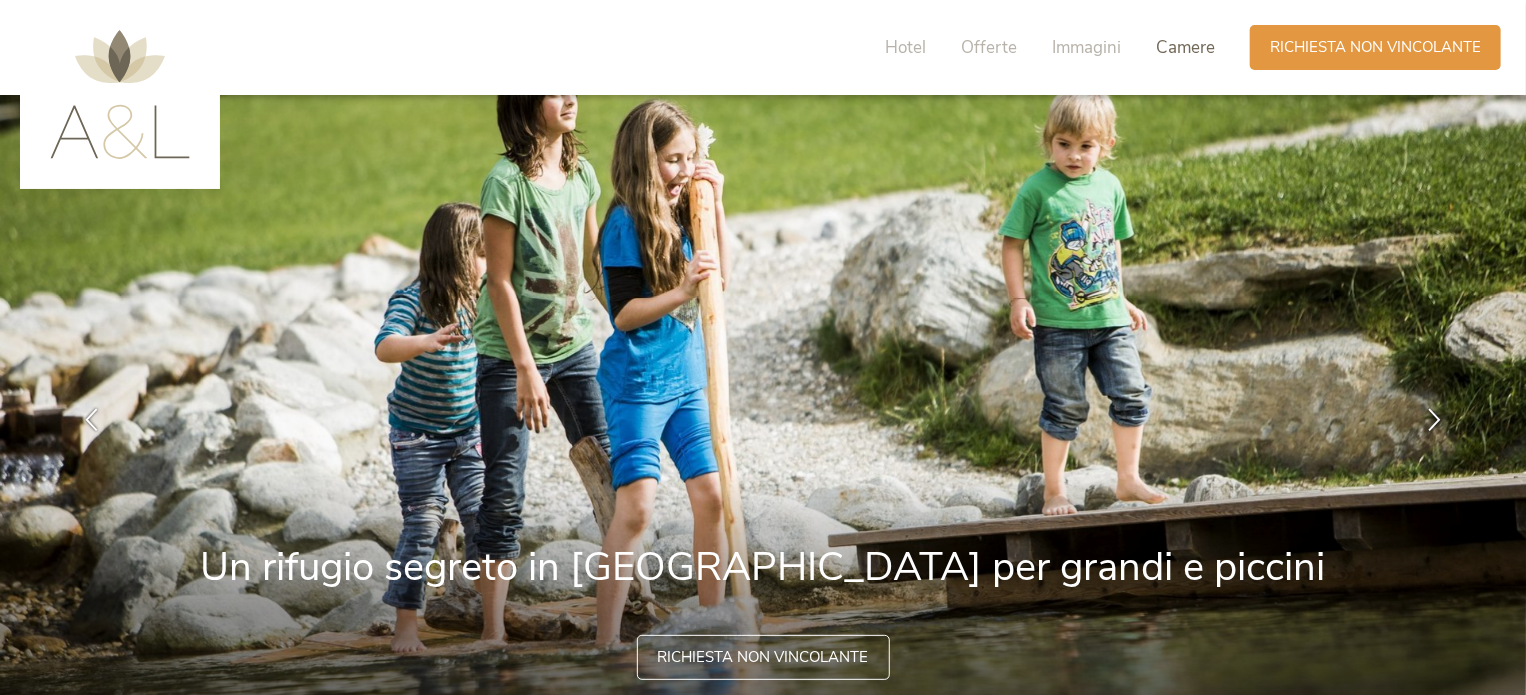 click on "Camere" at bounding box center [1185, 47] 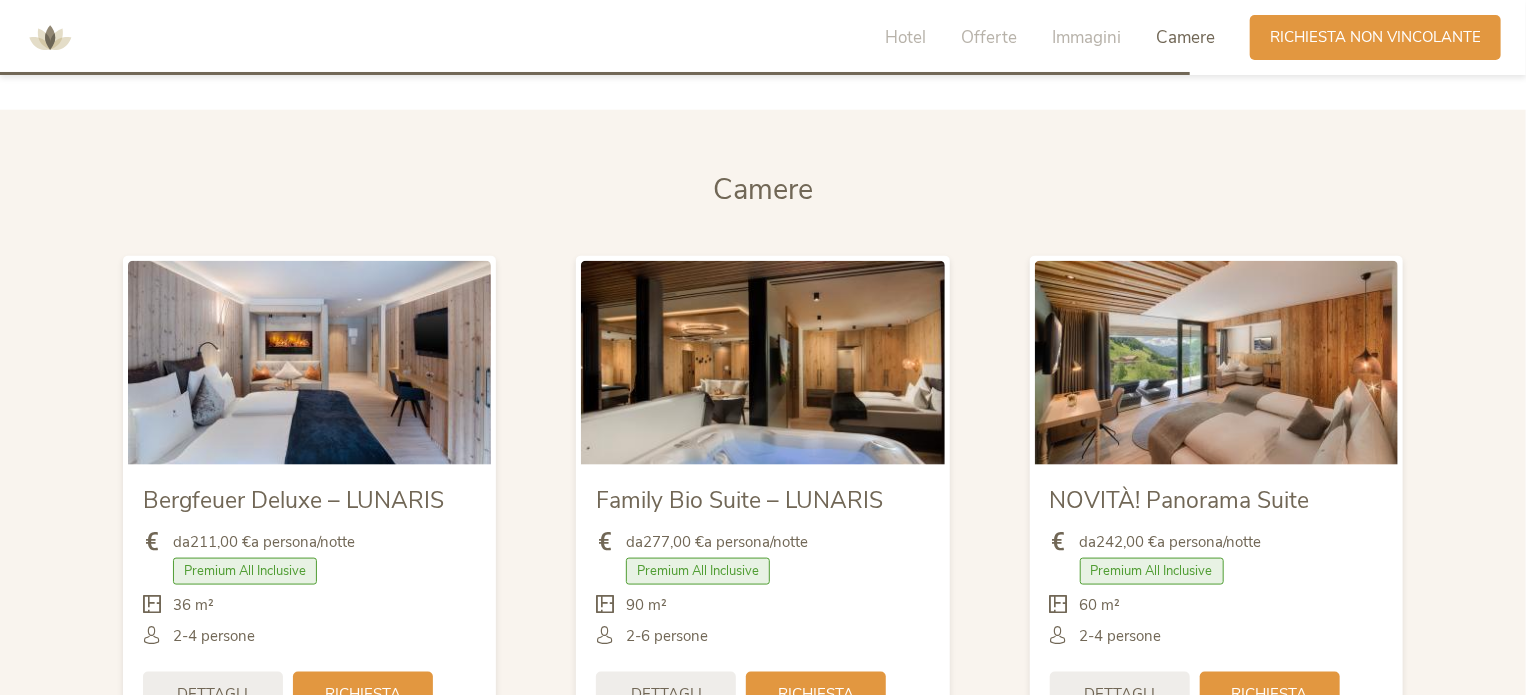 scroll, scrollTop: 4873, scrollLeft: 0, axis: vertical 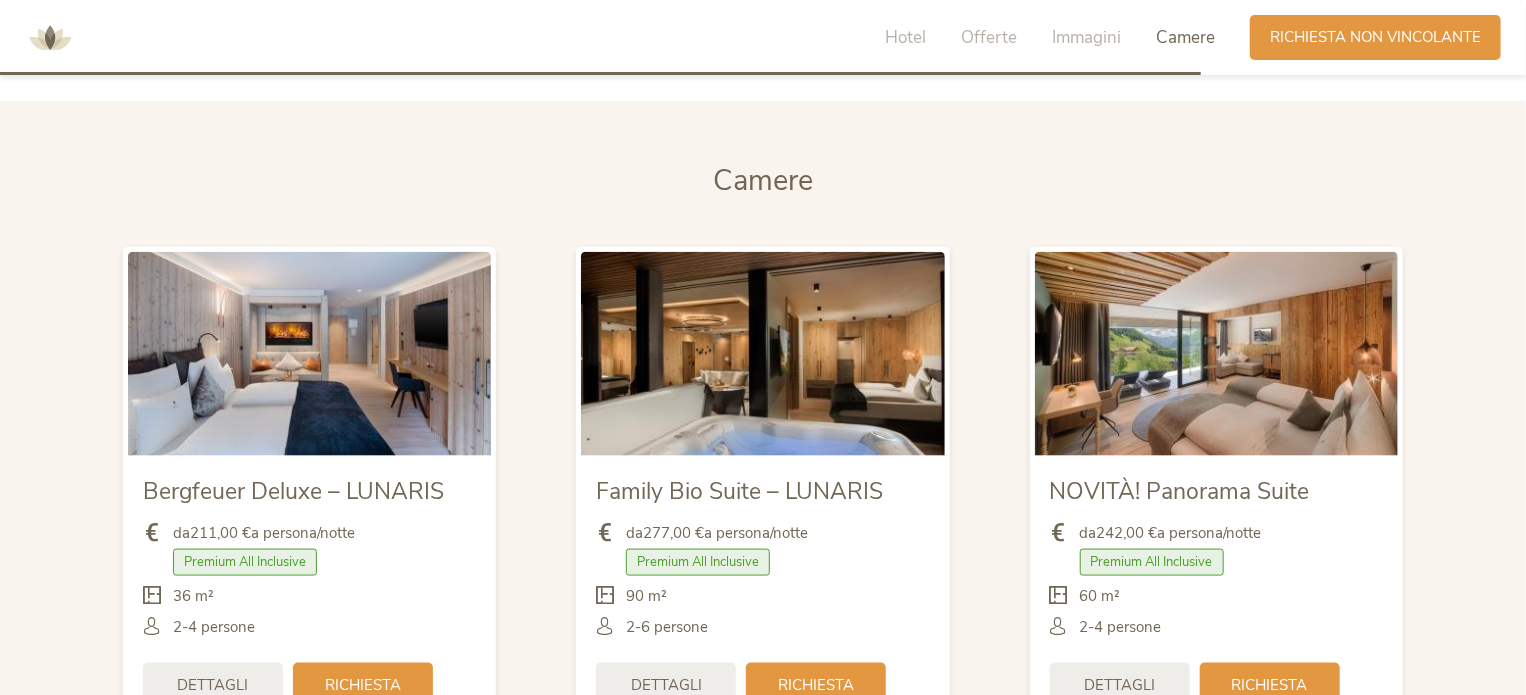 click on "Hotel Offerte Immagini Camere" at bounding box center [1055, 37] 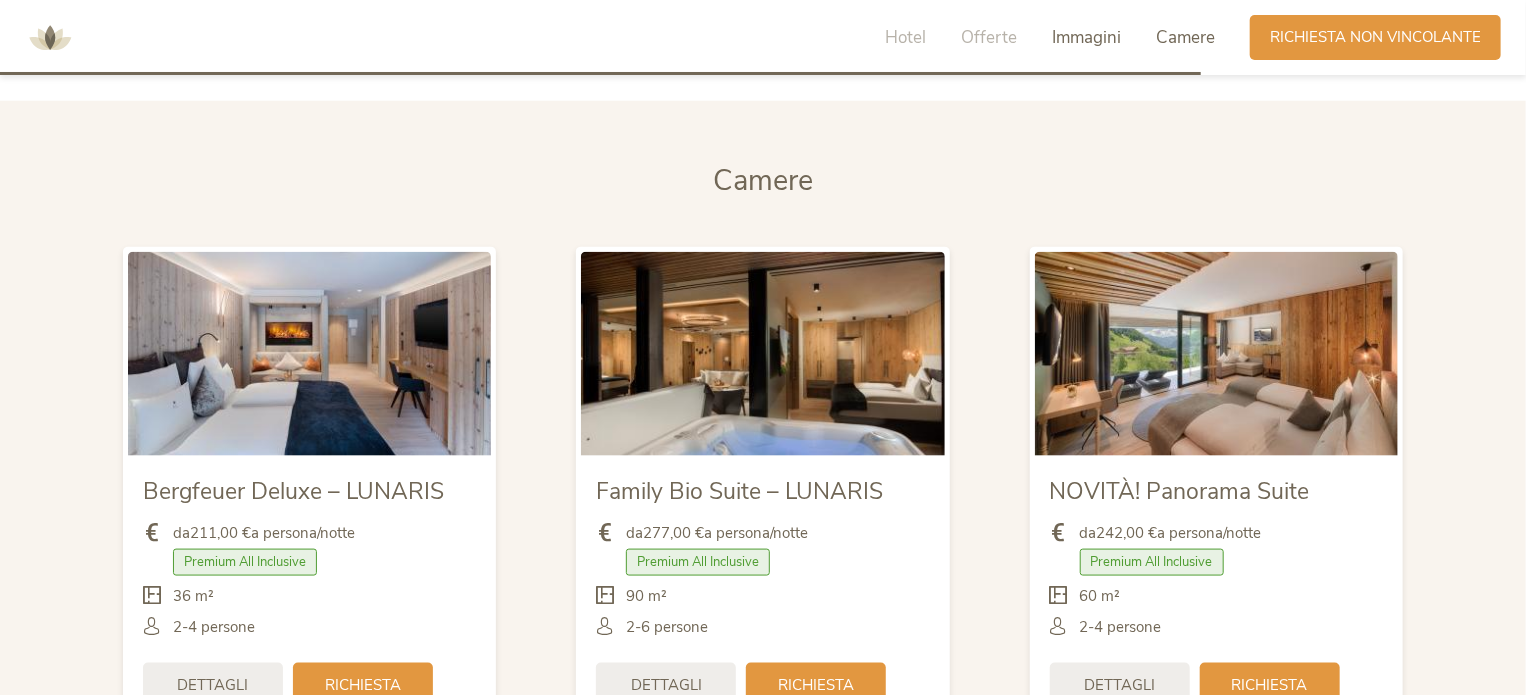 click on "Immagini" at bounding box center (1086, 37) 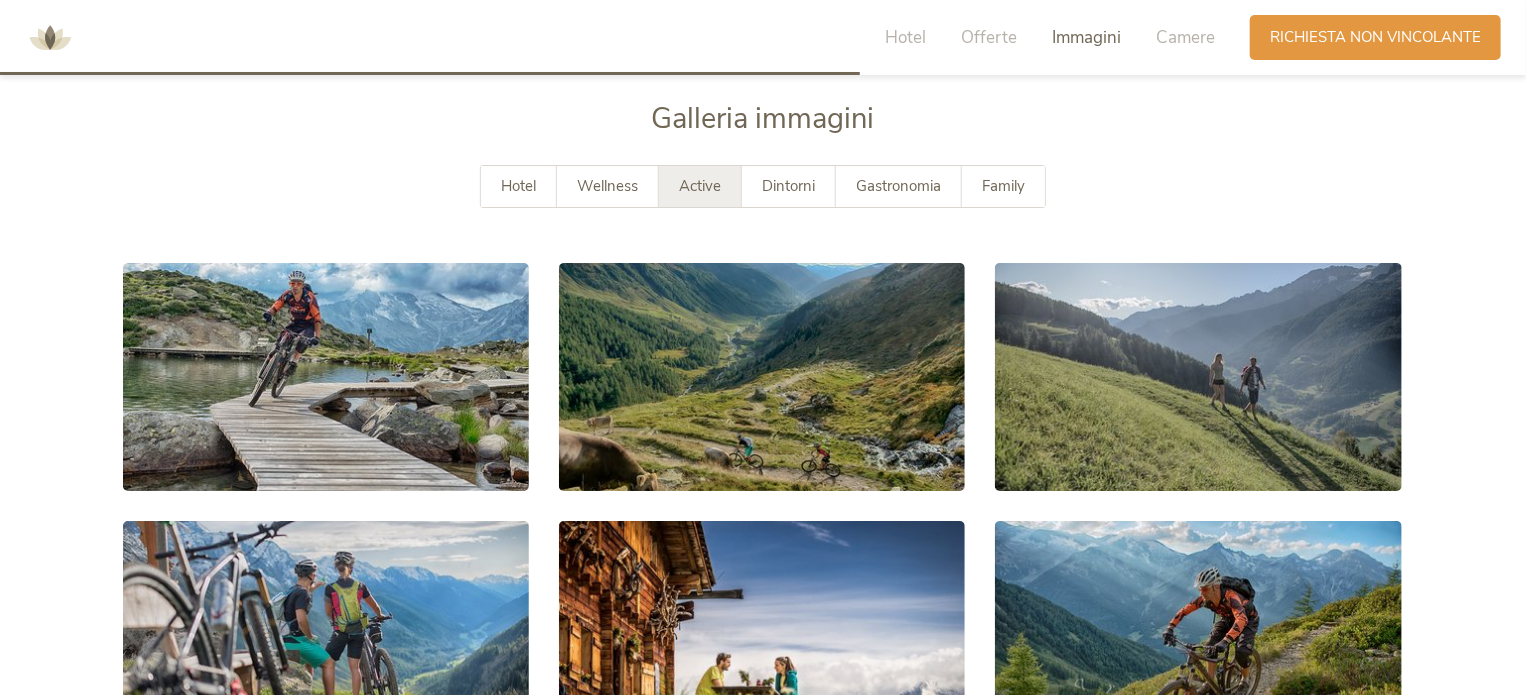 scroll, scrollTop: 3489, scrollLeft: 0, axis: vertical 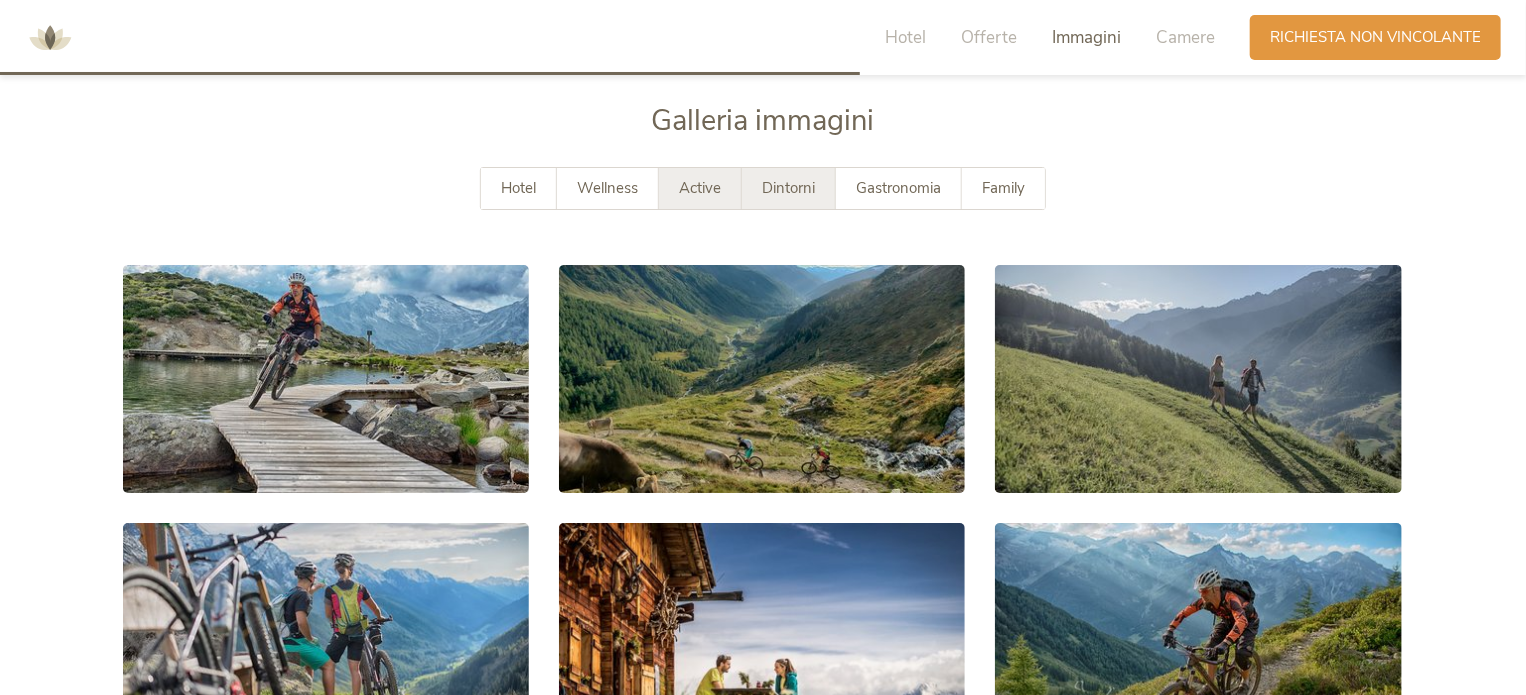 click on "Dintorni" at bounding box center [789, 188] 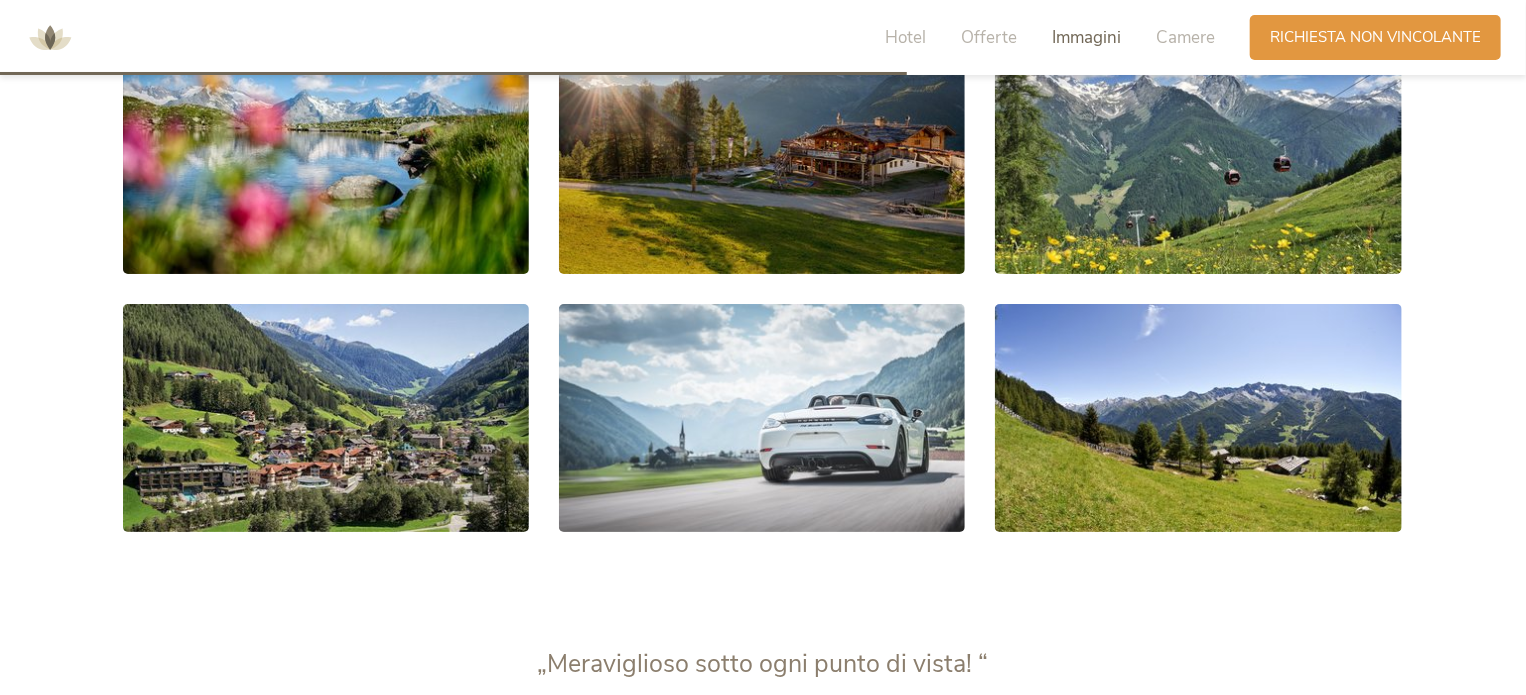 scroll, scrollTop: 3489, scrollLeft: 0, axis: vertical 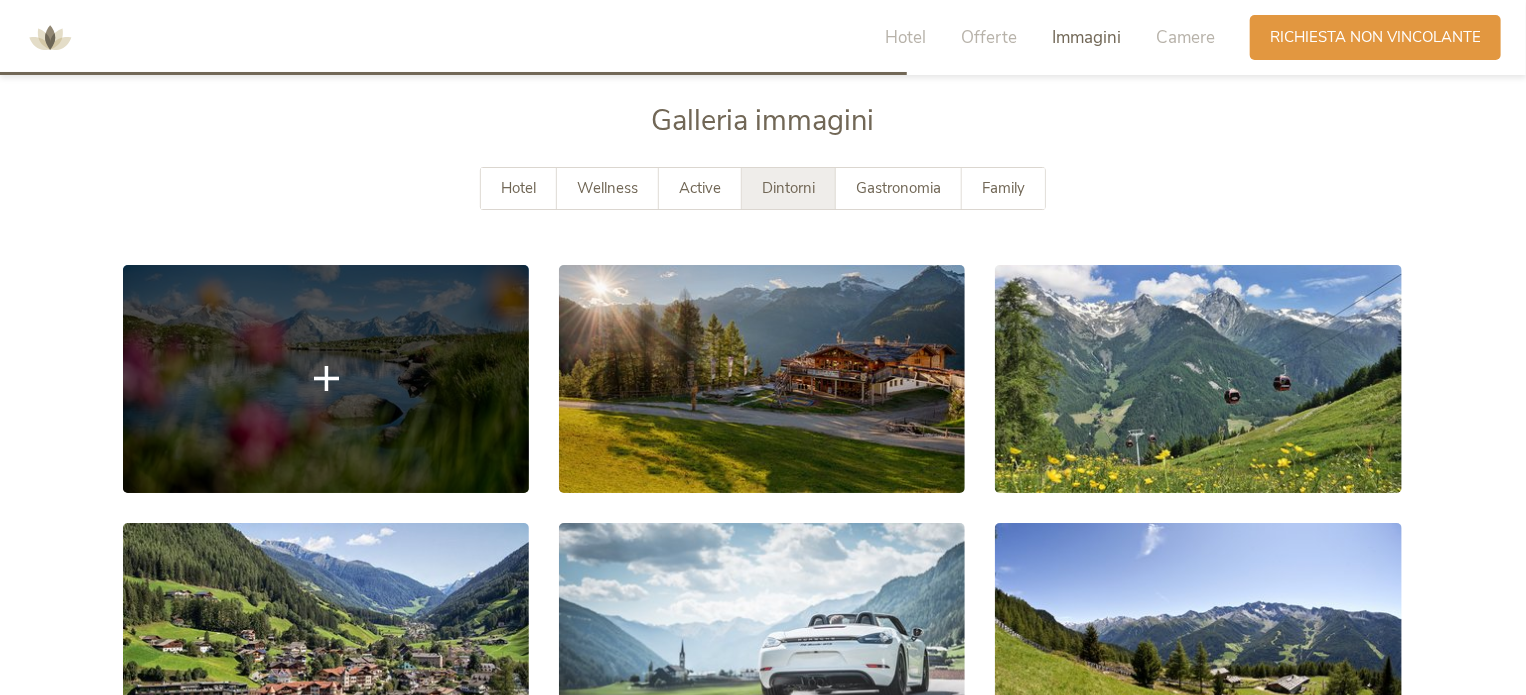 click at bounding box center [326, 379] 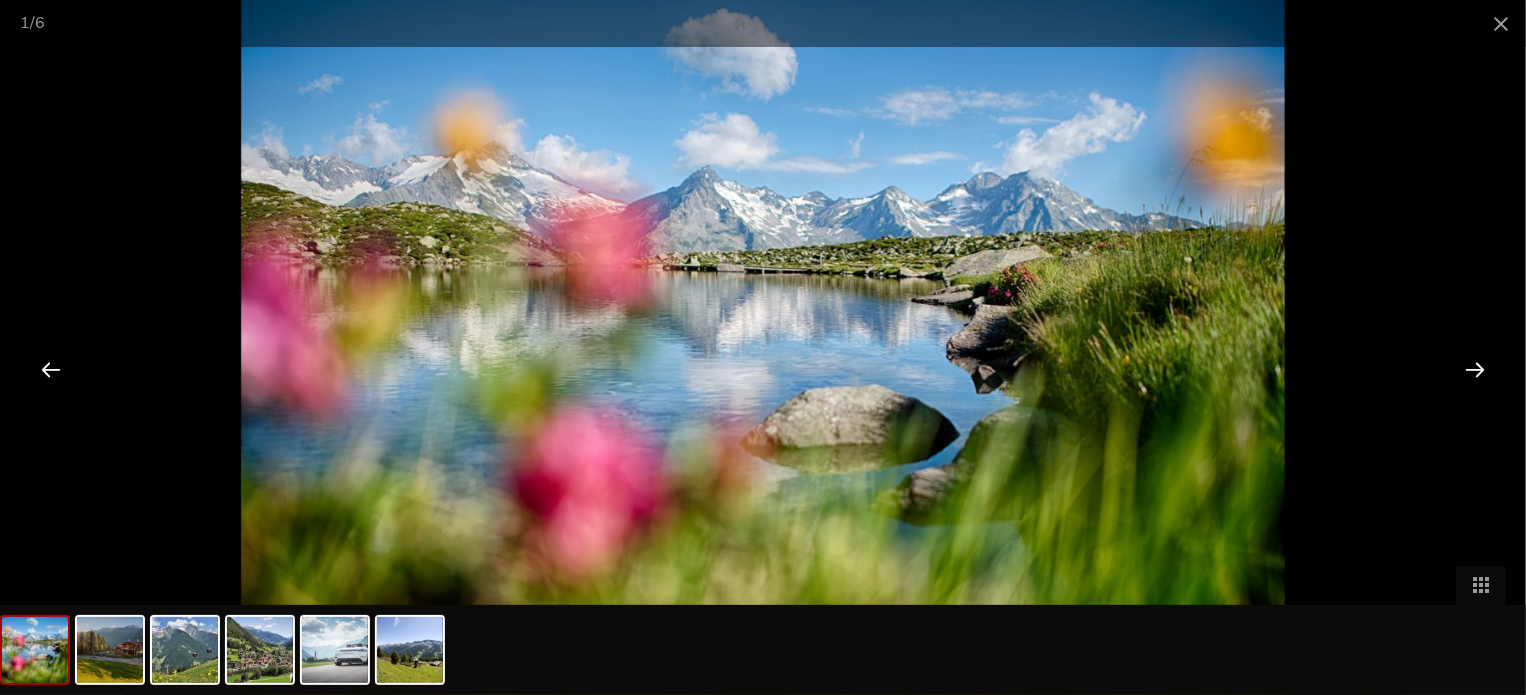 click at bounding box center [1475, 369] 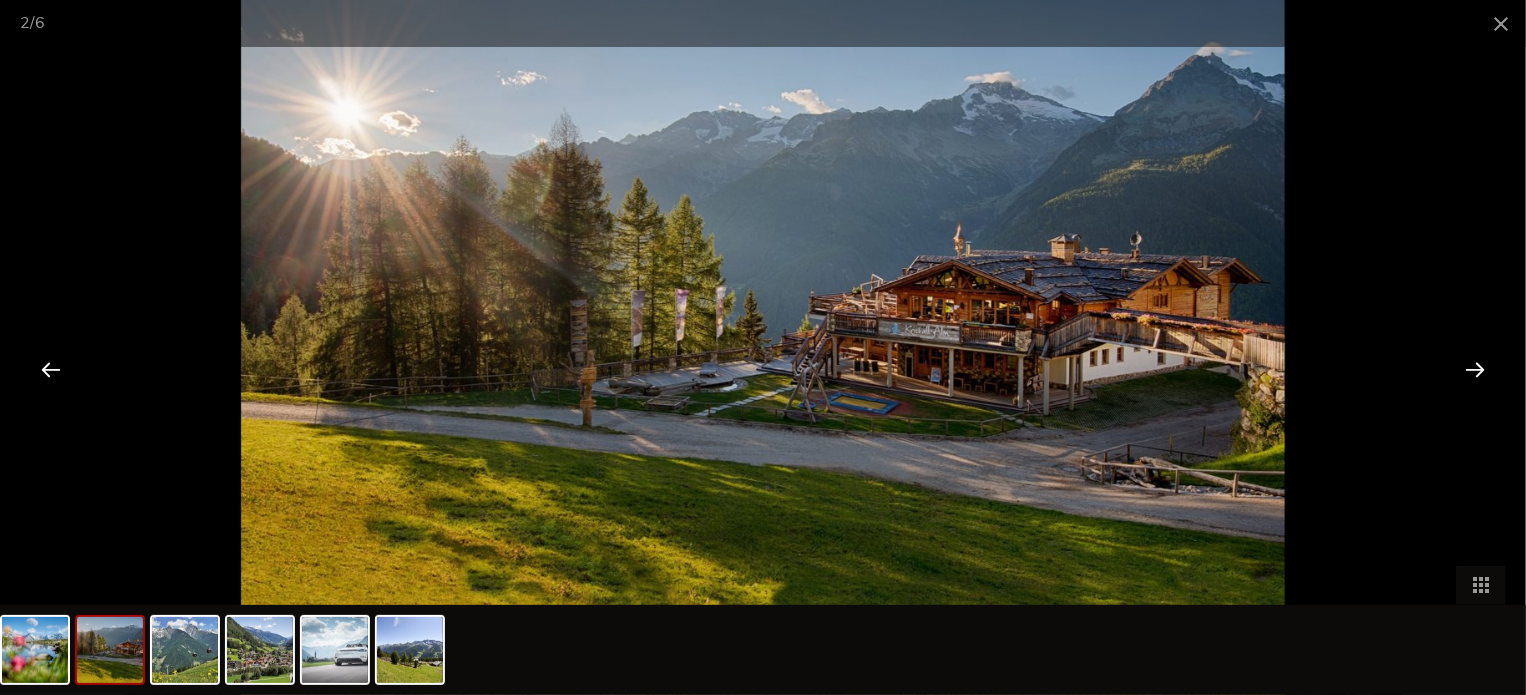 click at bounding box center (1475, 369) 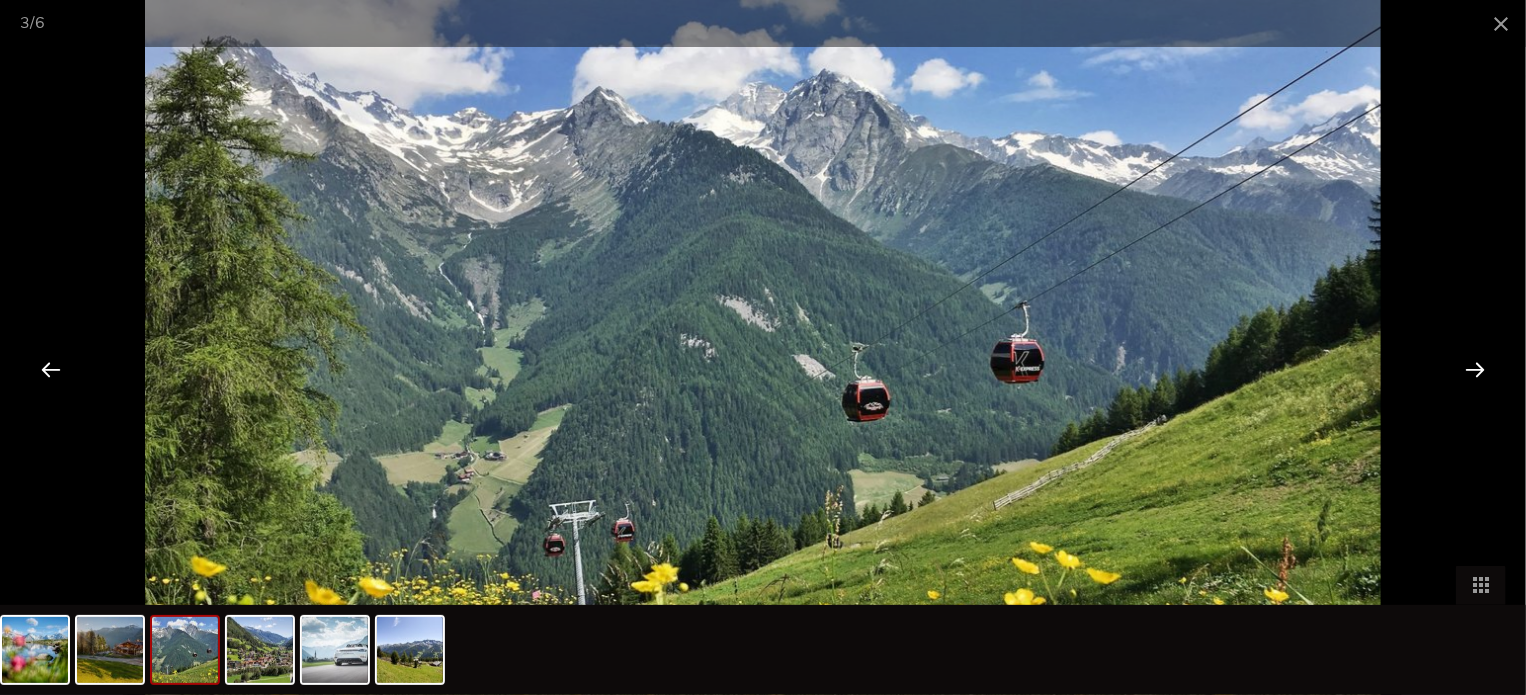 click at bounding box center (1475, 369) 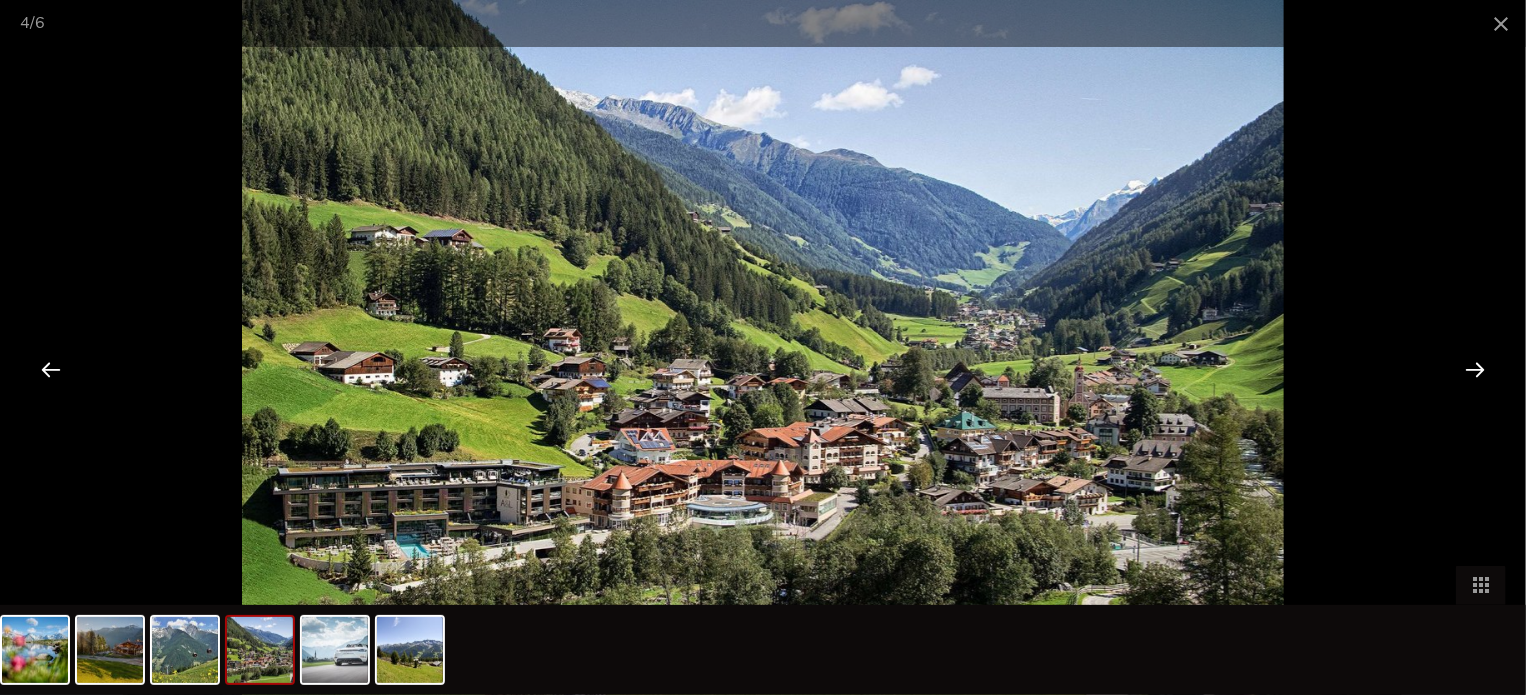 click at bounding box center [1475, 369] 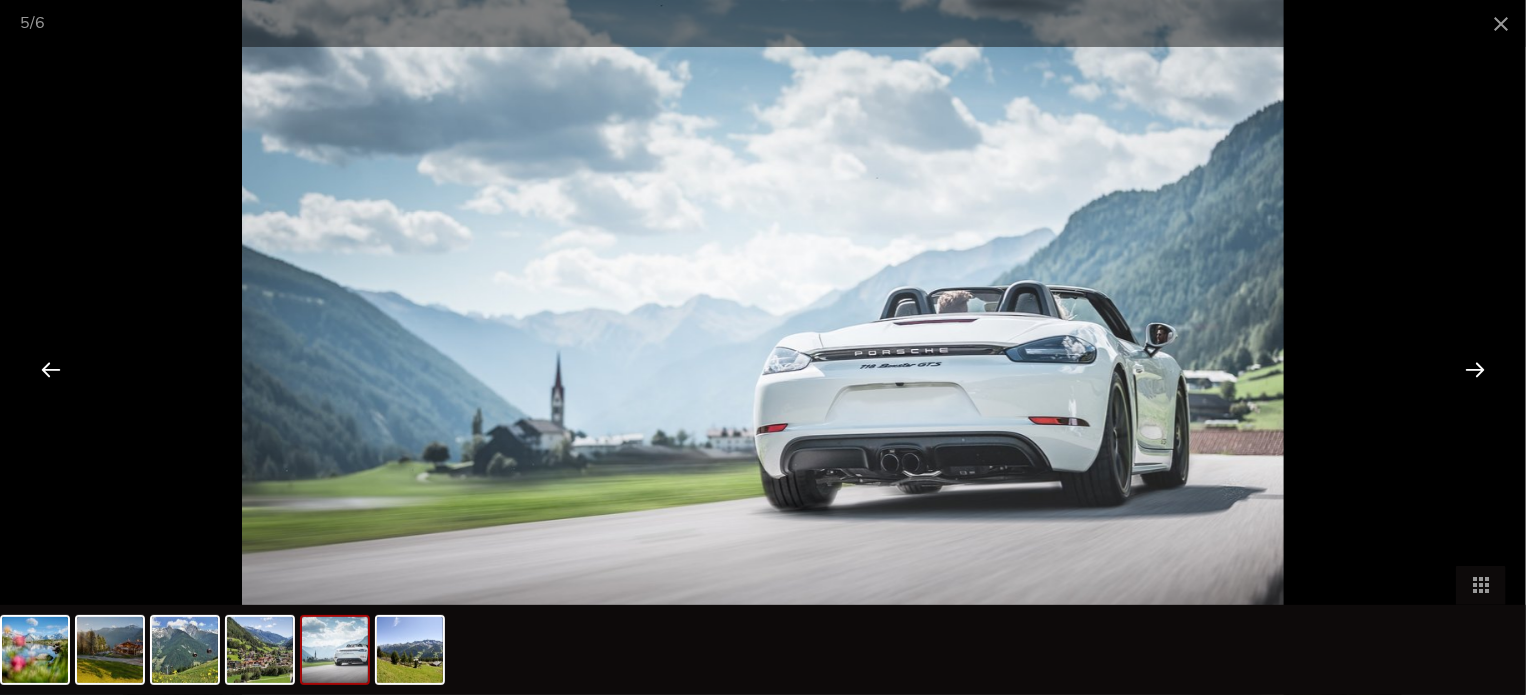 click at bounding box center [1475, 369] 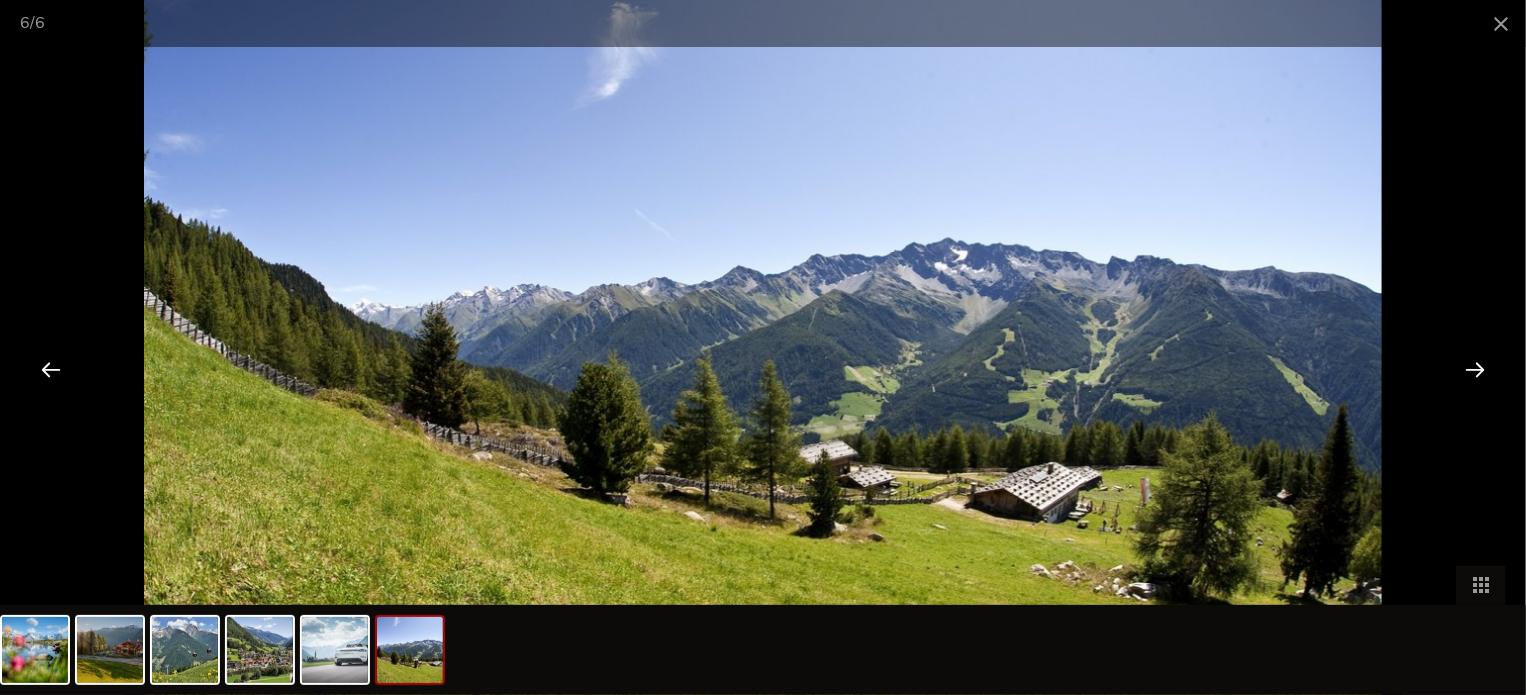 click at bounding box center (1475, 369) 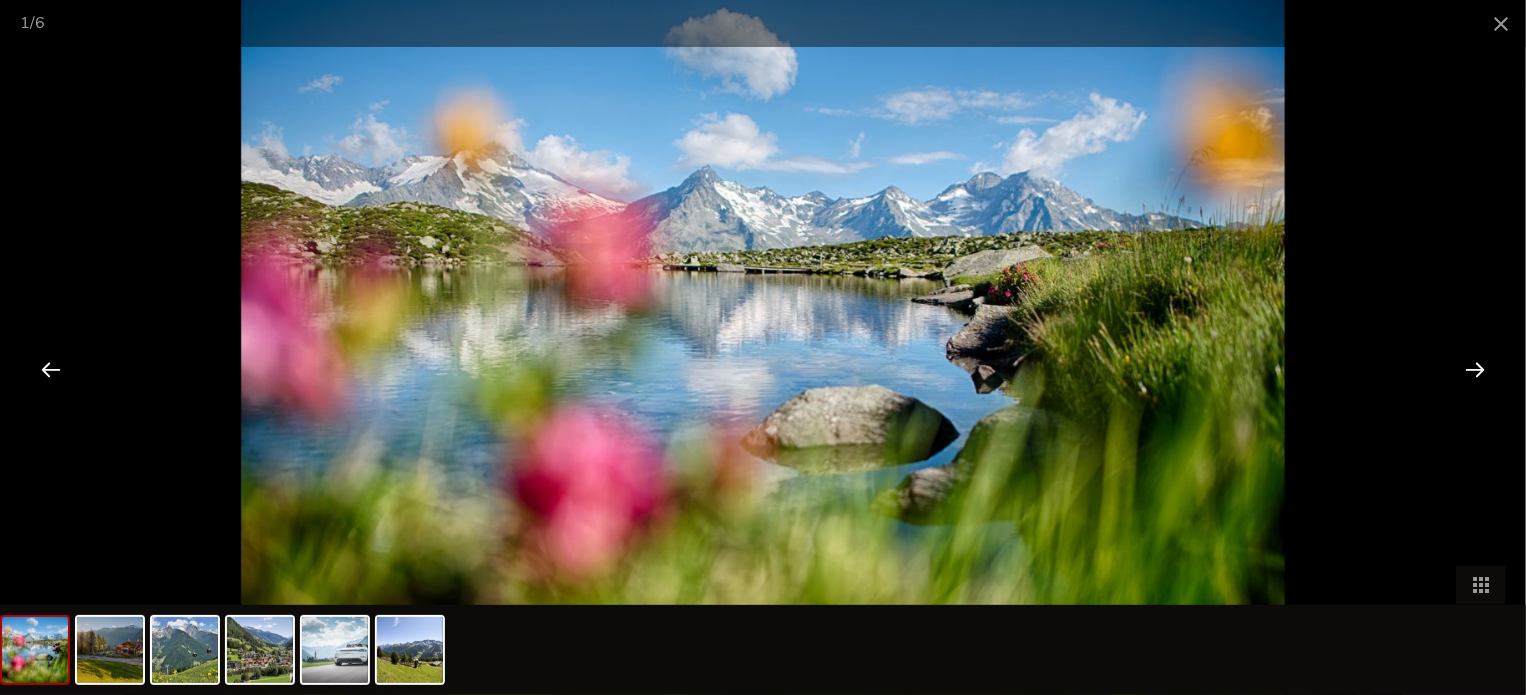 click at bounding box center [1475, 369] 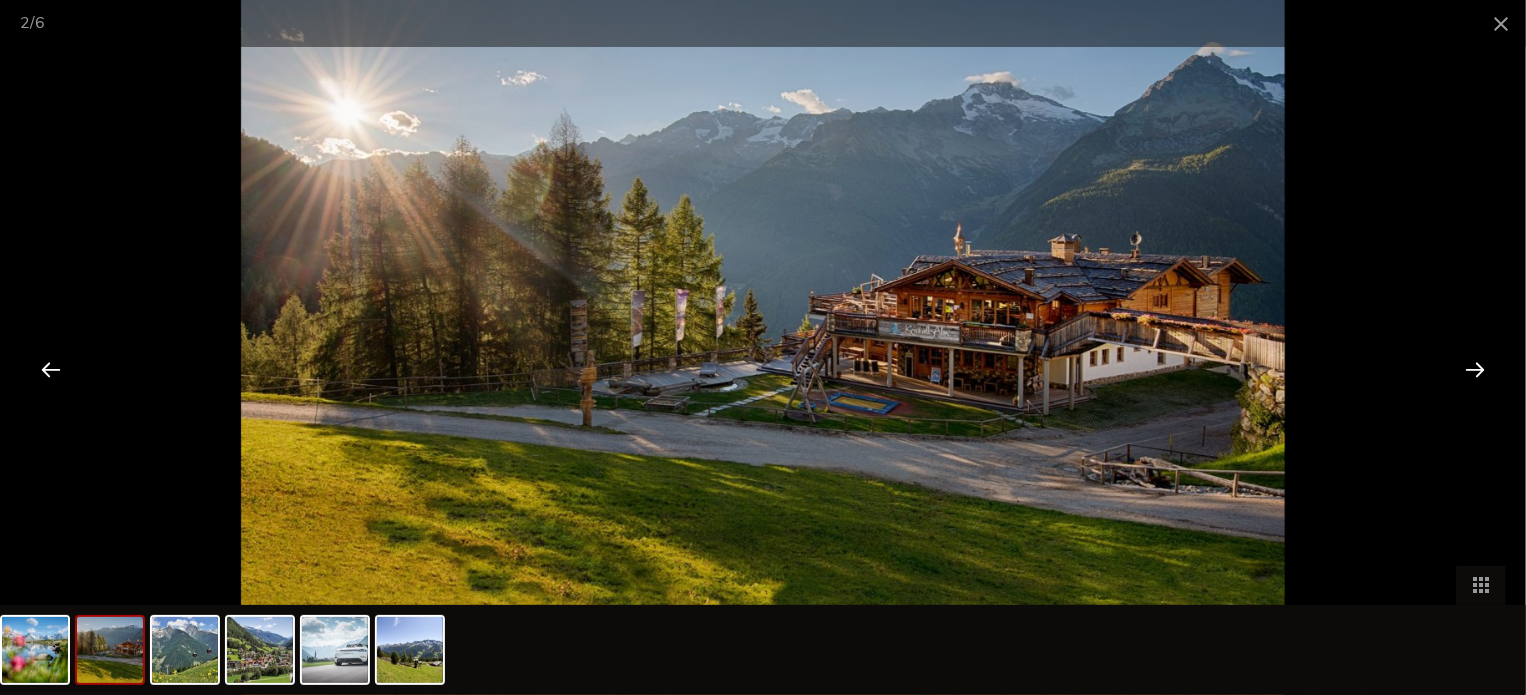 click at bounding box center (1475, 369) 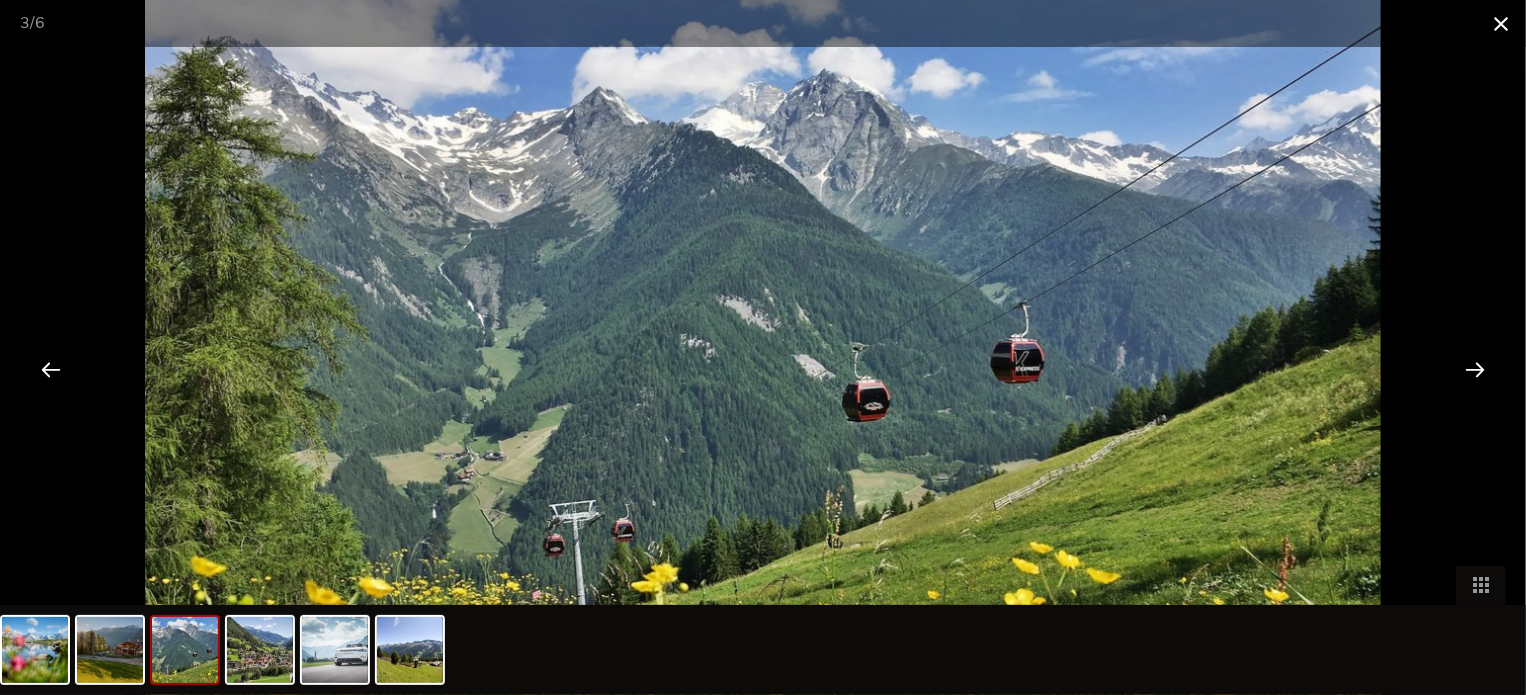 click at bounding box center (1501, 23) 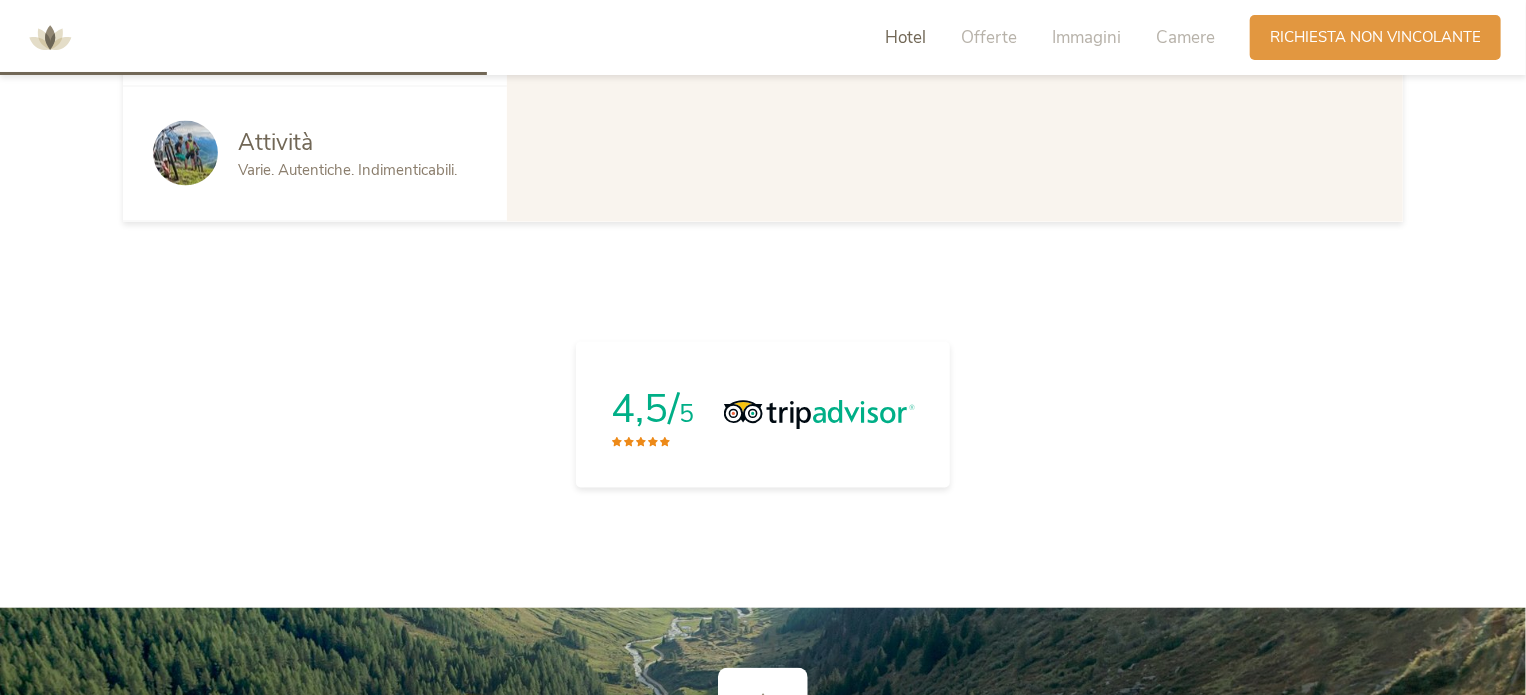 scroll, scrollTop: 1489, scrollLeft: 0, axis: vertical 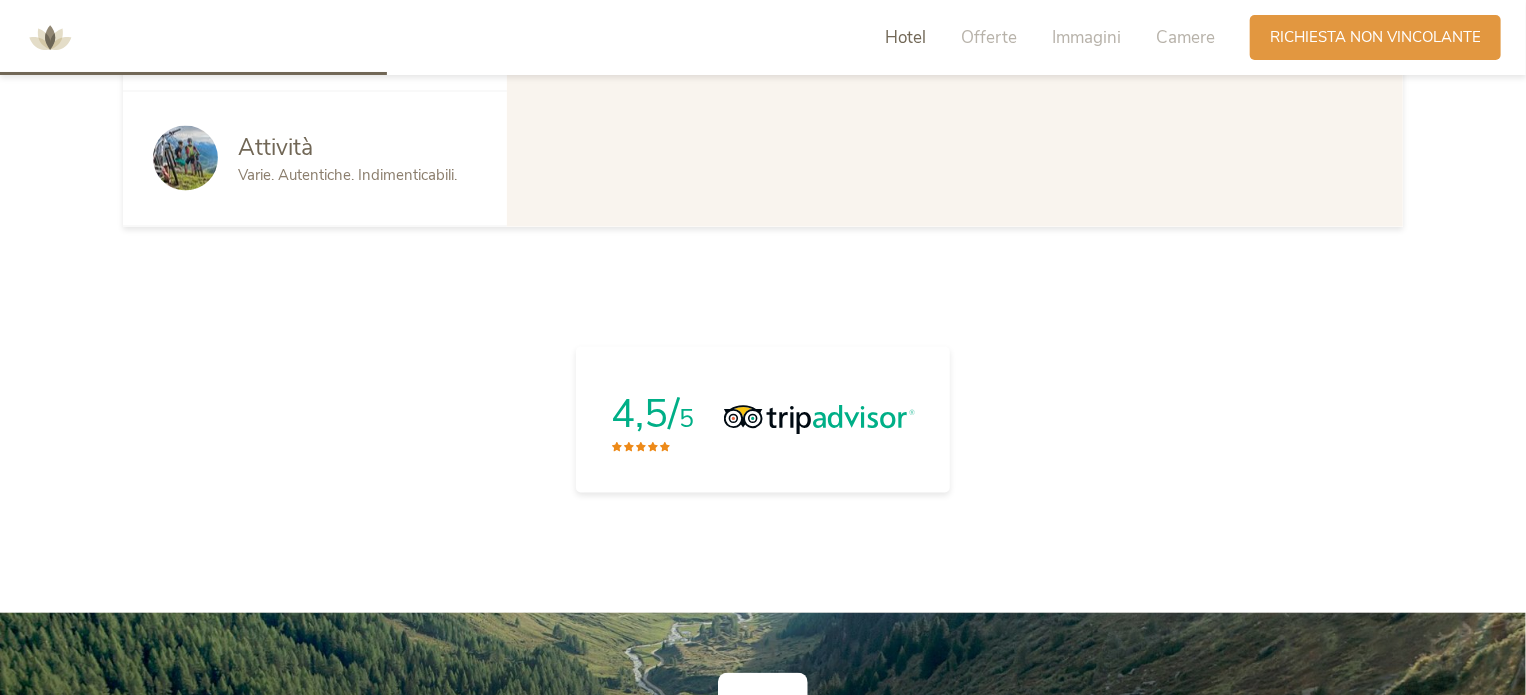click on "Varie. Autentiche. Indimenticabili." at bounding box center (347, 175) 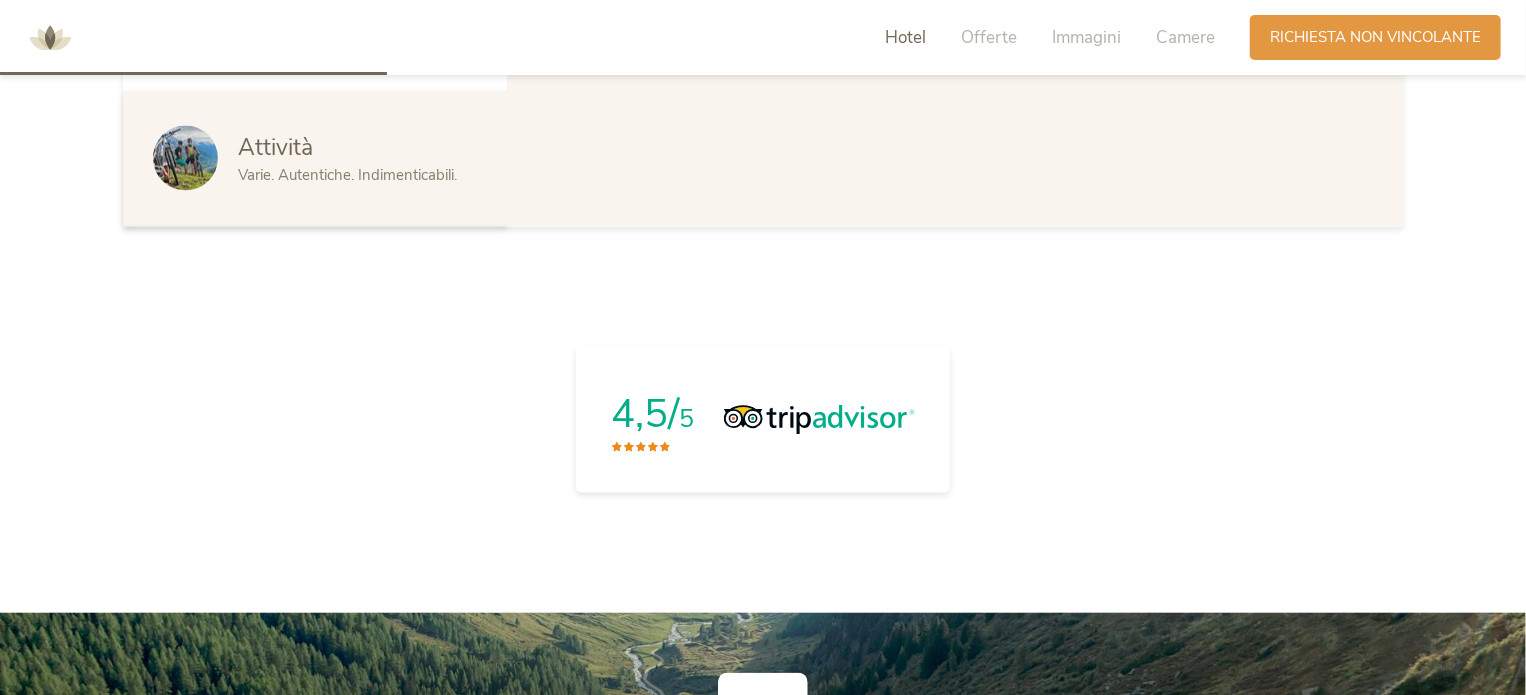 click on "Attività" at bounding box center (275, 147) 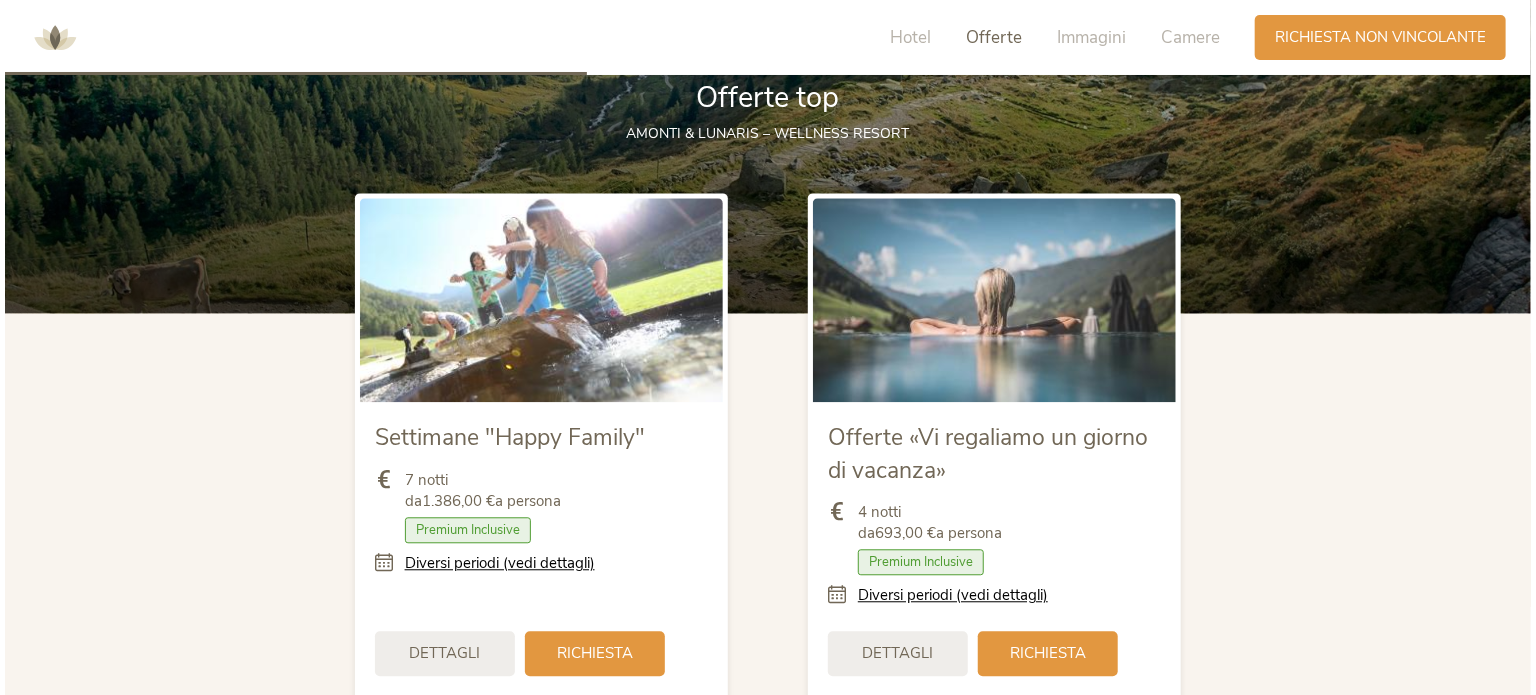 scroll, scrollTop: 2289, scrollLeft: 0, axis: vertical 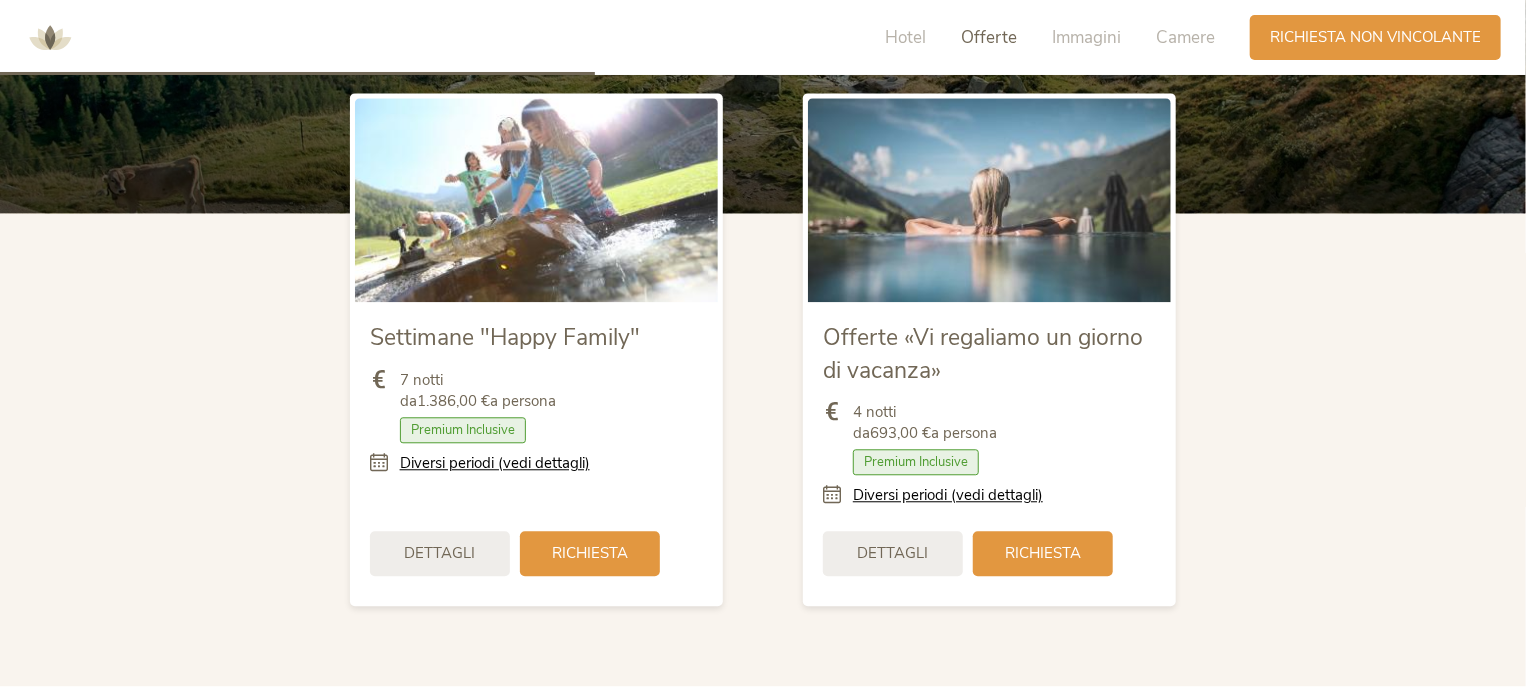 click on "Dettagli" at bounding box center [439, 553] 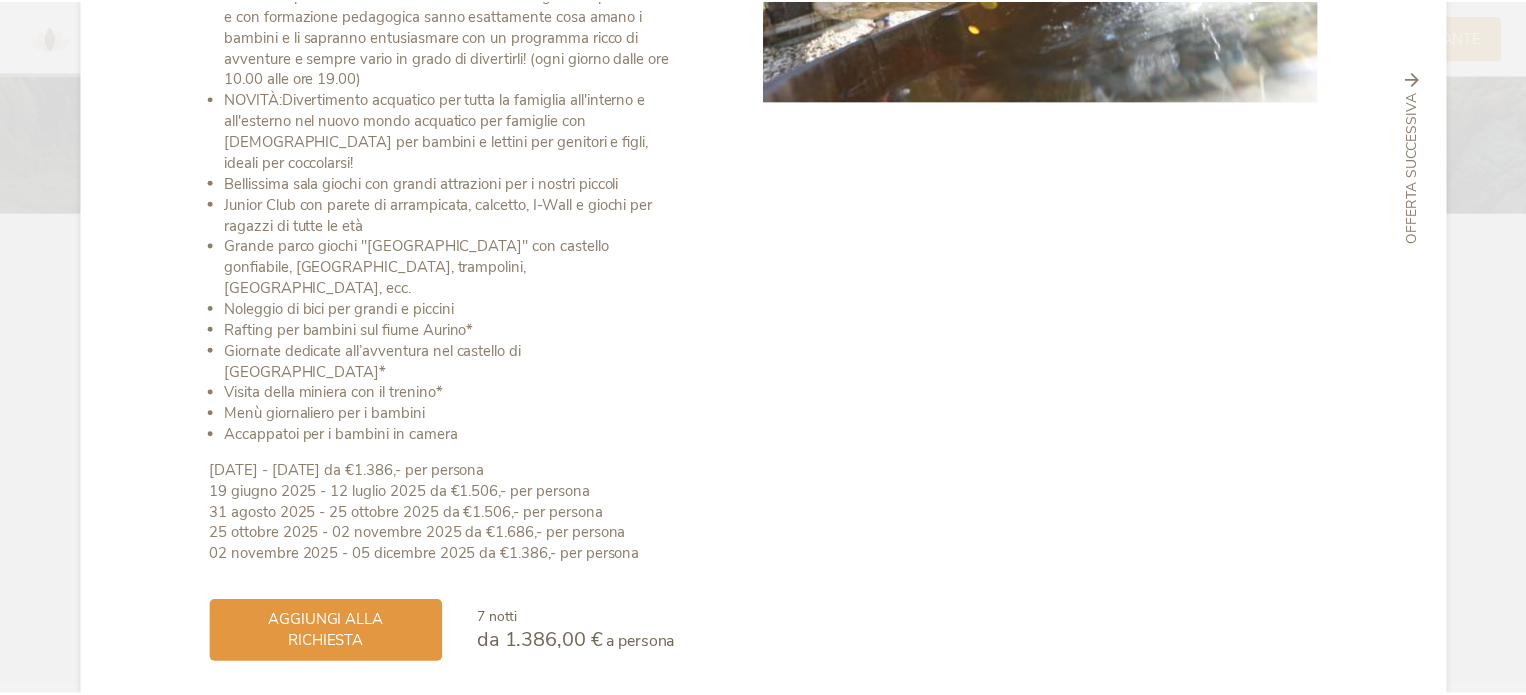 scroll, scrollTop: 0, scrollLeft: 0, axis: both 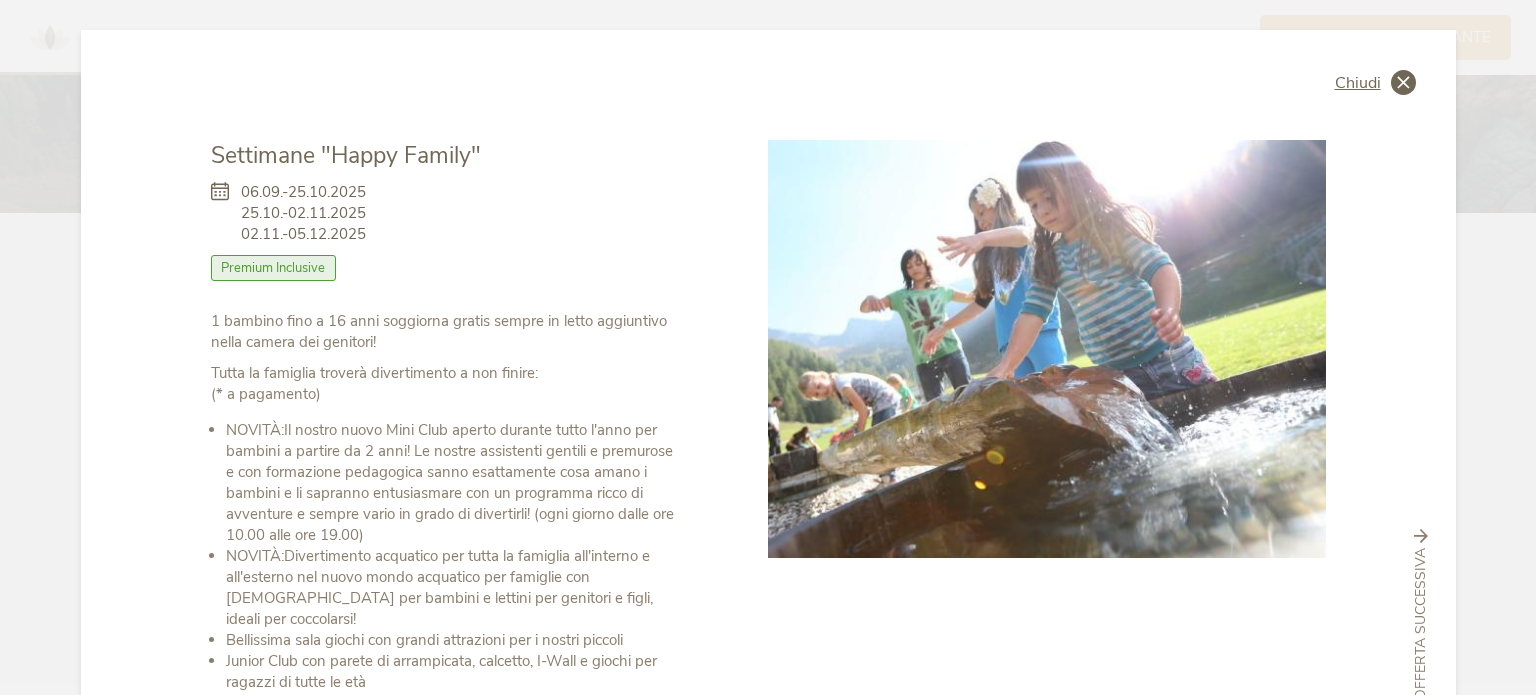 click at bounding box center [1403, 82] 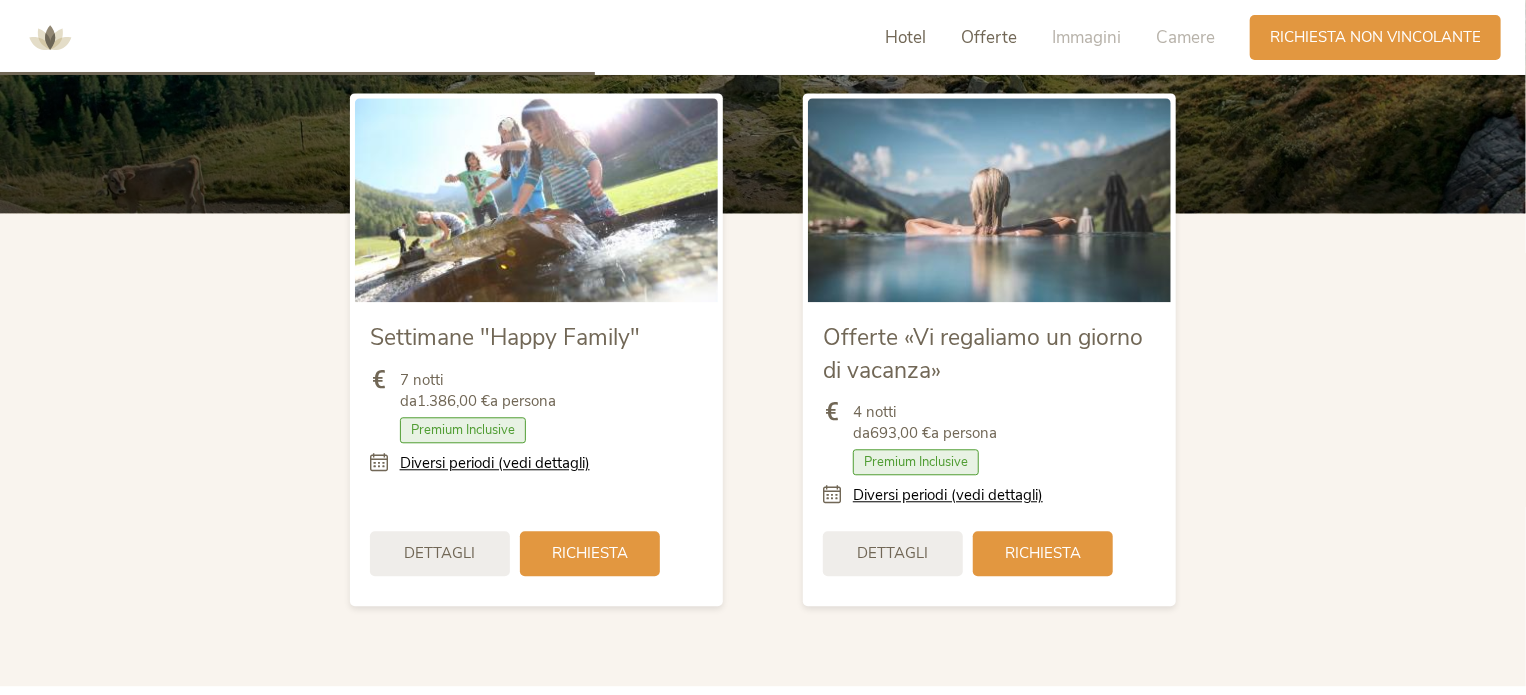 click on "Hotel" at bounding box center [905, 37] 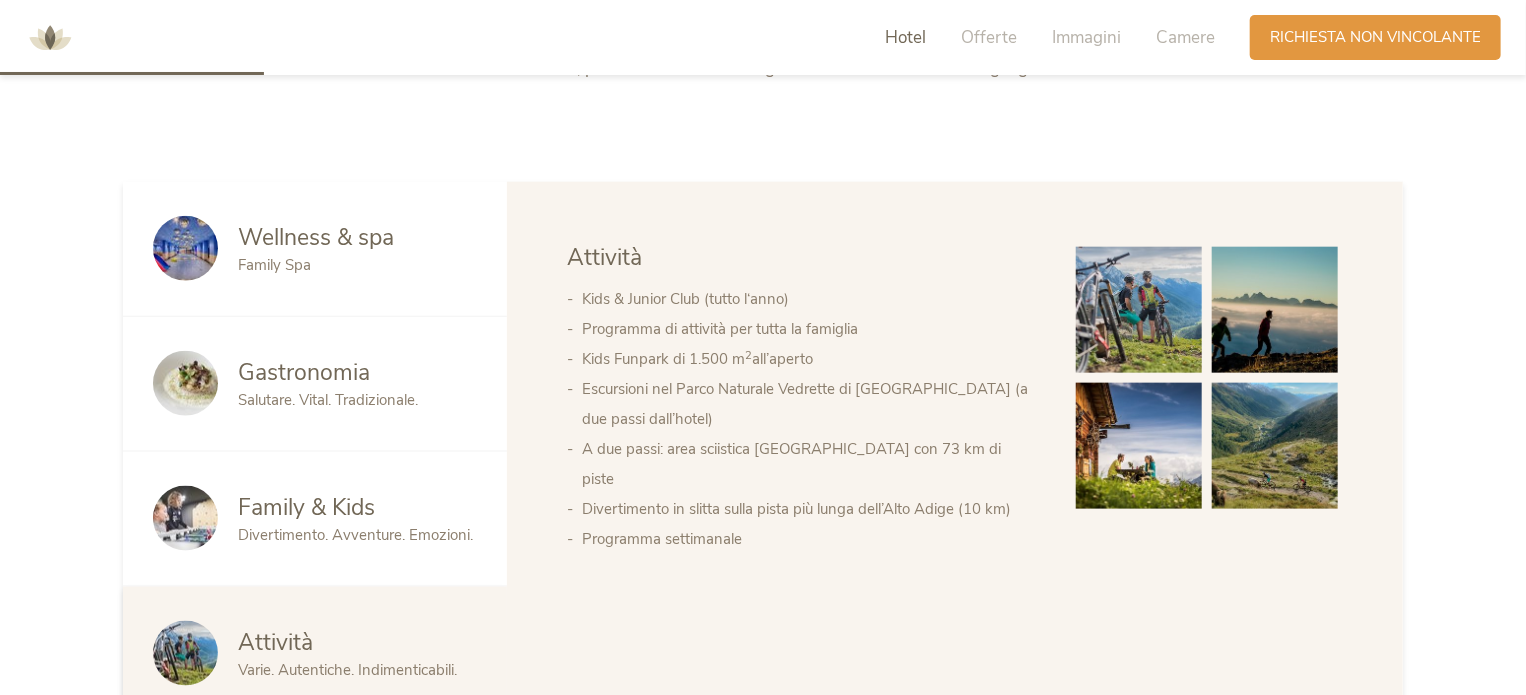 scroll, scrollTop: 1014, scrollLeft: 0, axis: vertical 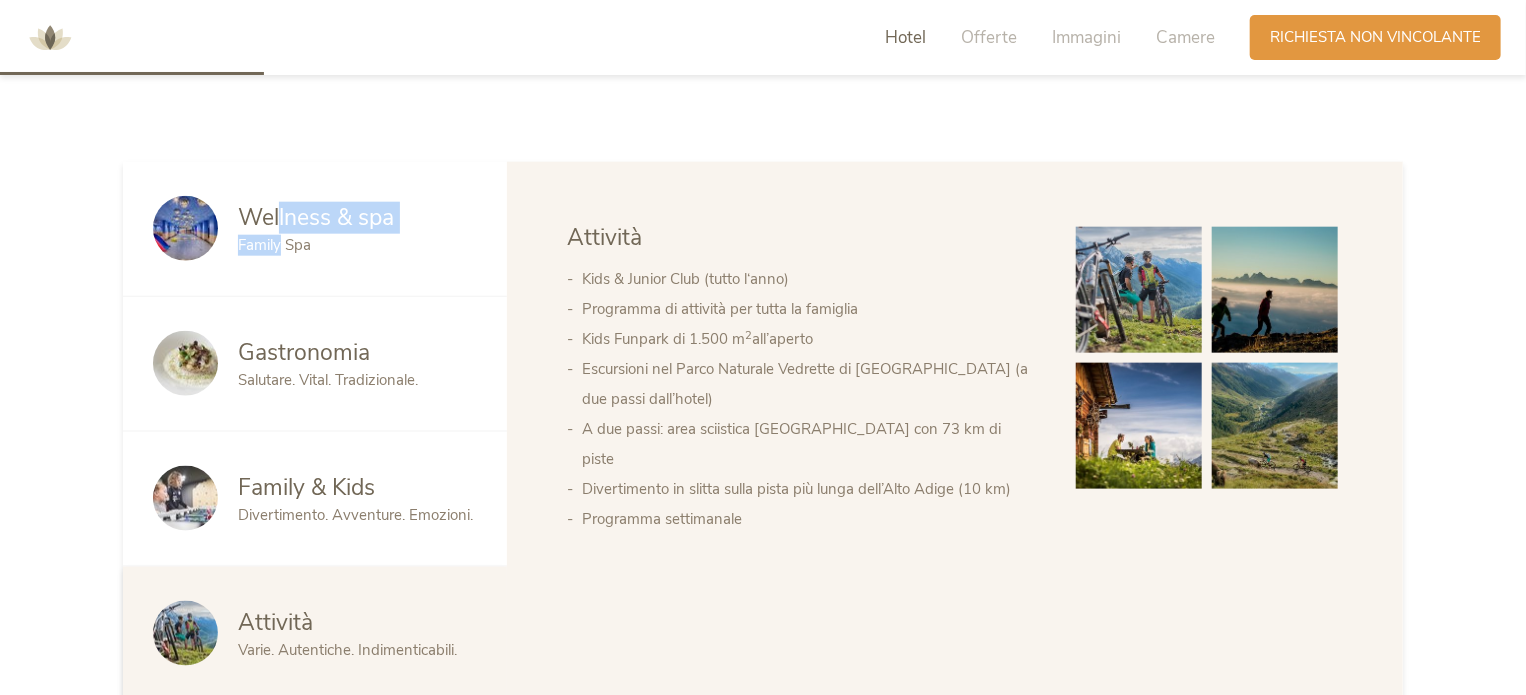 click on "Wellness & spa Family Spa" at bounding box center (357, 228) 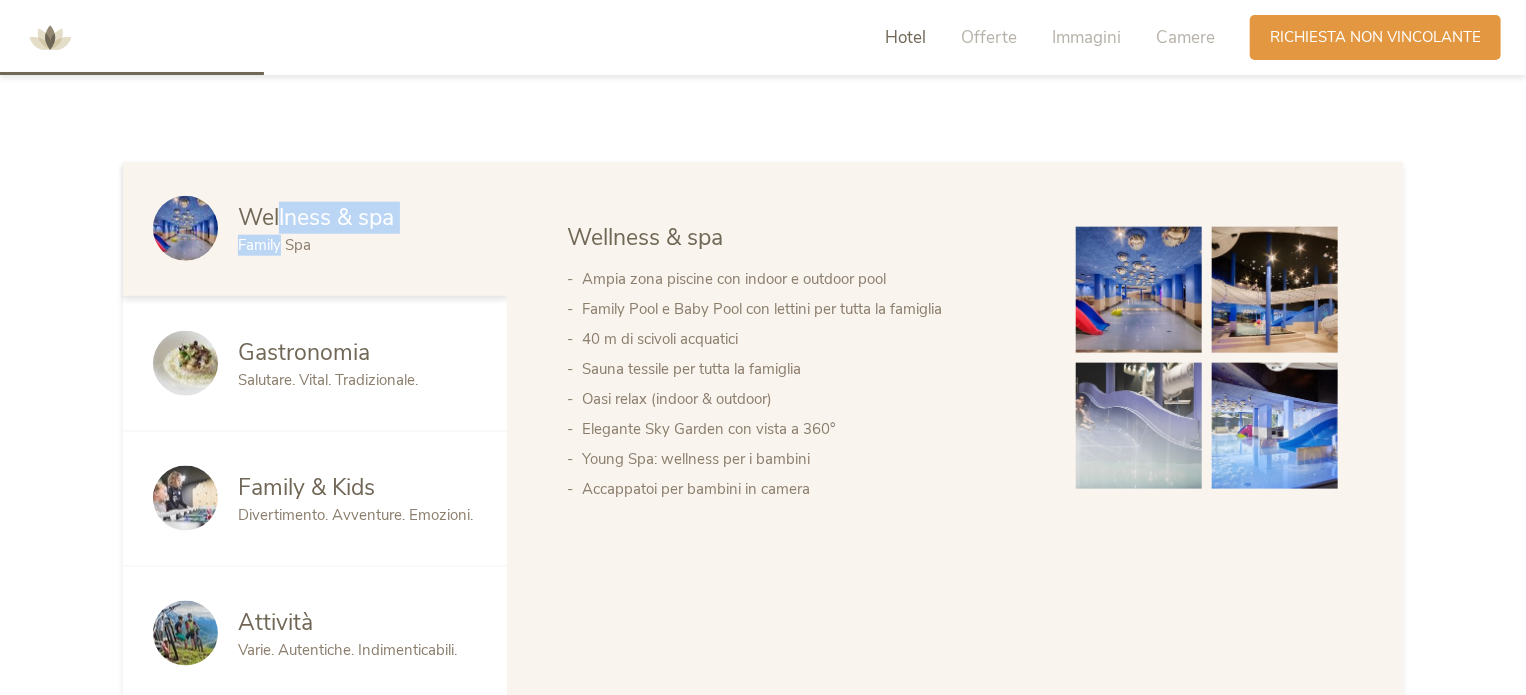 click at bounding box center (1139, 290) 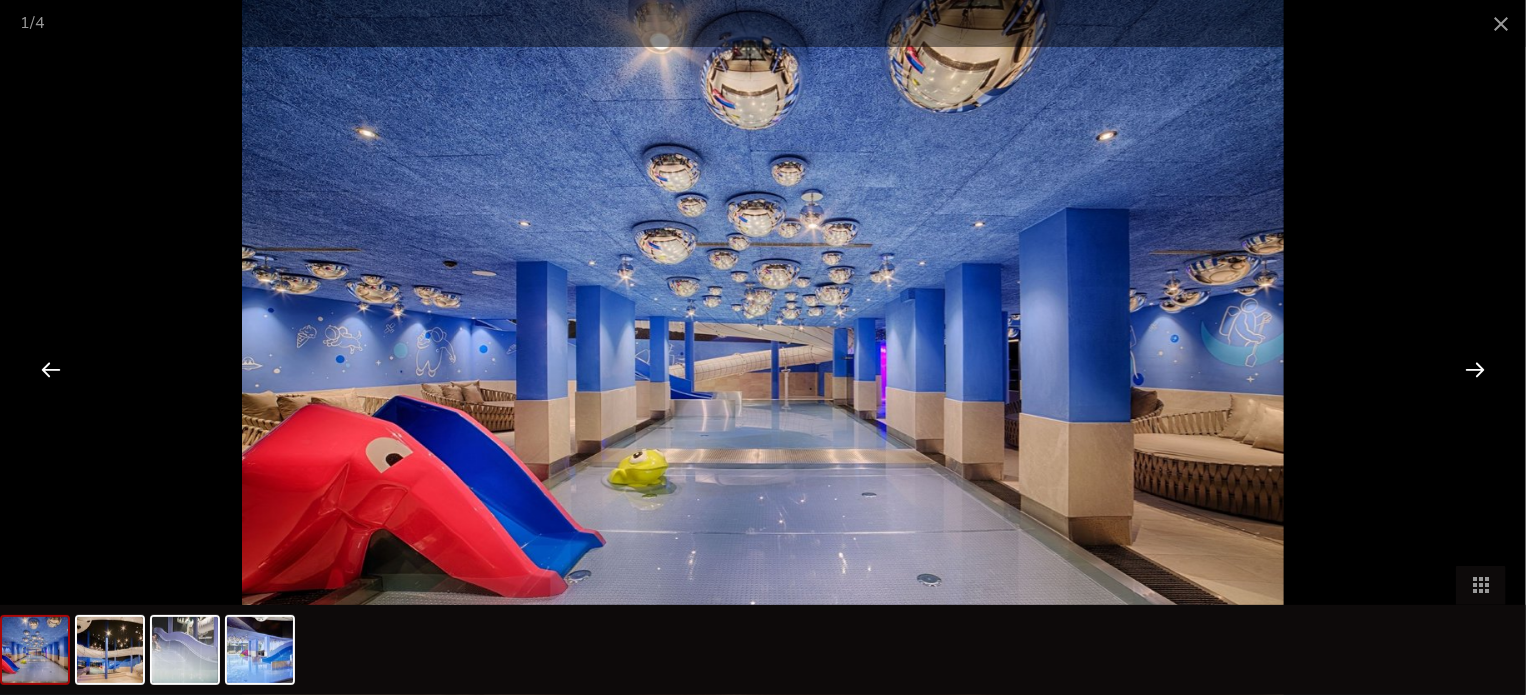 click at bounding box center (1475, 369) 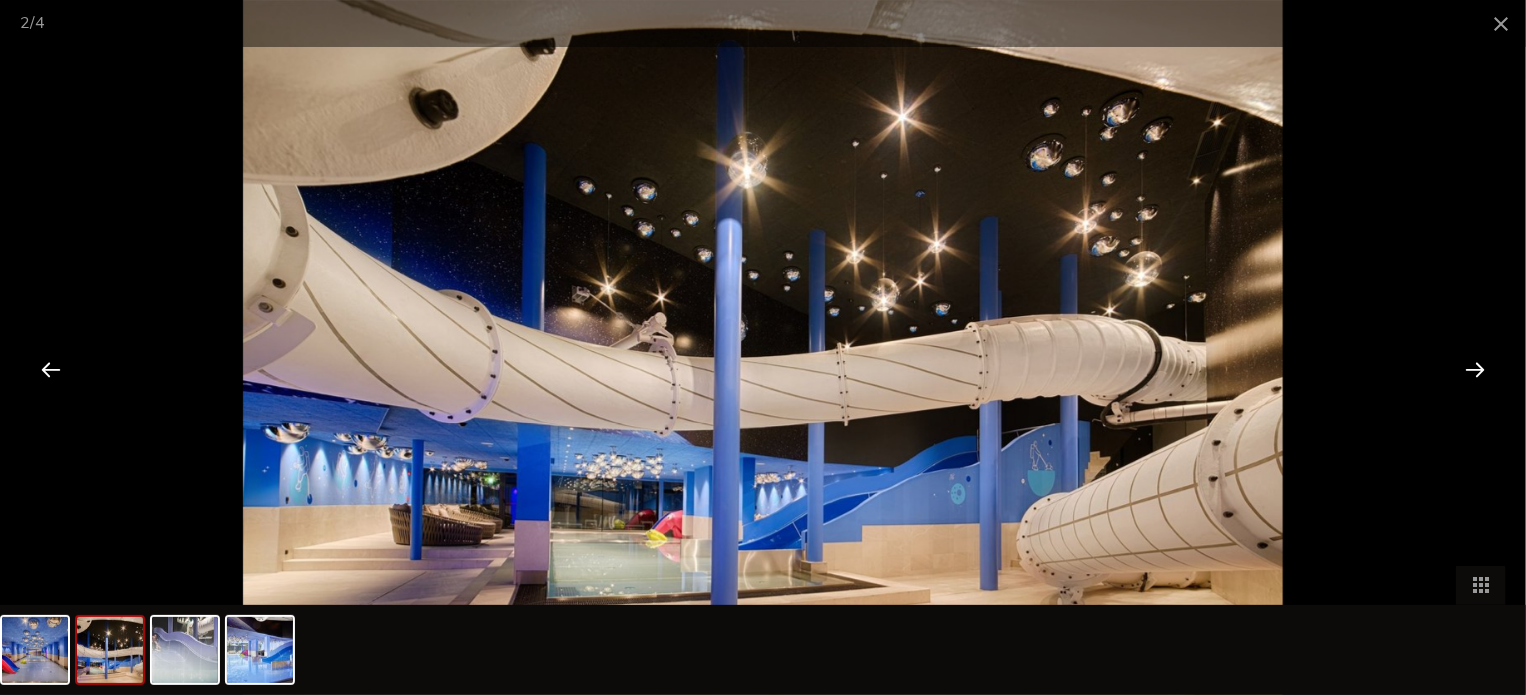 drag, startPoint x: 1483, startPoint y: 368, endPoint x: 1495, endPoint y: 372, distance: 12.649111 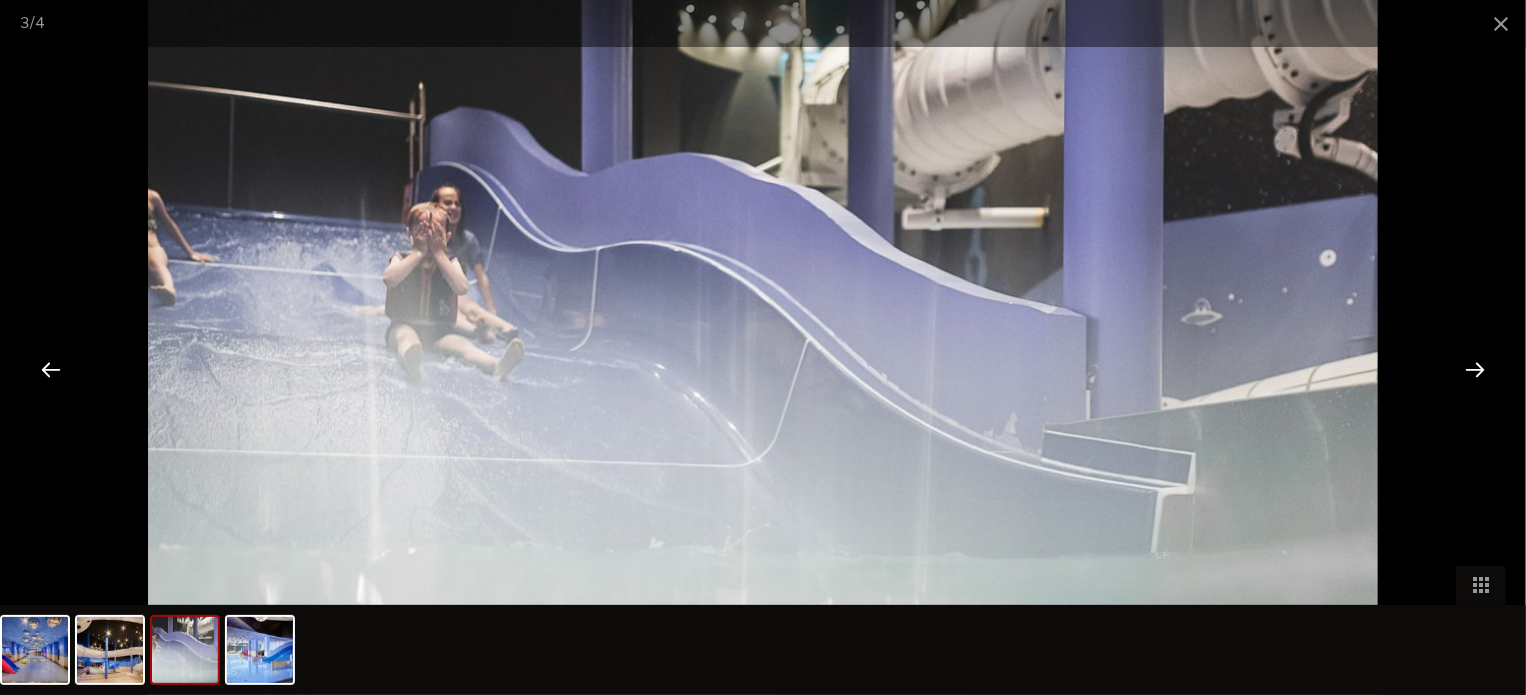 click at bounding box center [1475, 369] 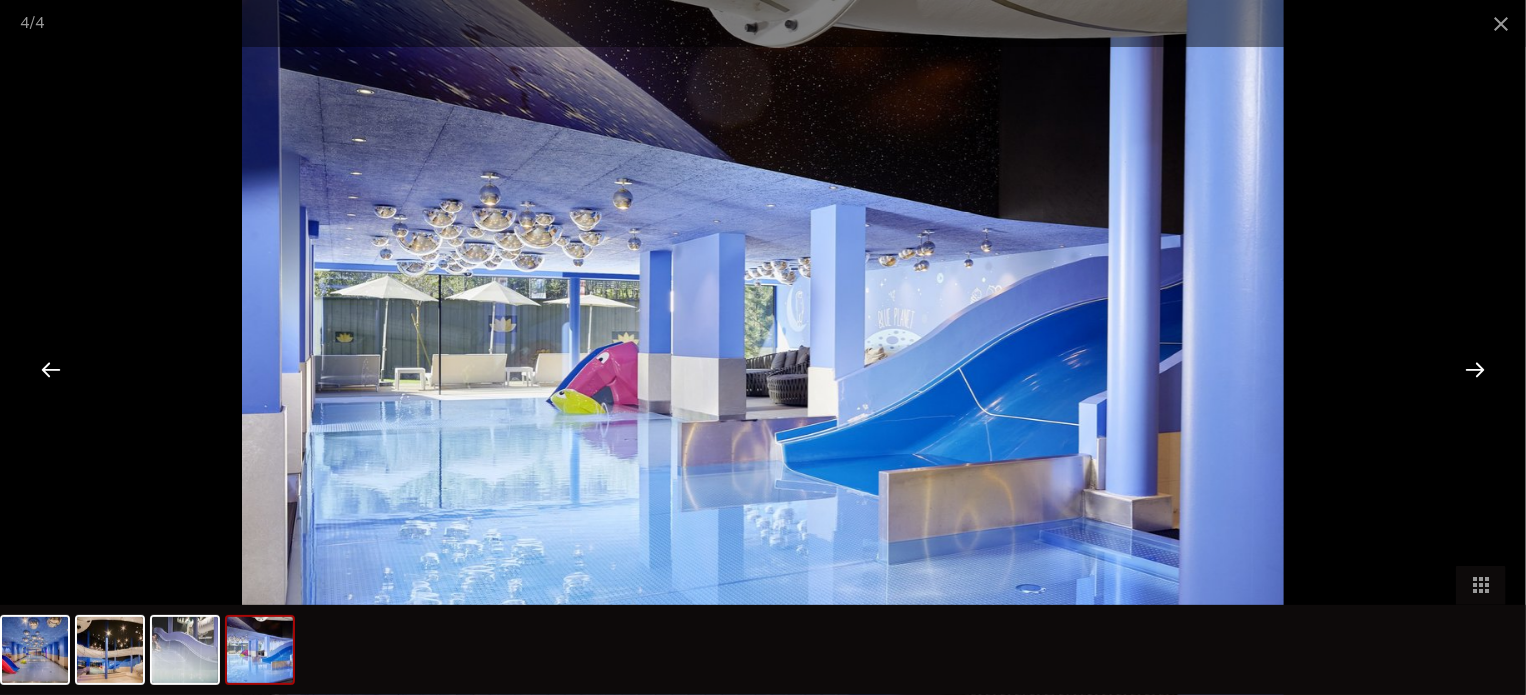 click at bounding box center (1475, 369) 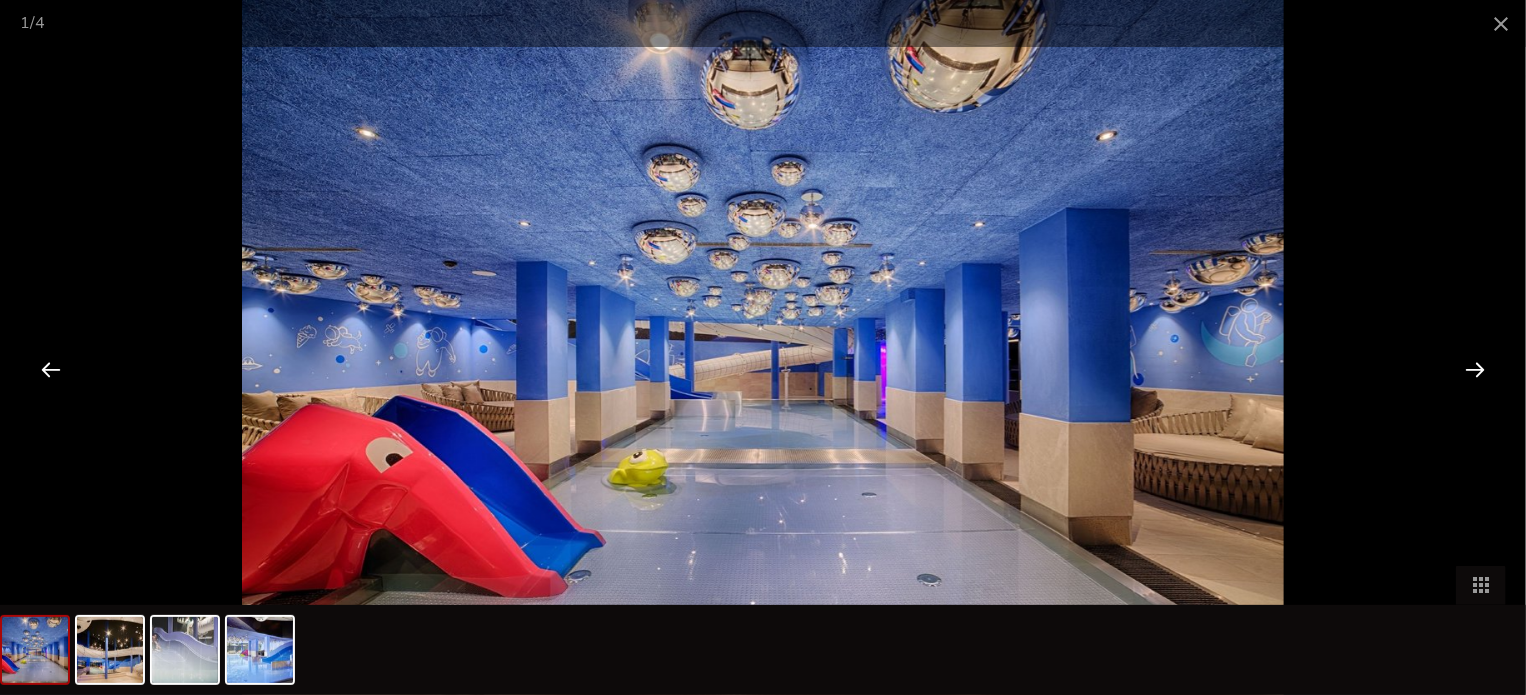 click at bounding box center [1475, 369] 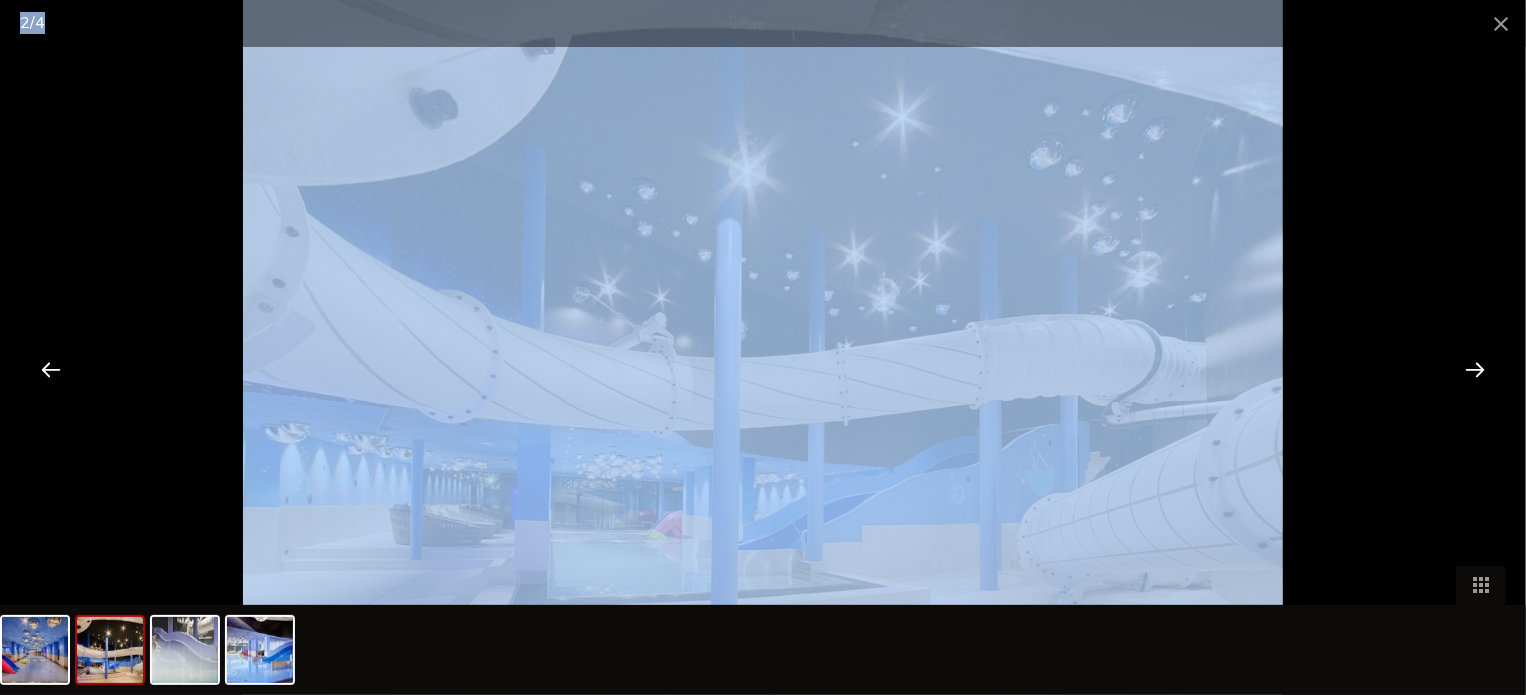 click on "2  /  4" at bounding box center (763, 347) 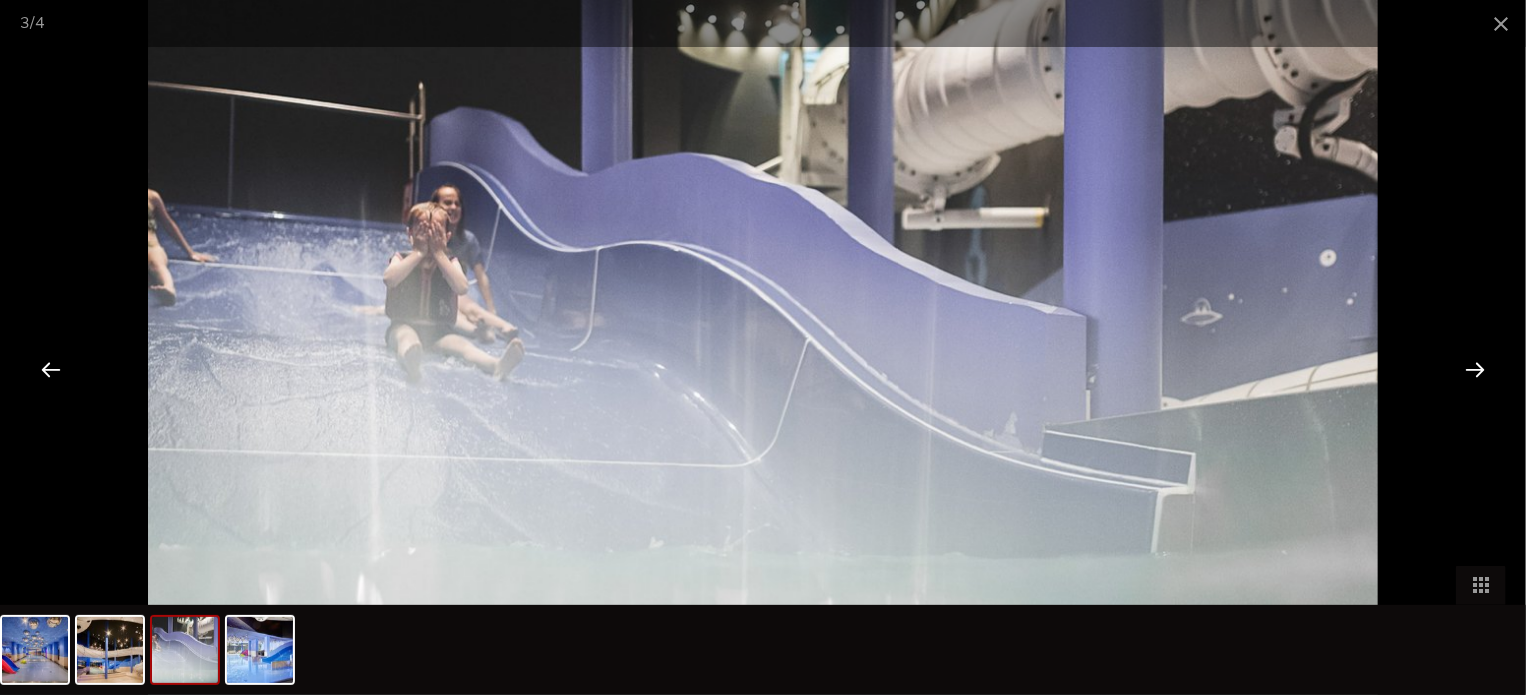 click at bounding box center (1475, 369) 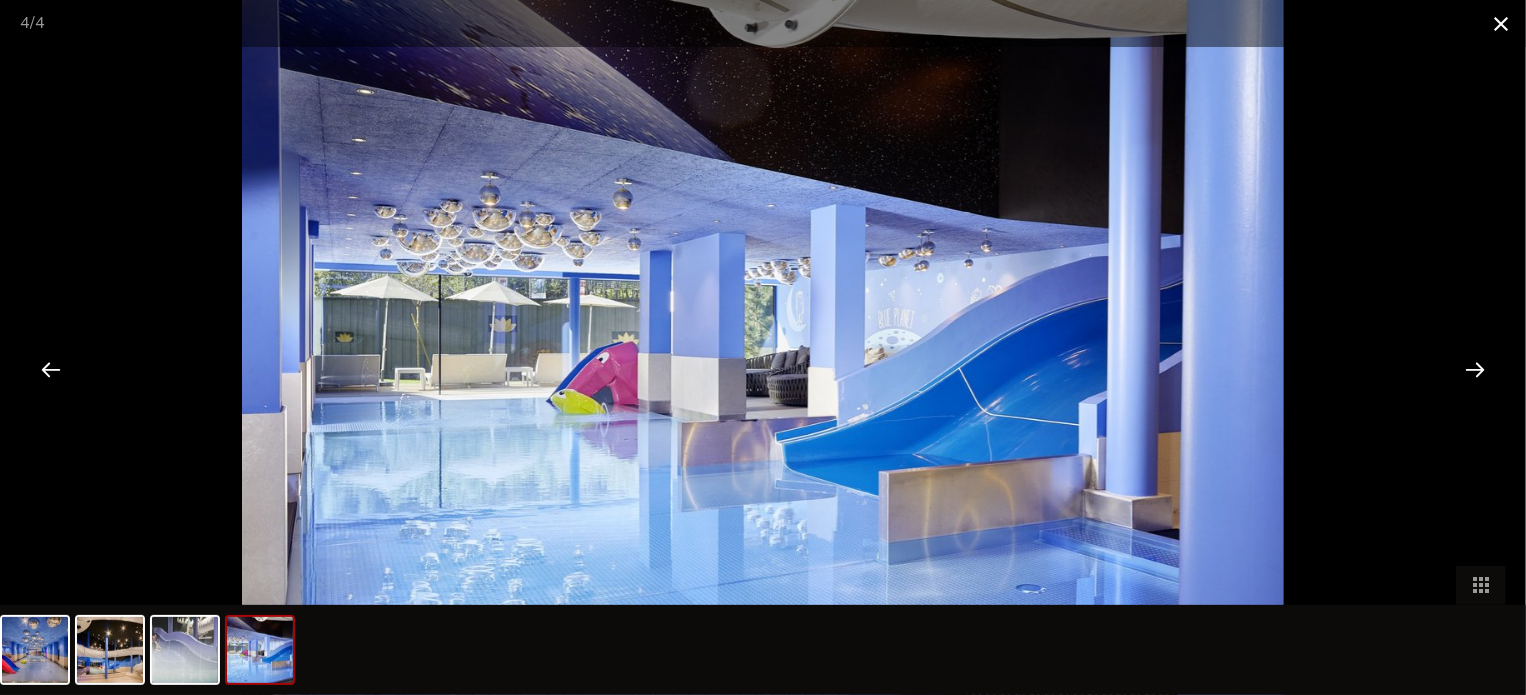 click at bounding box center (1501, 23) 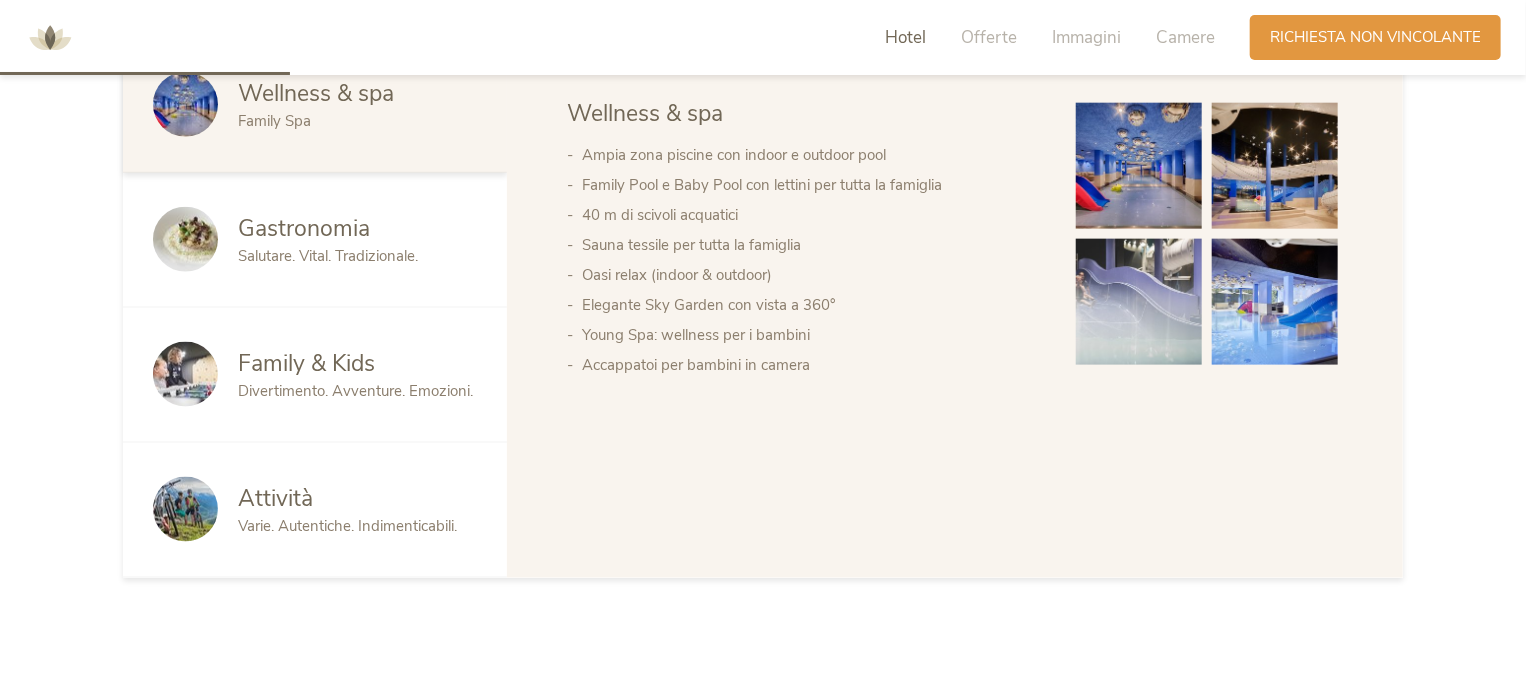 scroll, scrollTop: 1114, scrollLeft: 0, axis: vertical 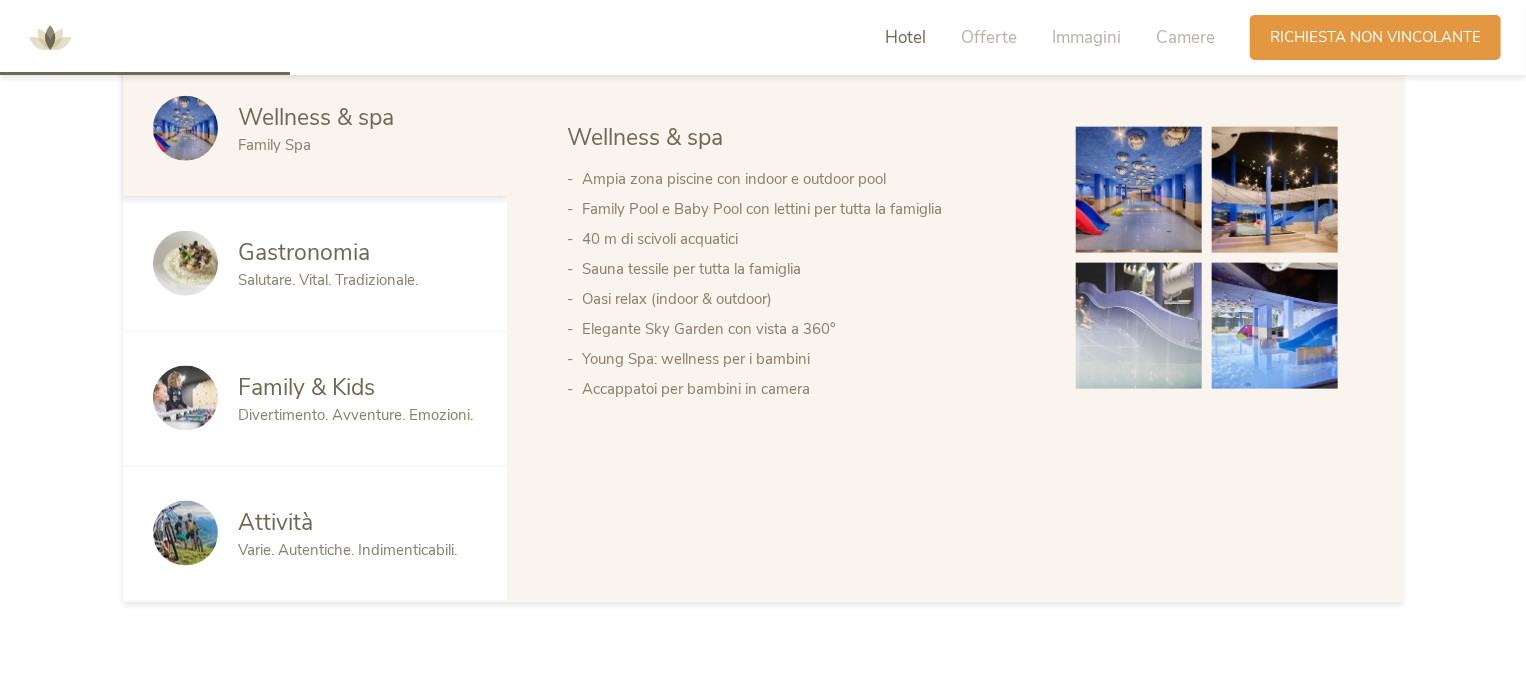 click on "Divertimento. Avventure. Emozioni." at bounding box center [355, 415] 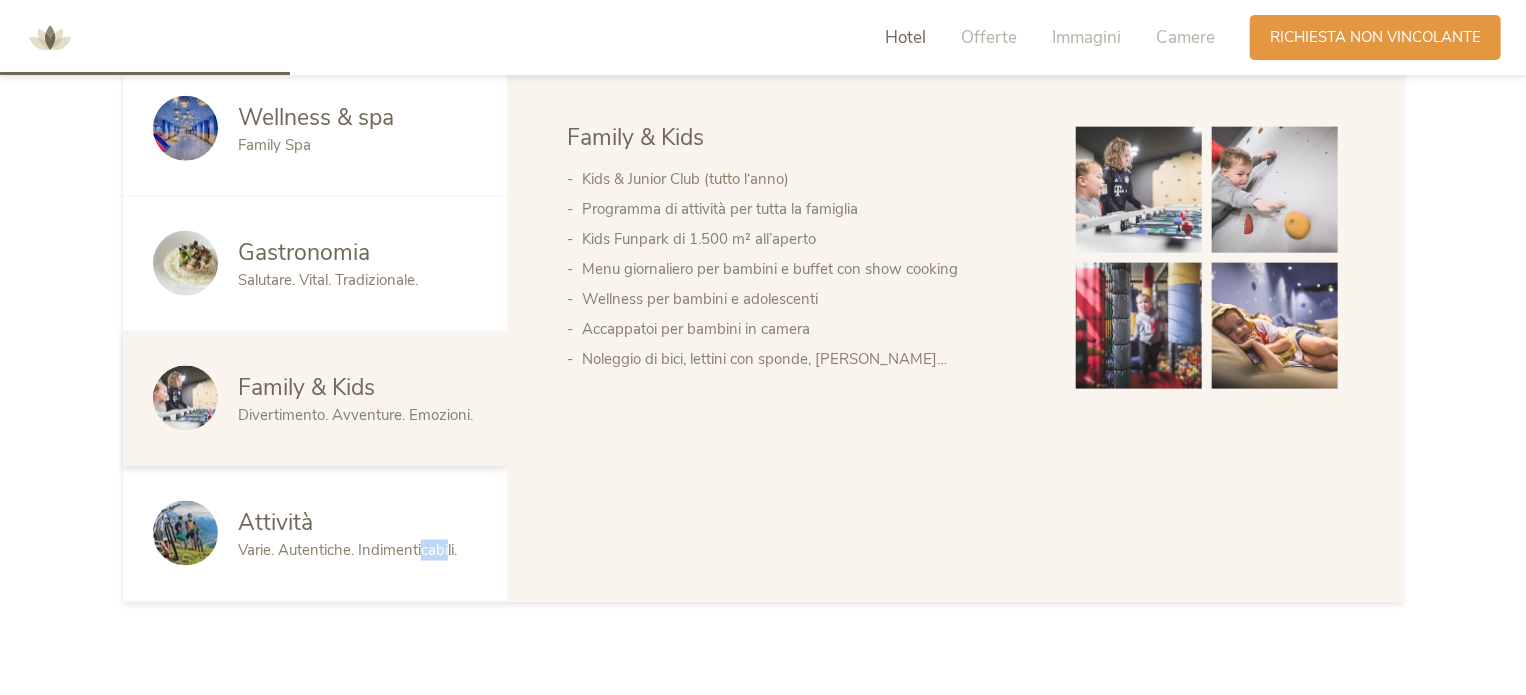 click on "Varie. Autentiche. Indimenticabili." at bounding box center (347, 550) 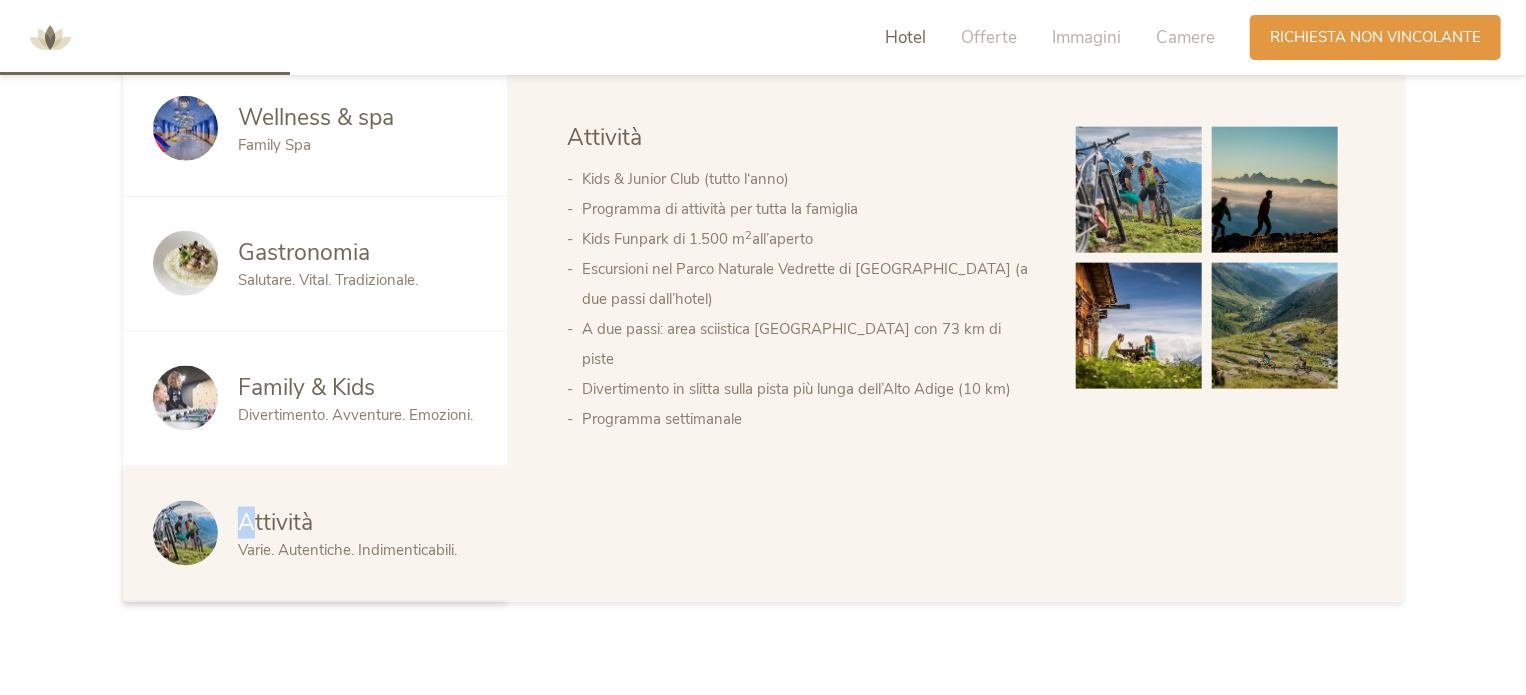 click on "Attività" at bounding box center (275, 522) 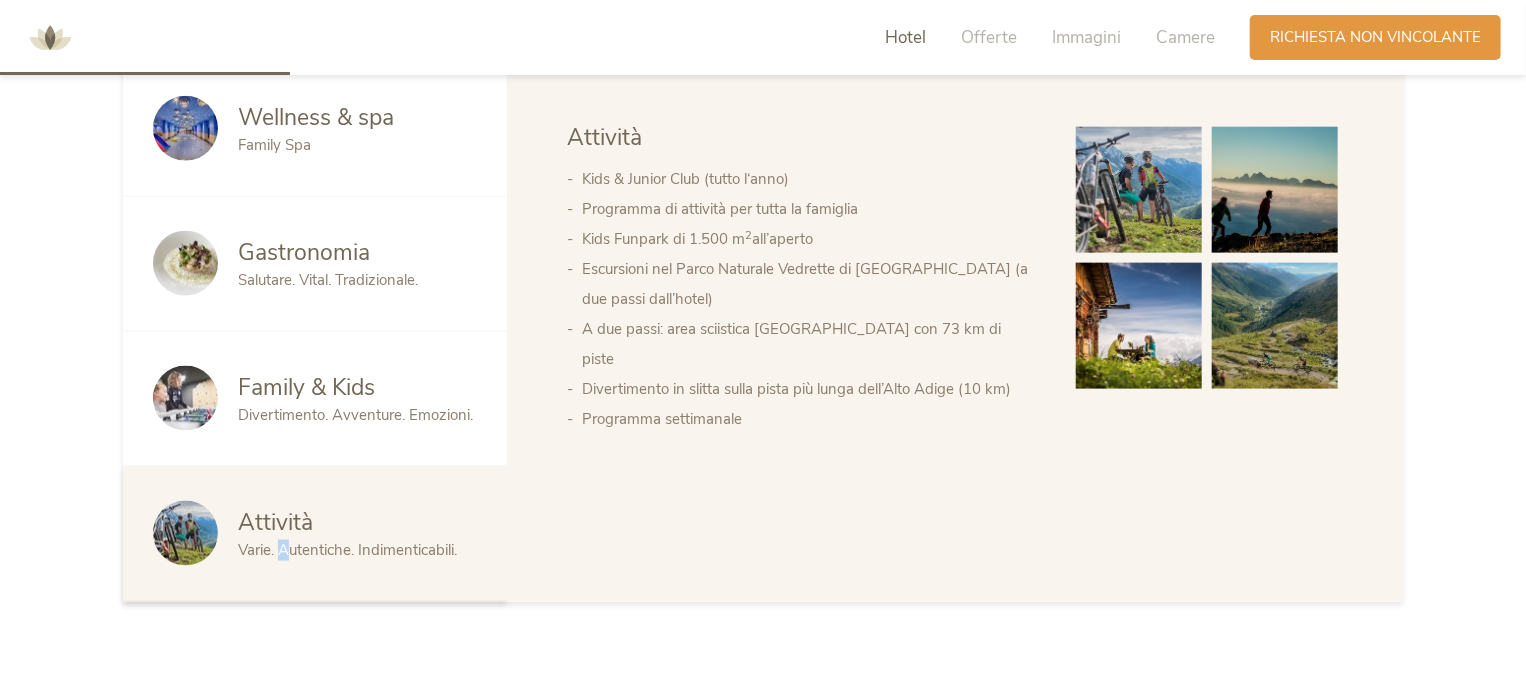 click on "Varie. Autentiche. Indimenticabili." at bounding box center (347, 550) 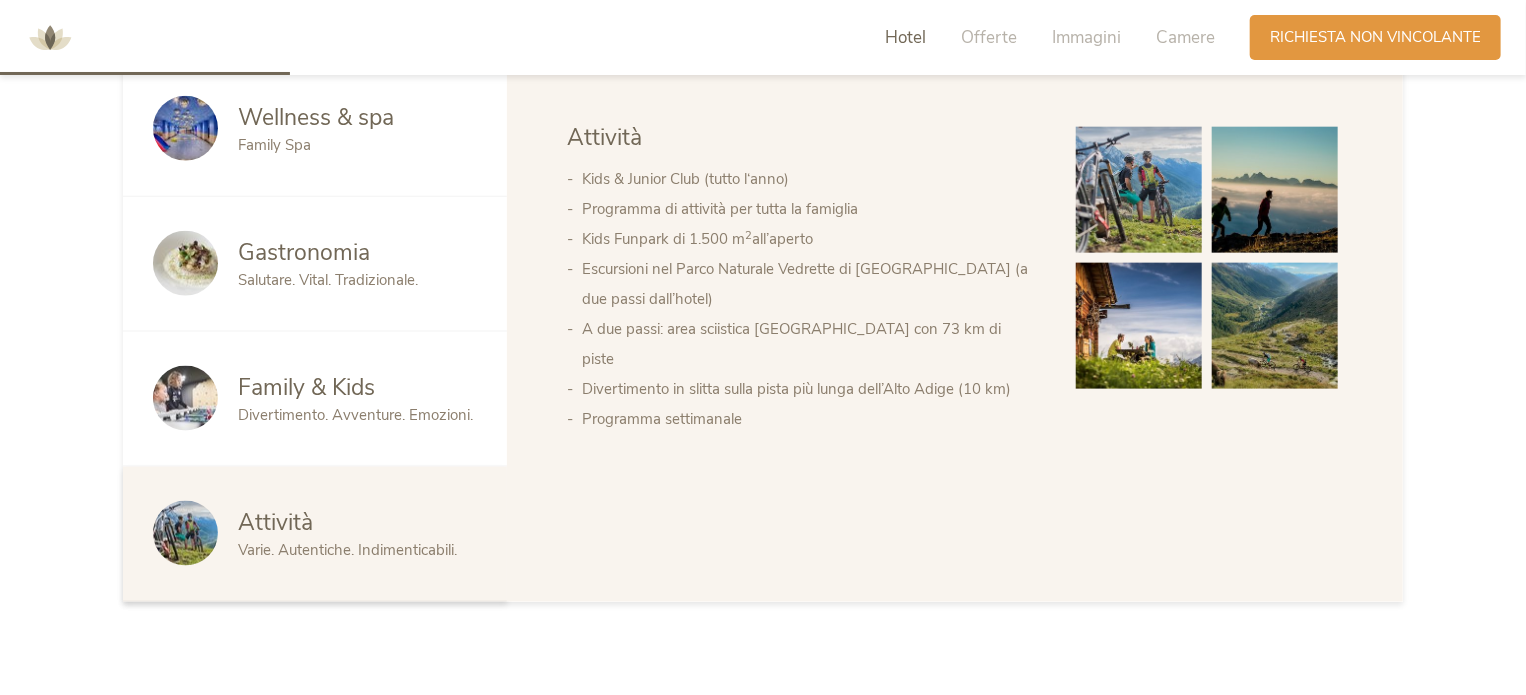 click on "Attività" at bounding box center (275, 522) 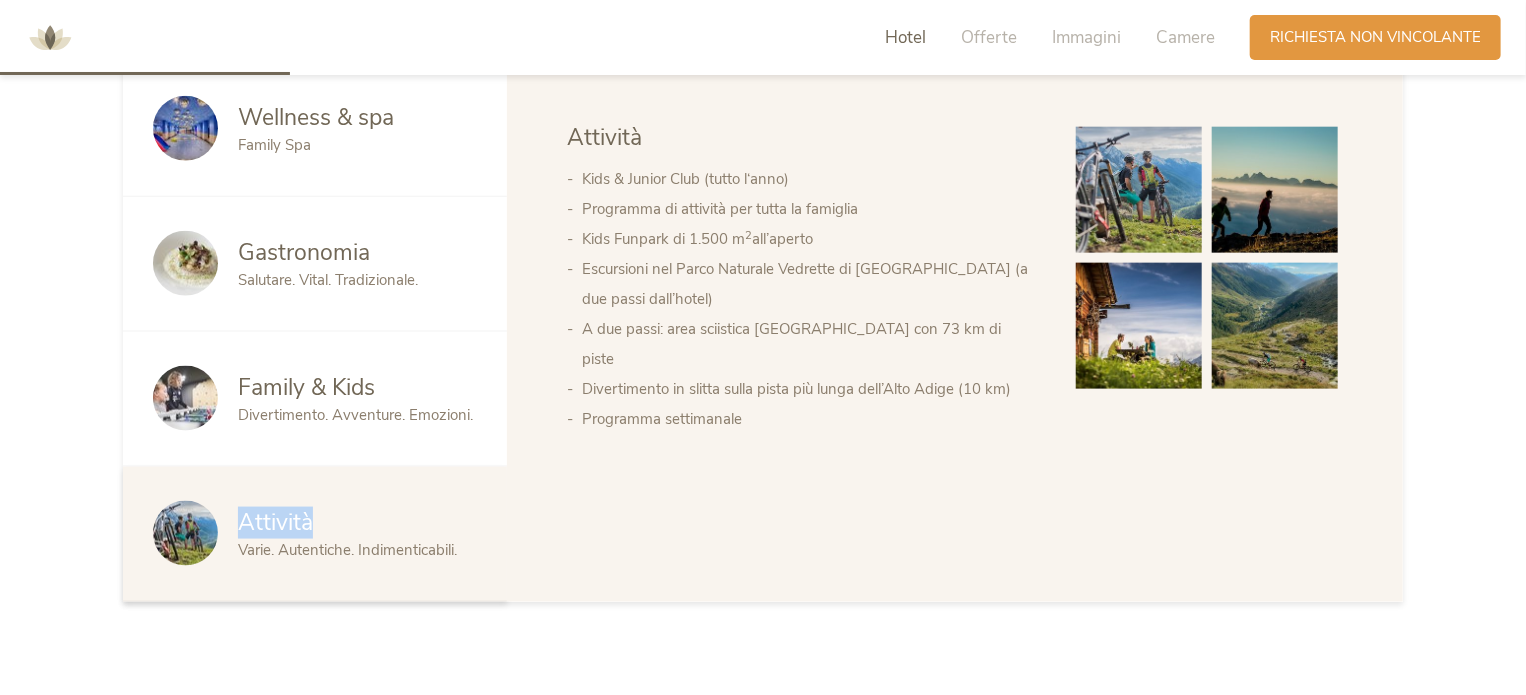 click on "Attività" at bounding box center (275, 522) 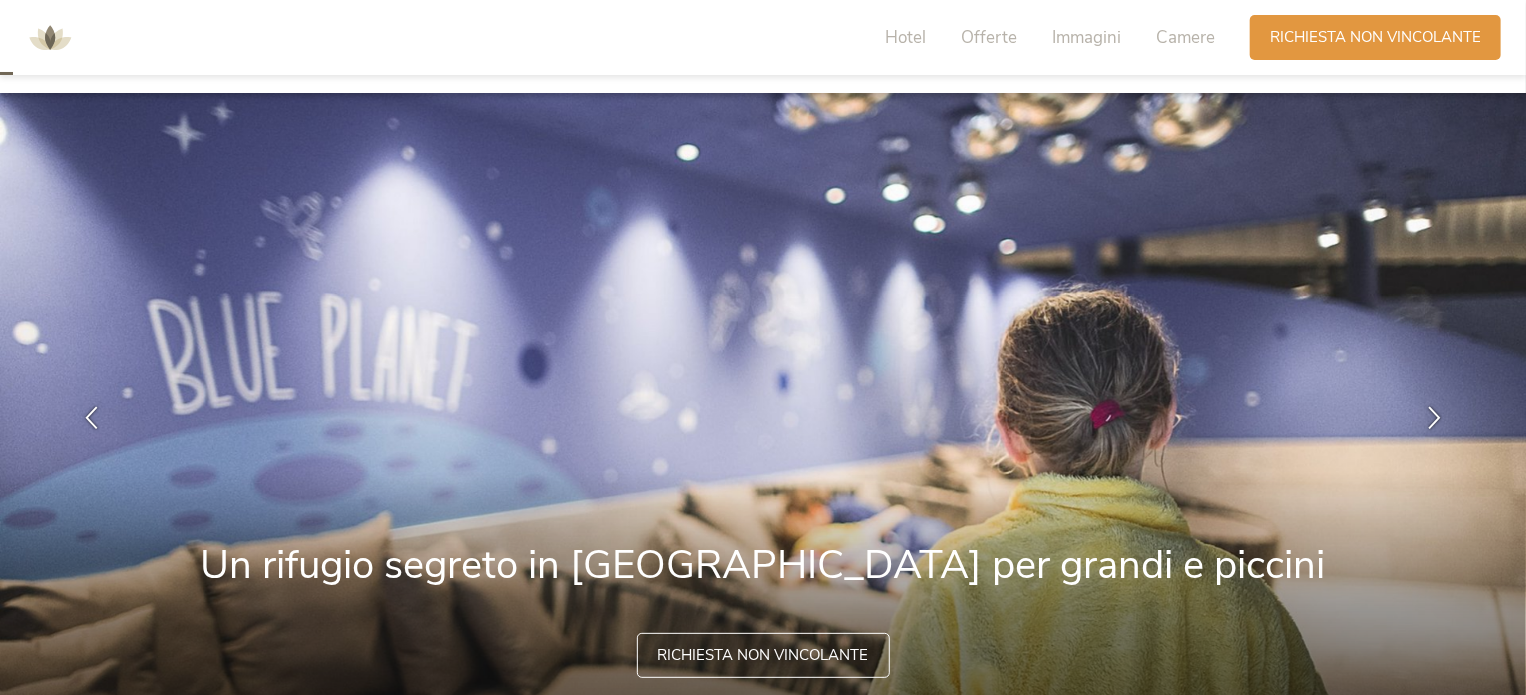 scroll, scrollTop: 0, scrollLeft: 0, axis: both 